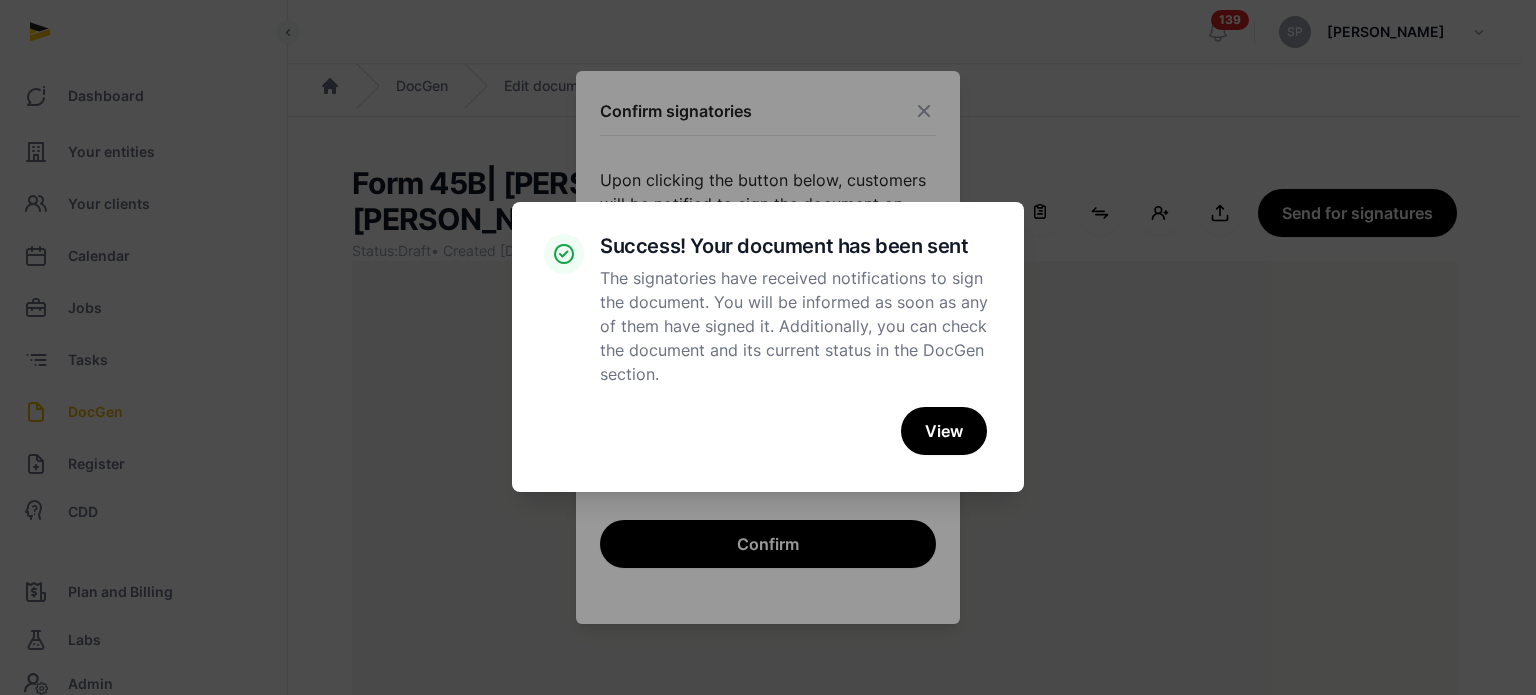 scroll, scrollTop: 40, scrollLeft: 0, axis: vertical 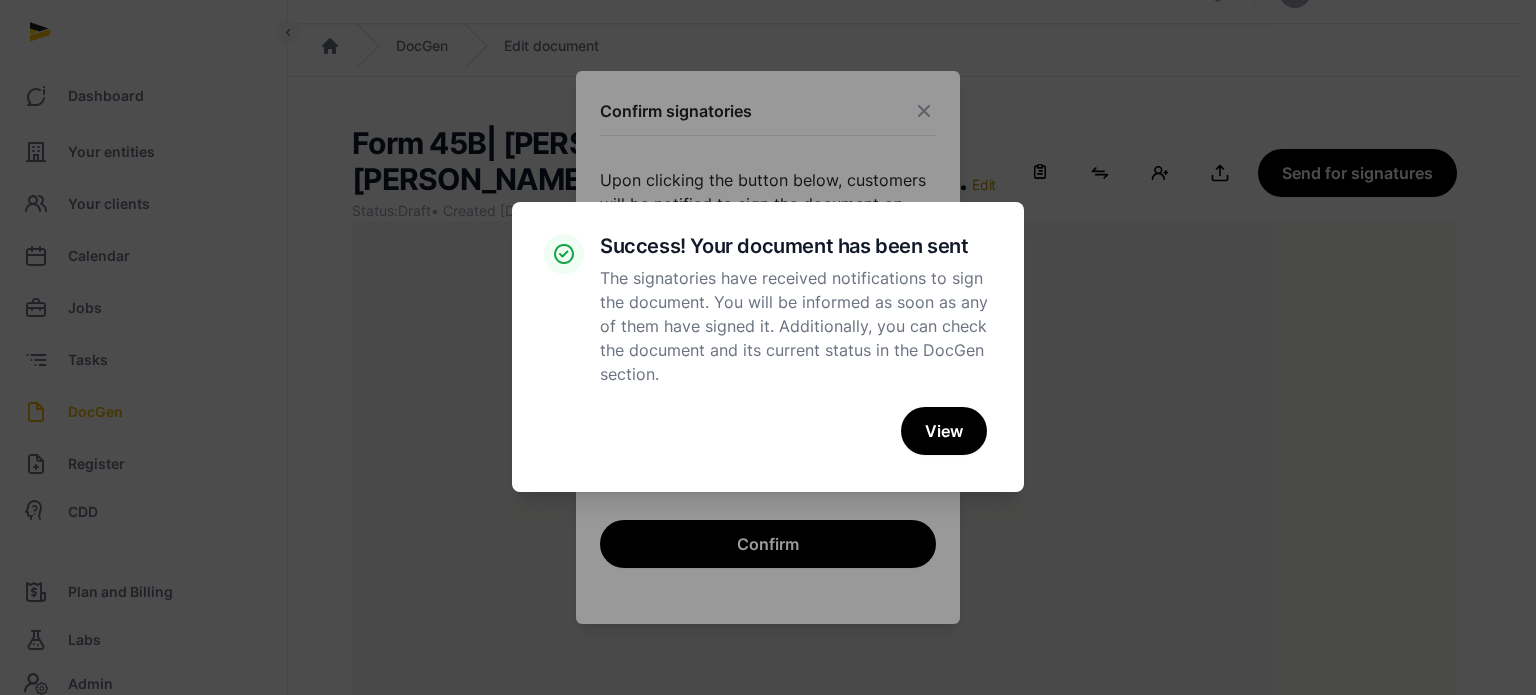 click on "×
Success! Your document has been sent
The signatories have received notifications to sign the document. You will be informed as soon as any of them have signed it. Additionally, you can check the document and its current status in the DocGen section.
Cancel No View" at bounding box center [768, 347] 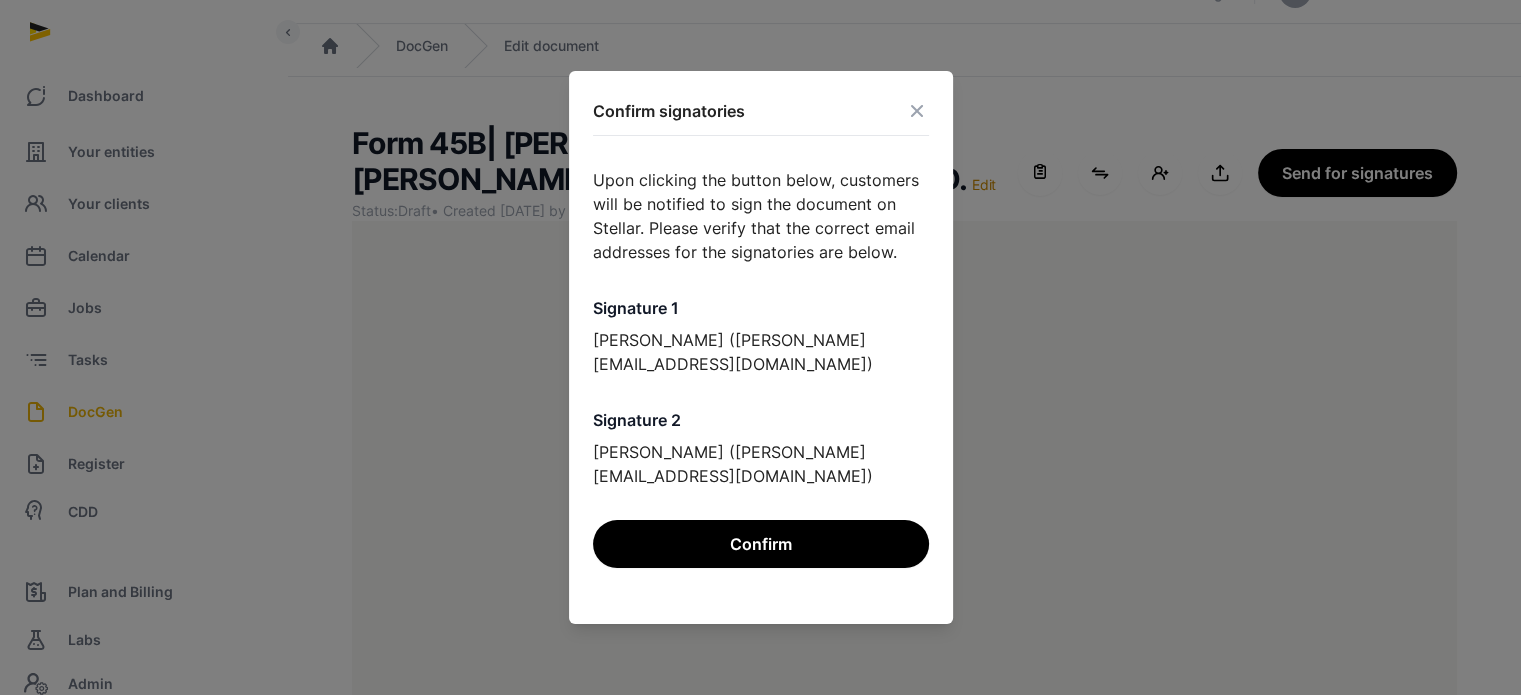 click at bounding box center (917, 111) 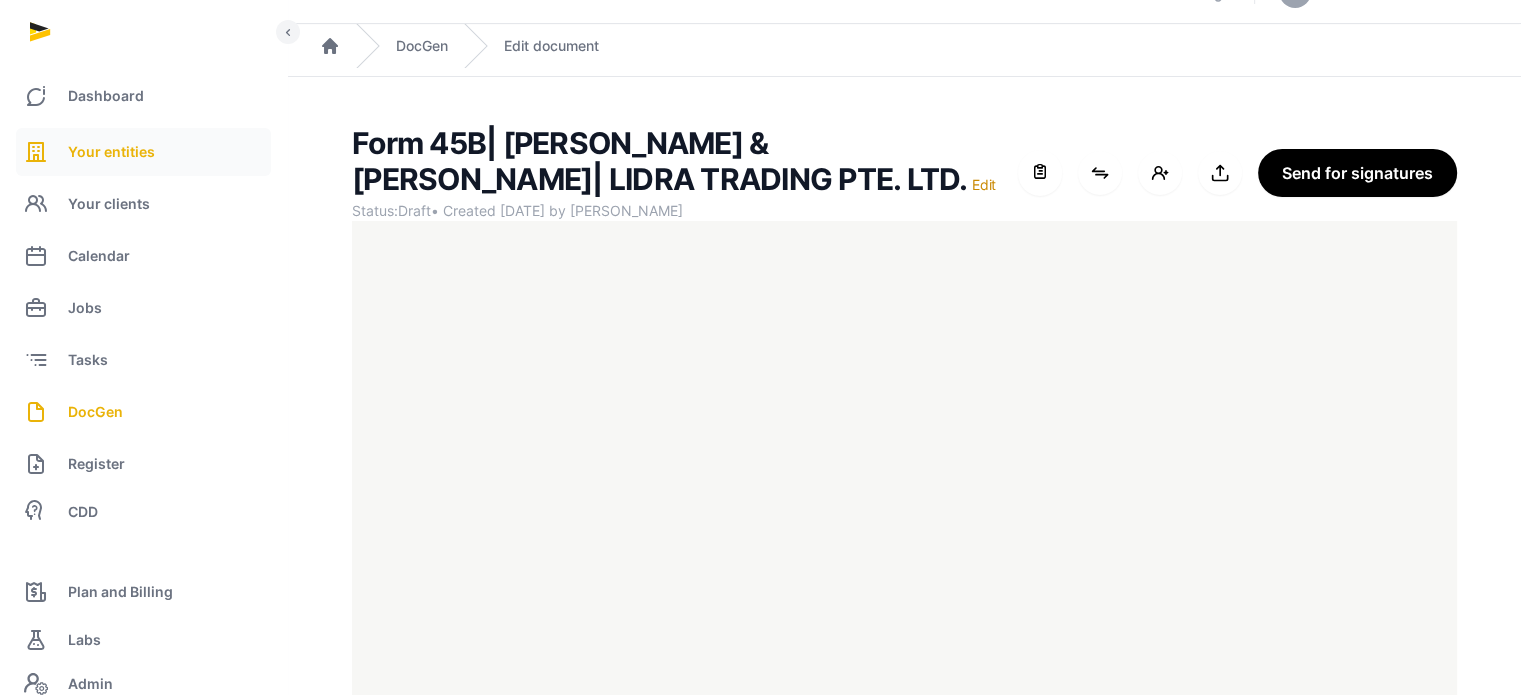 click on "Your entities" at bounding box center [143, 152] 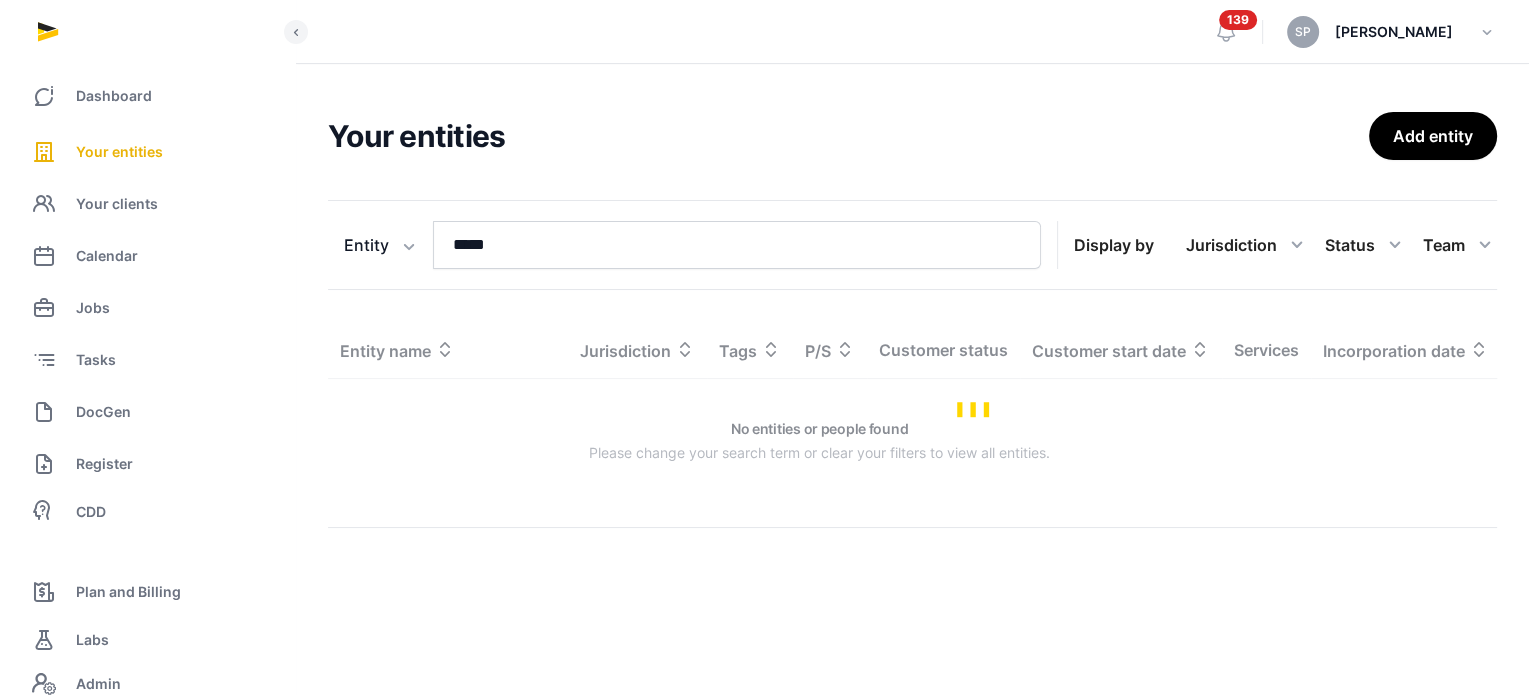 scroll, scrollTop: 0, scrollLeft: 0, axis: both 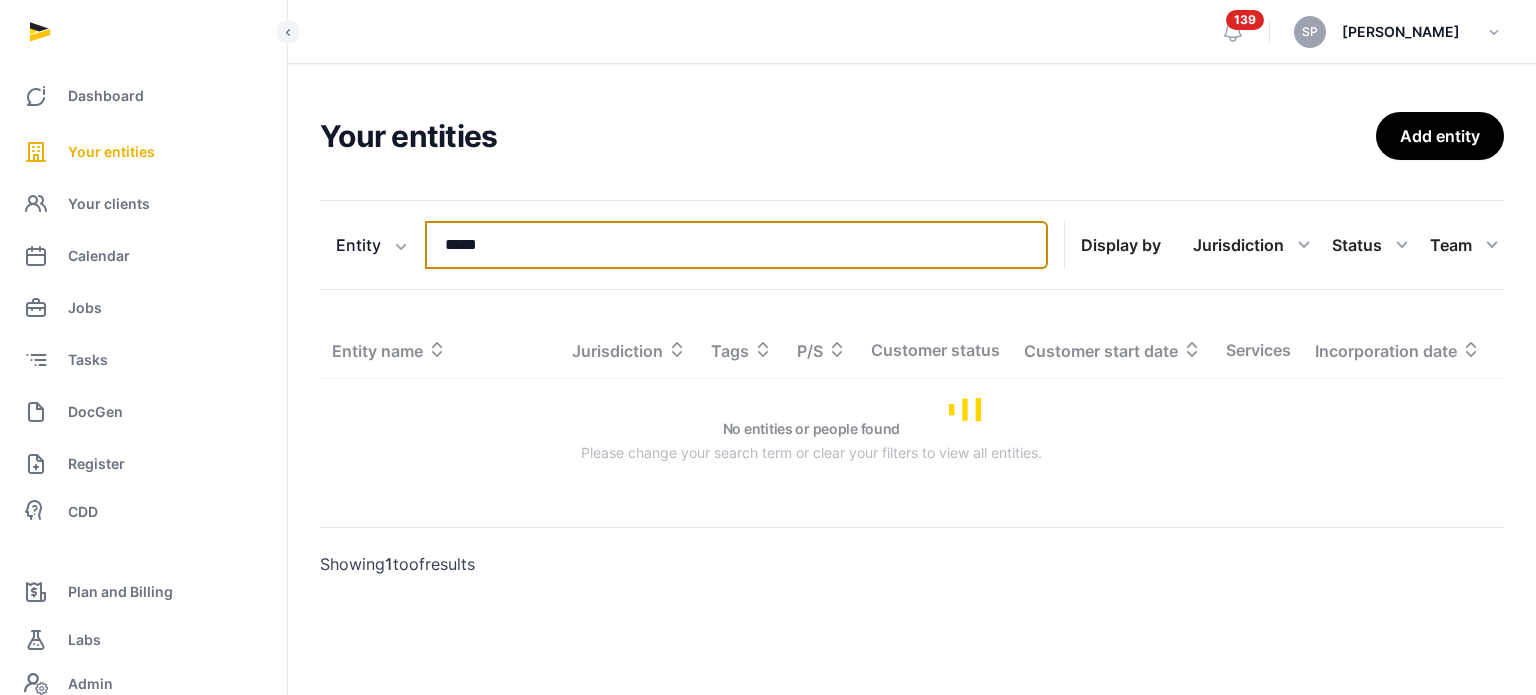 click on "*****" at bounding box center [736, 245] 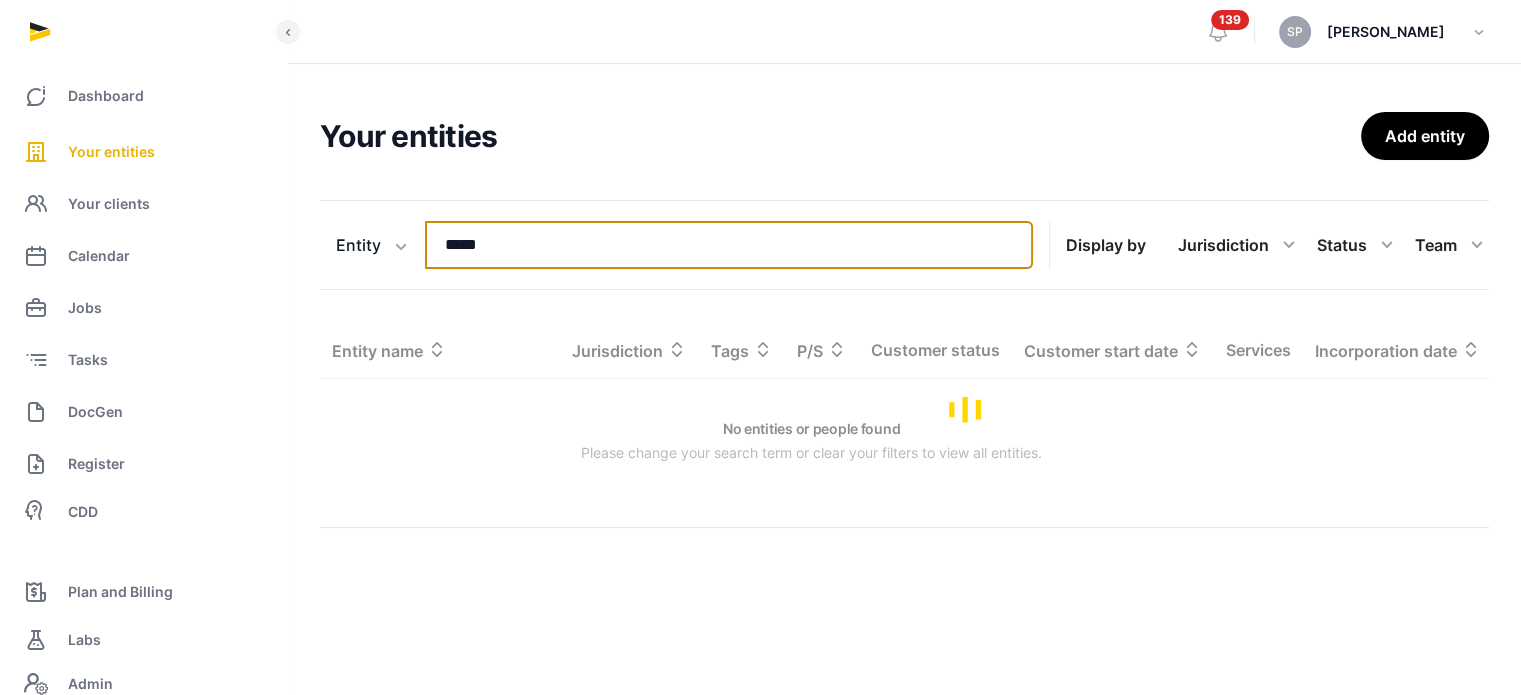 click on "*****" at bounding box center (729, 245) 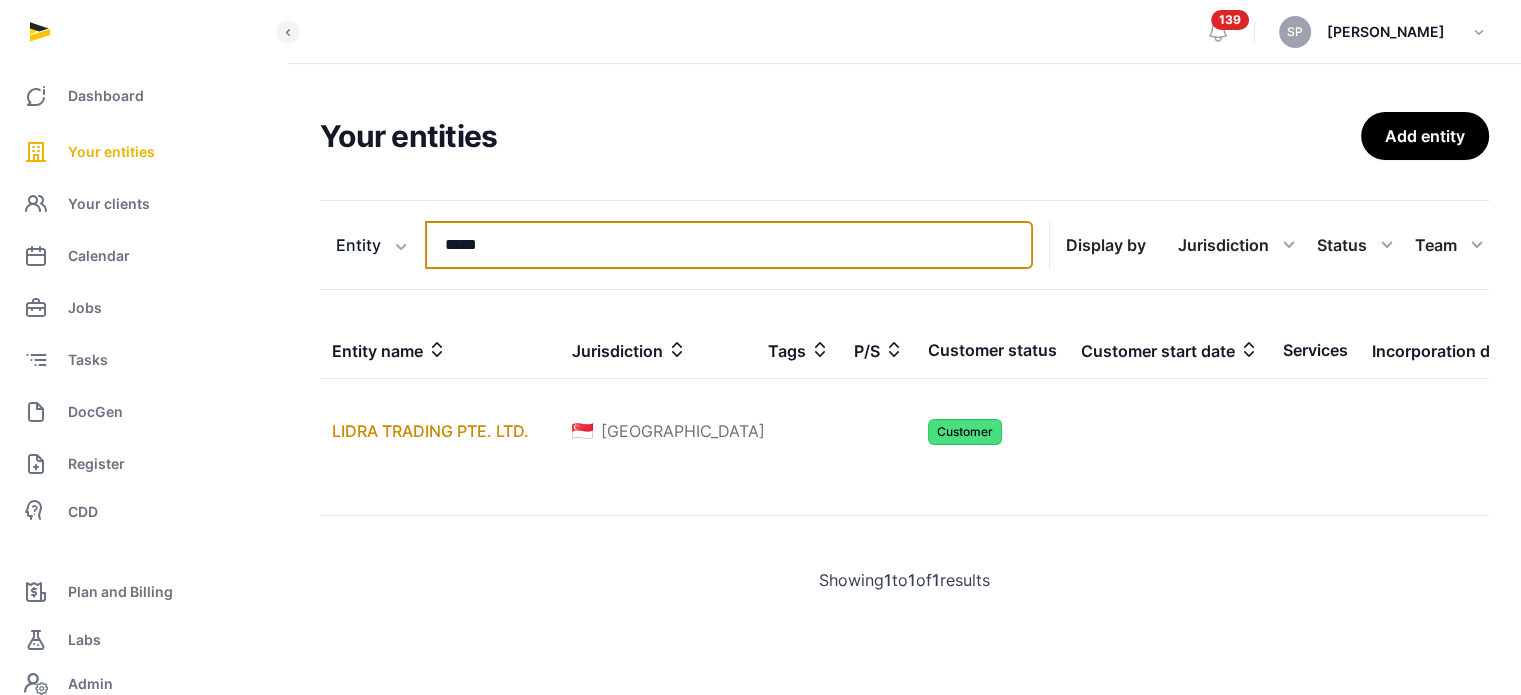 click on "*****" at bounding box center [729, 245] 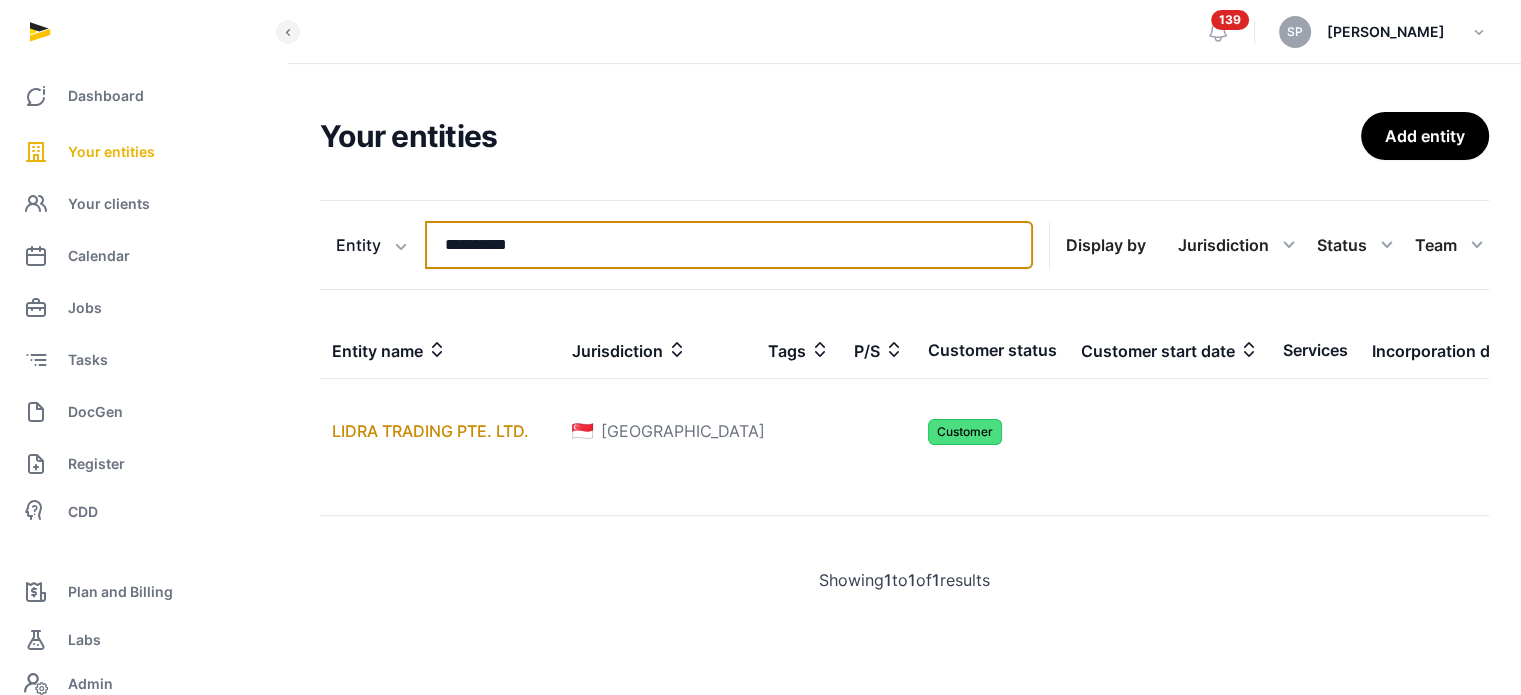 type on "**********" 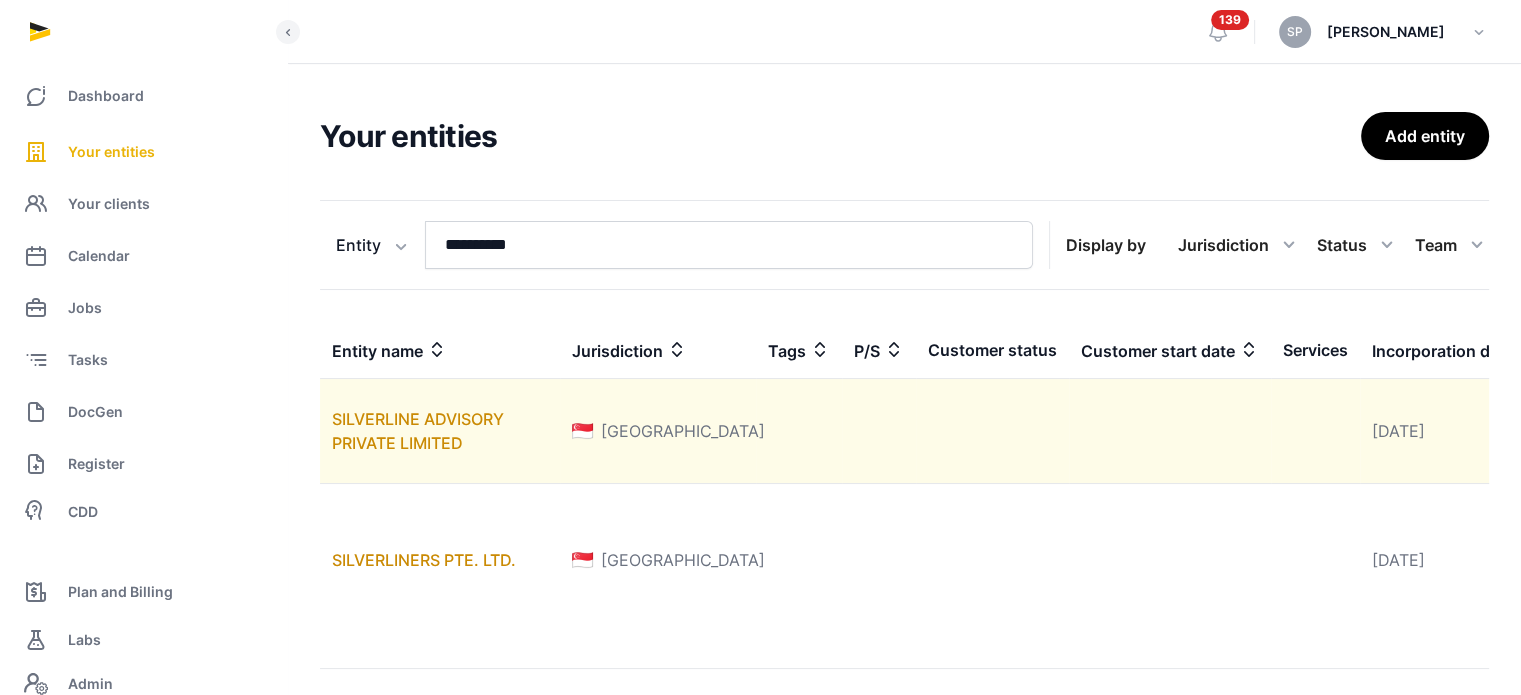 click on "SILVERLINE ADVISORY PRIVATE LIMITED" at bounding box center (440, 431) 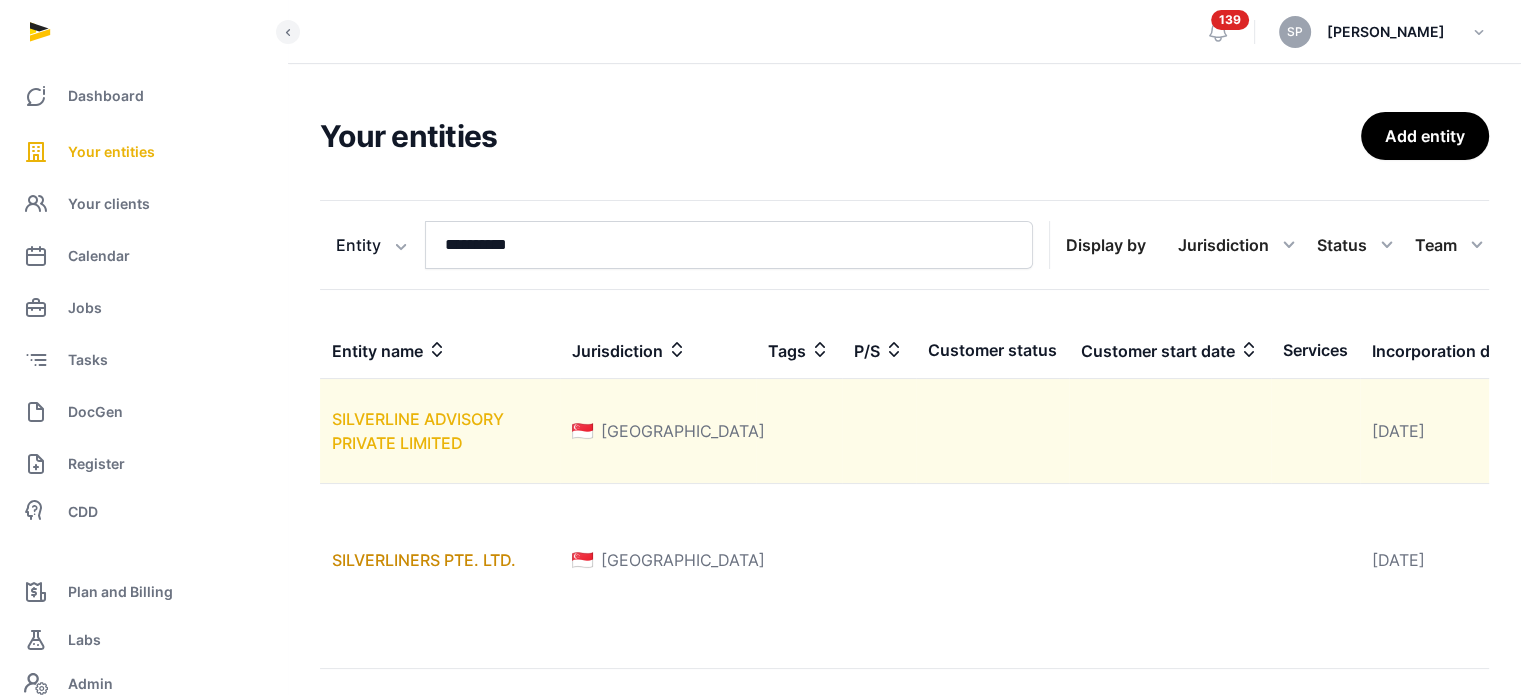click on "SILVERLINE ADVISORY PRIVATE LIMITED" at bounding box center [418, 431] 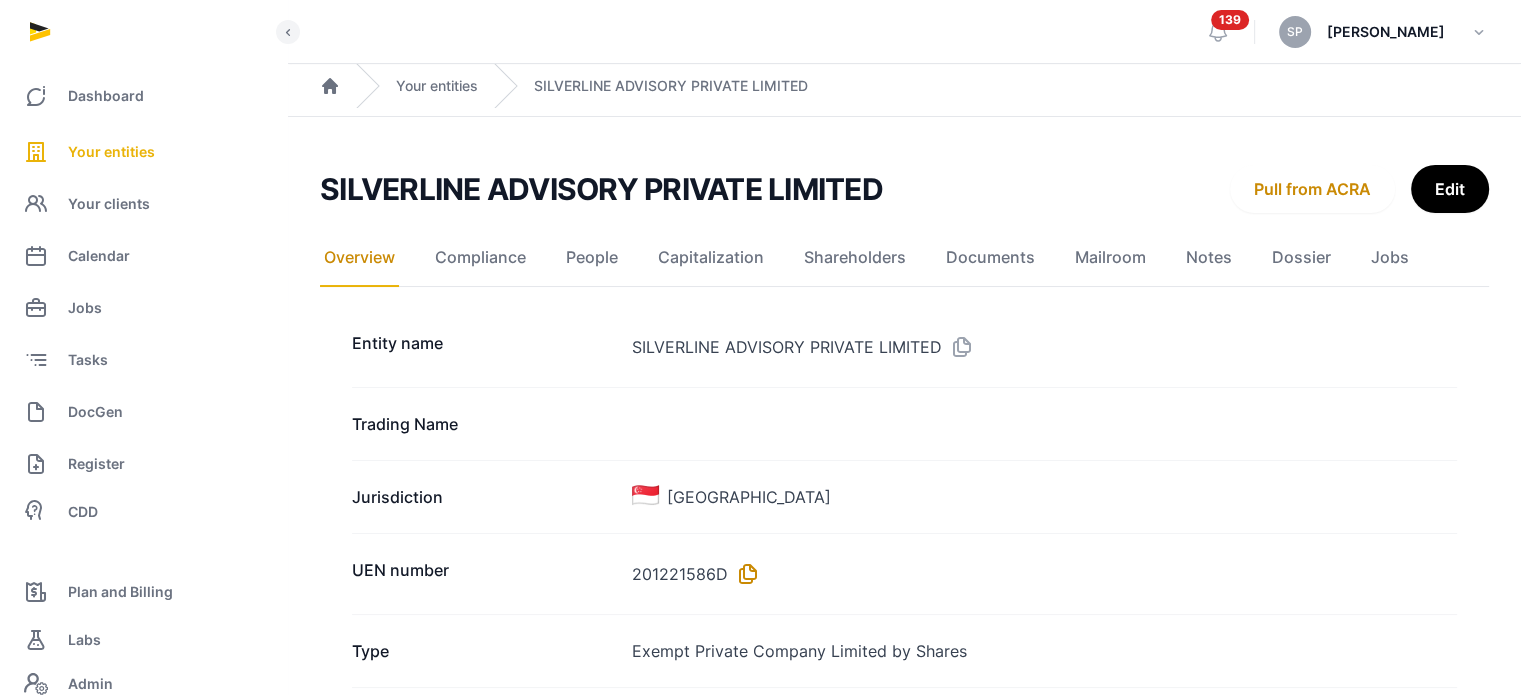 click at bounding box center [744, 574] 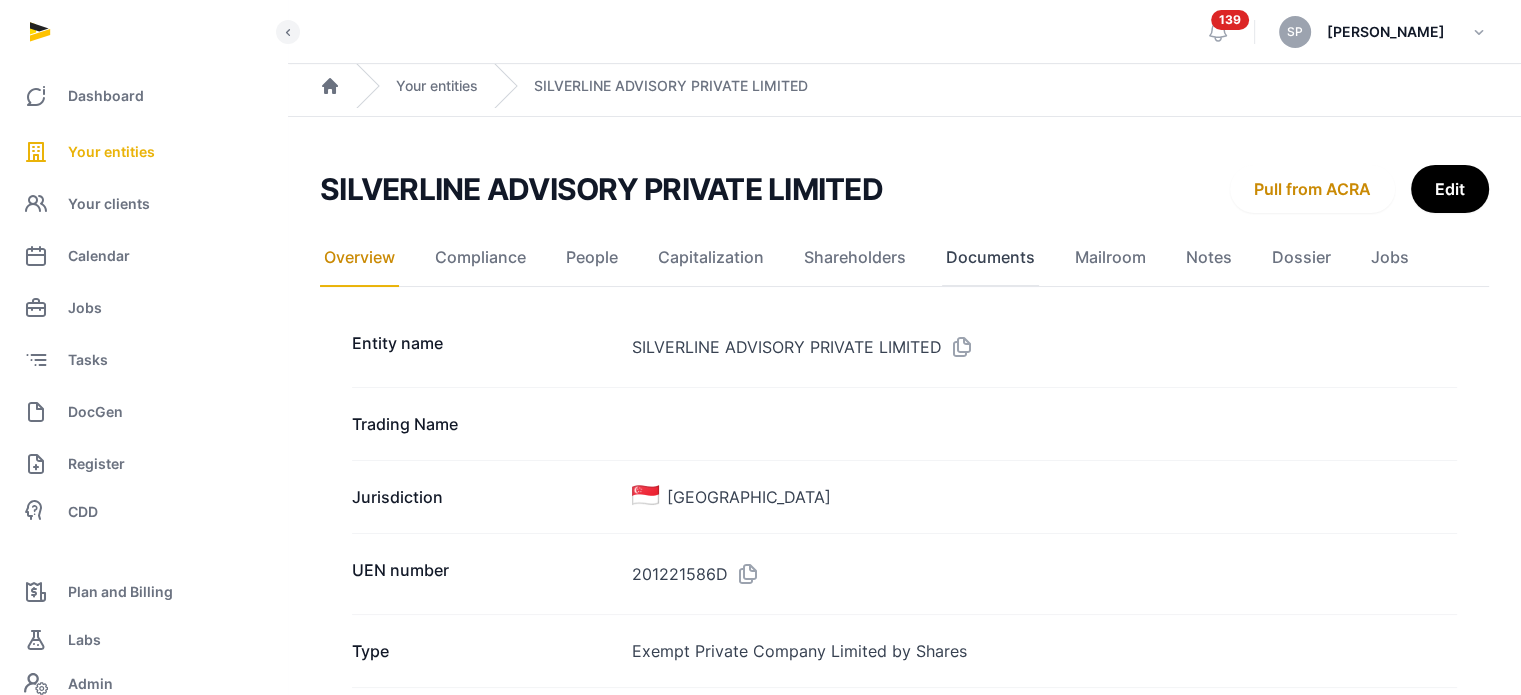 click on "Documents" 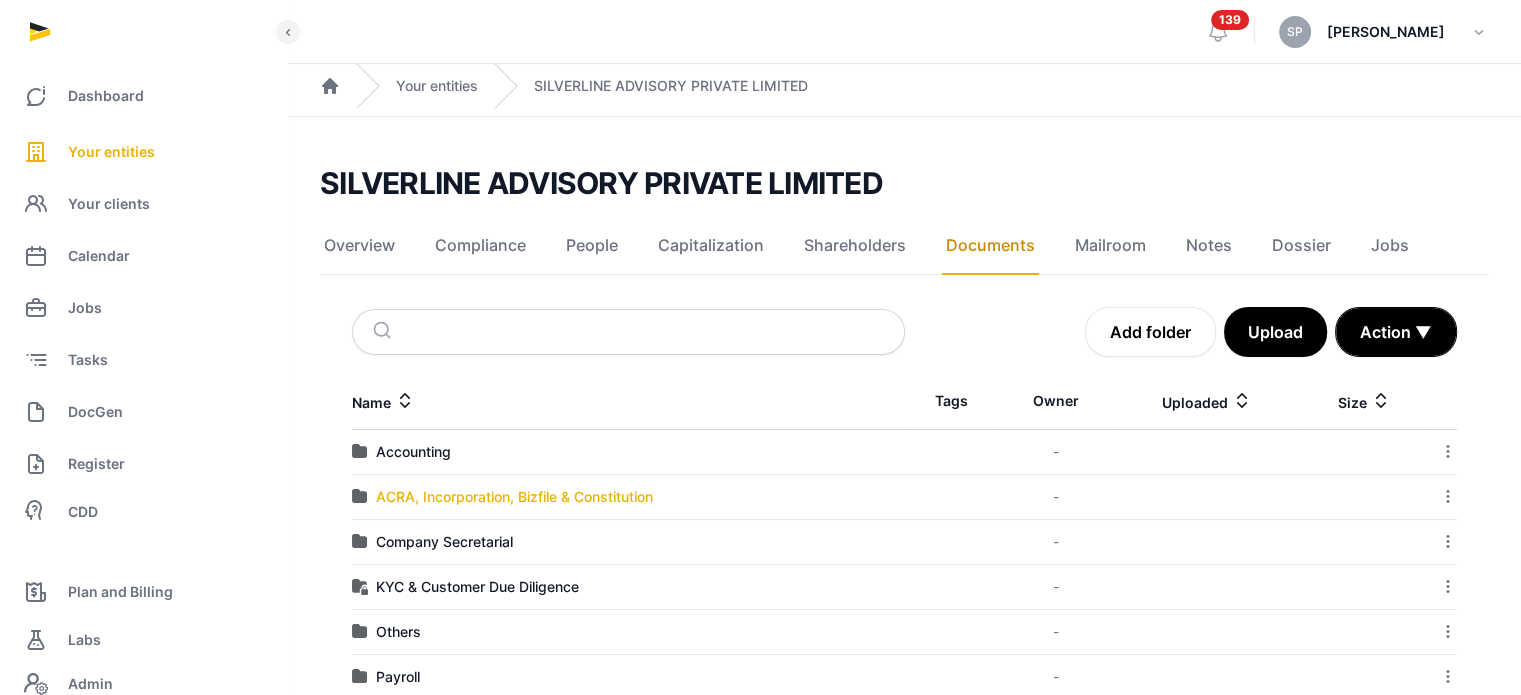 click on "ACRA, Incorporation, Bizfile & Constitution" at bounding box center (514, 497) 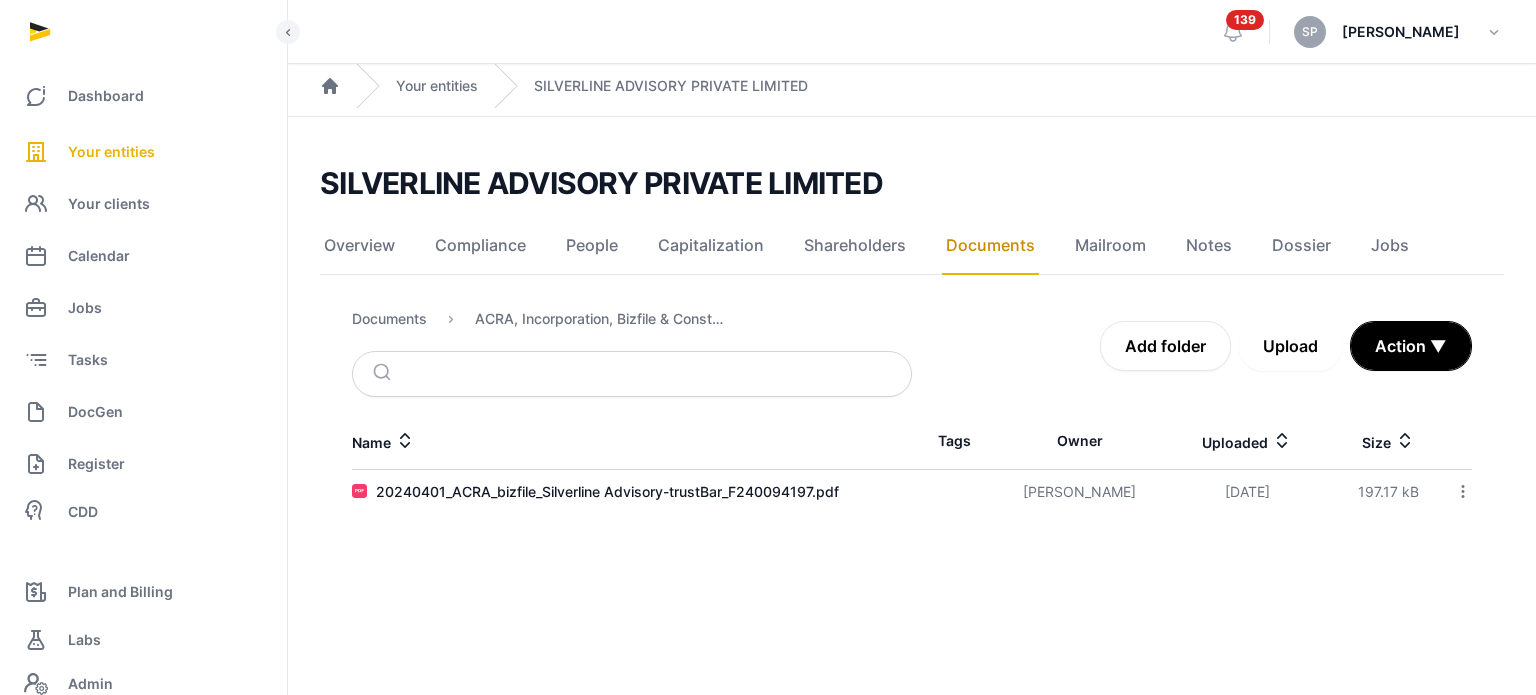 click on "Upload" at bounding box center [1290, 346] 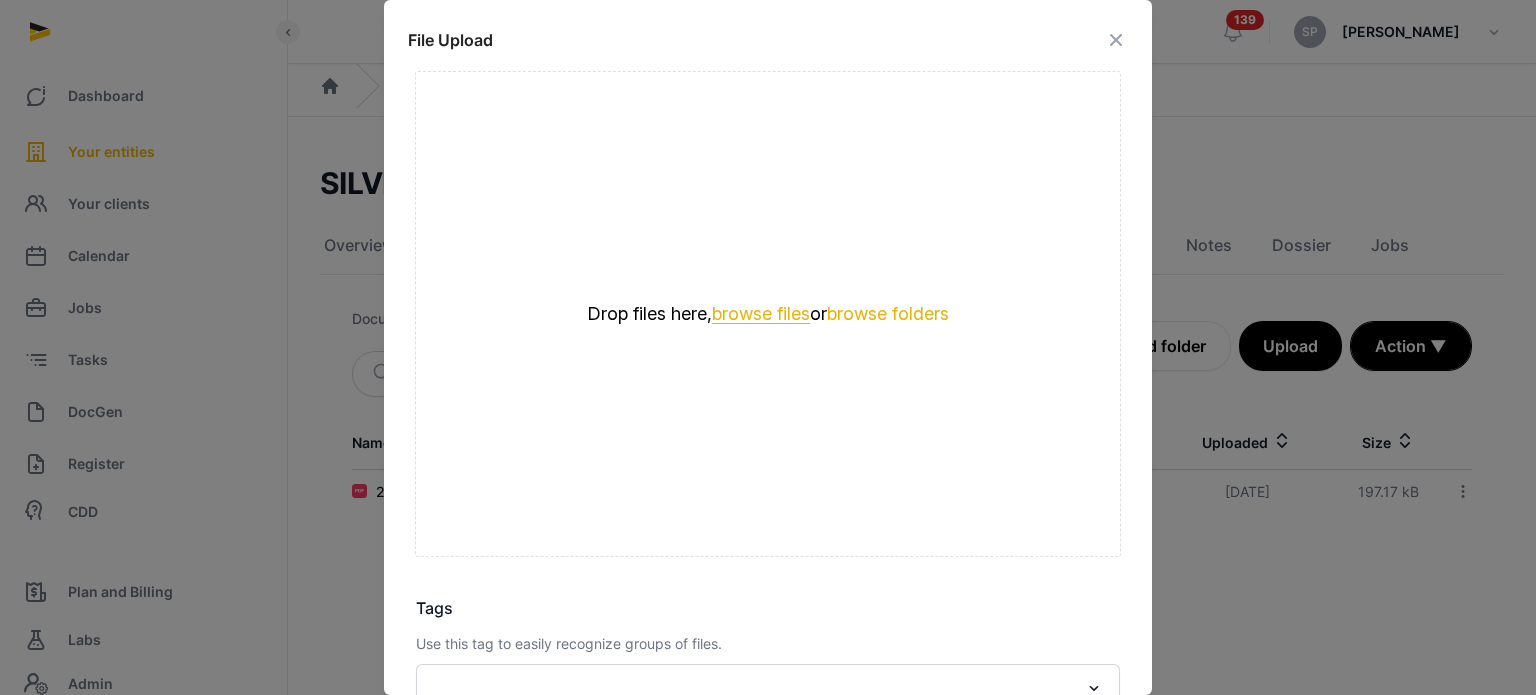 click on "browse files" at bounding box center (761, 314) 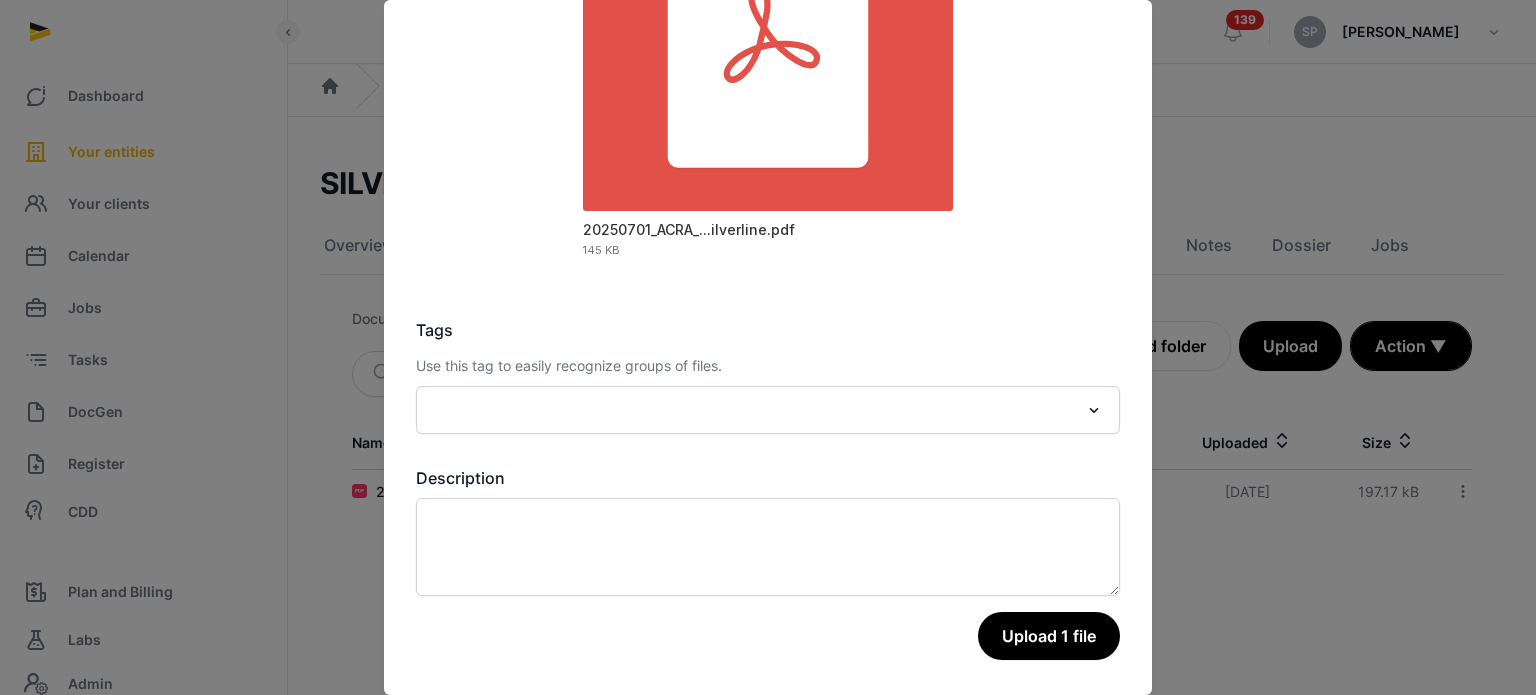 scroll, scrollTop: 282, scrollLeft: 0, axis: vertical 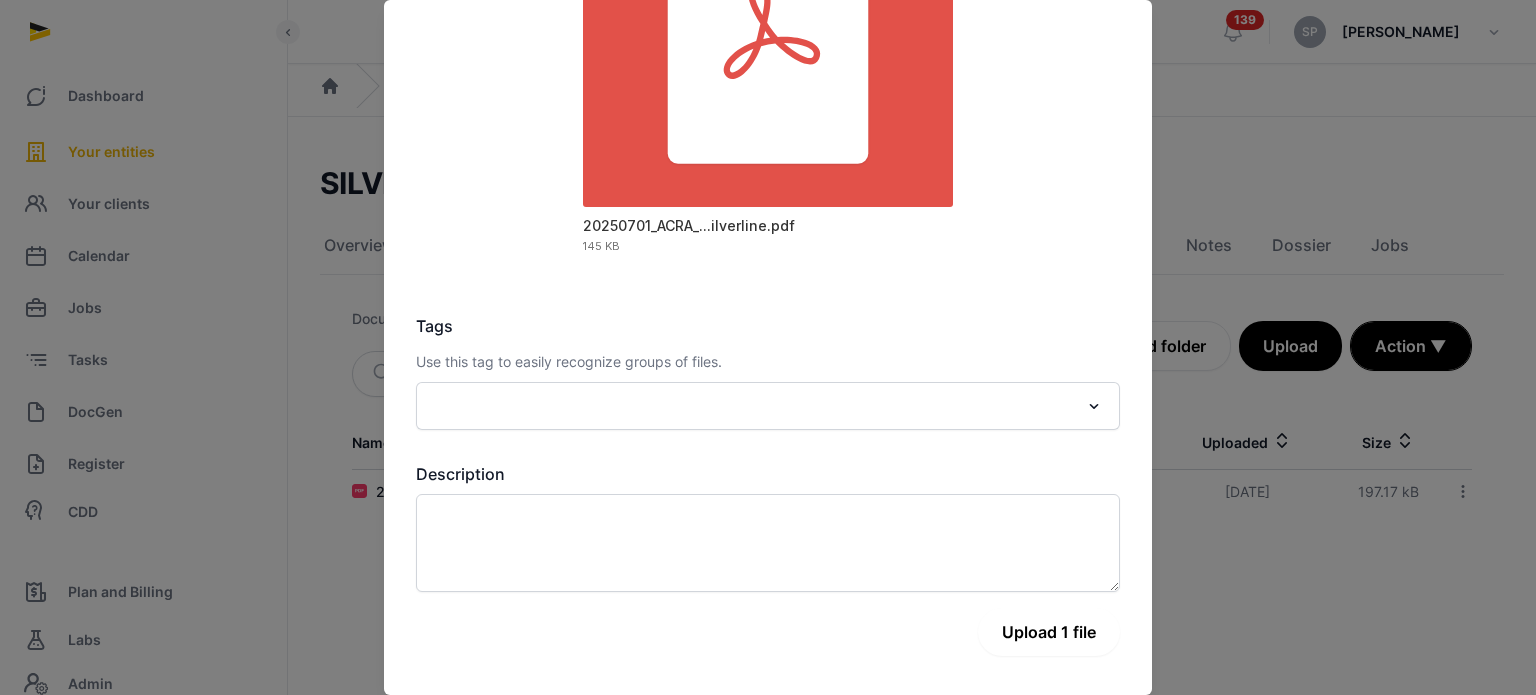 click on "Upload 1 file" at bounding box center [1049, 632] 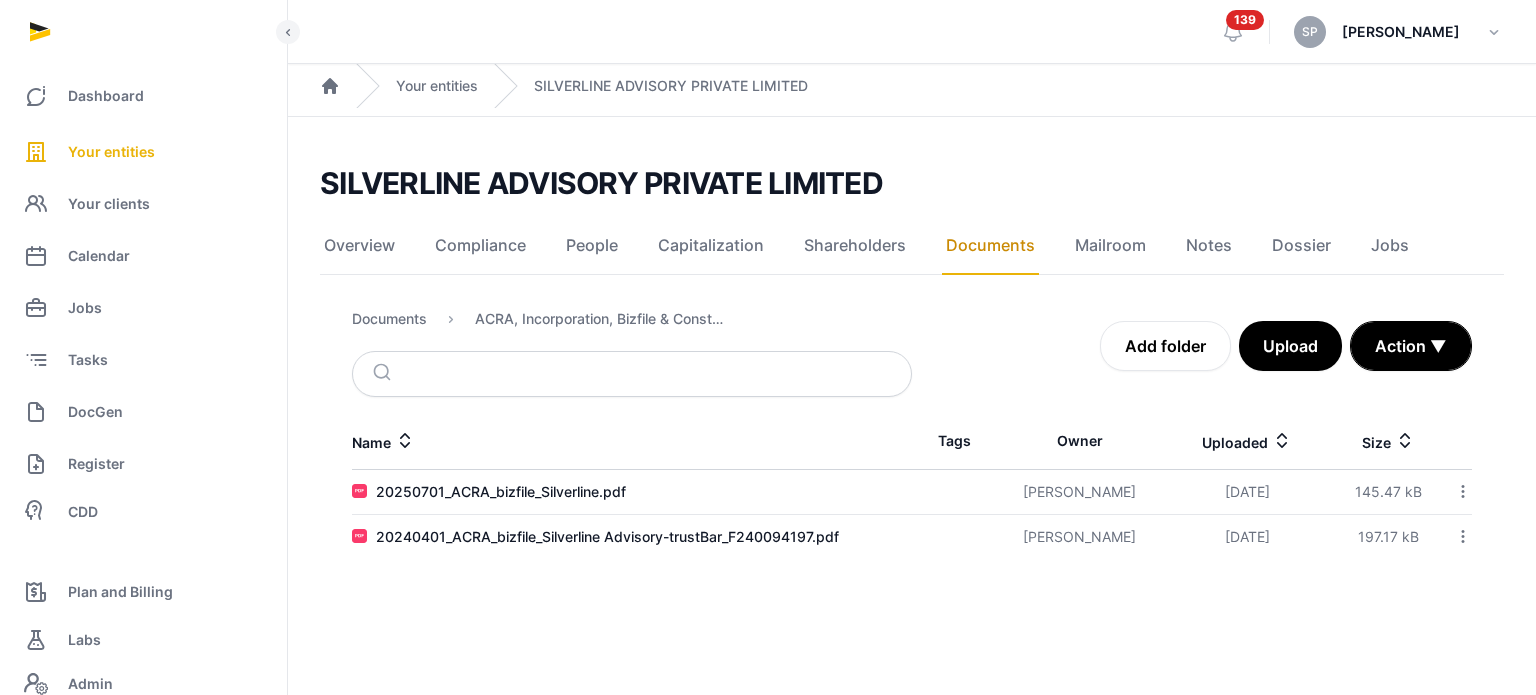 click 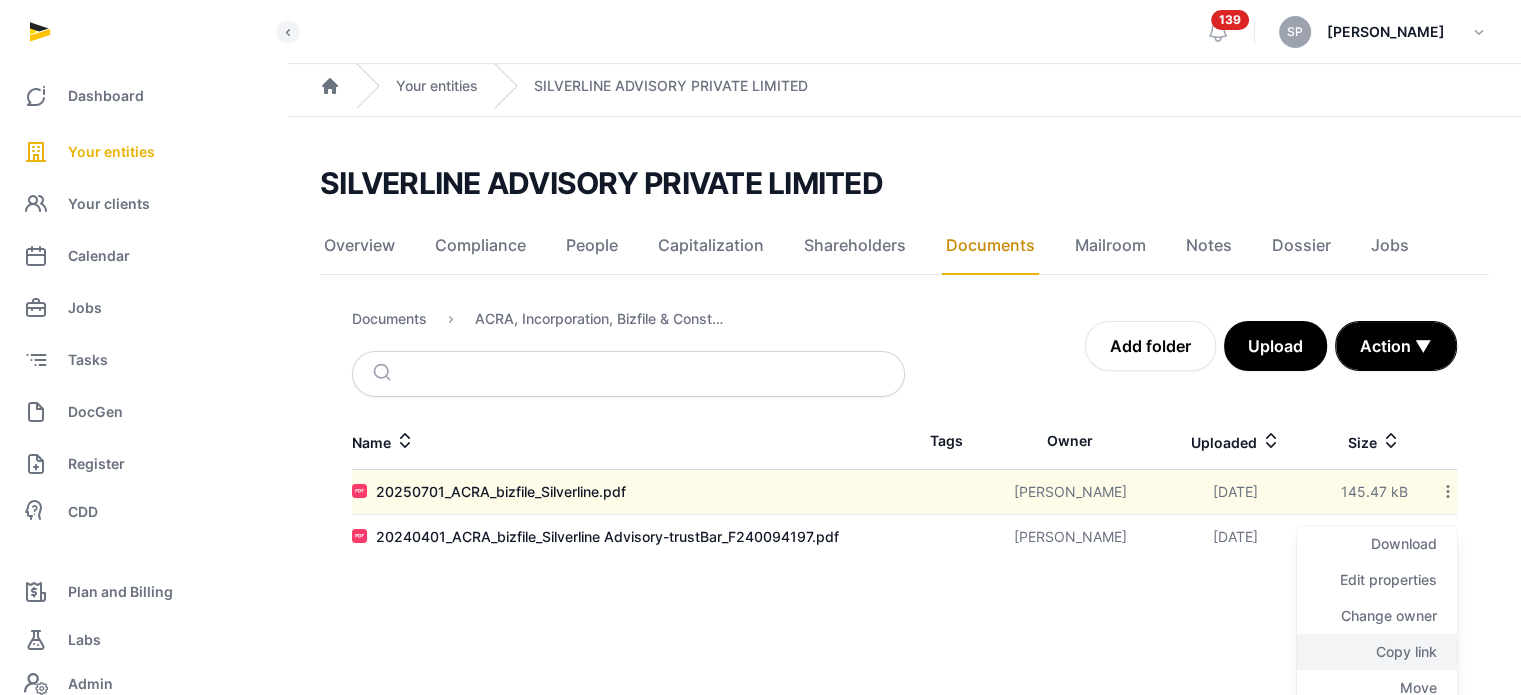 click on "Copy link" 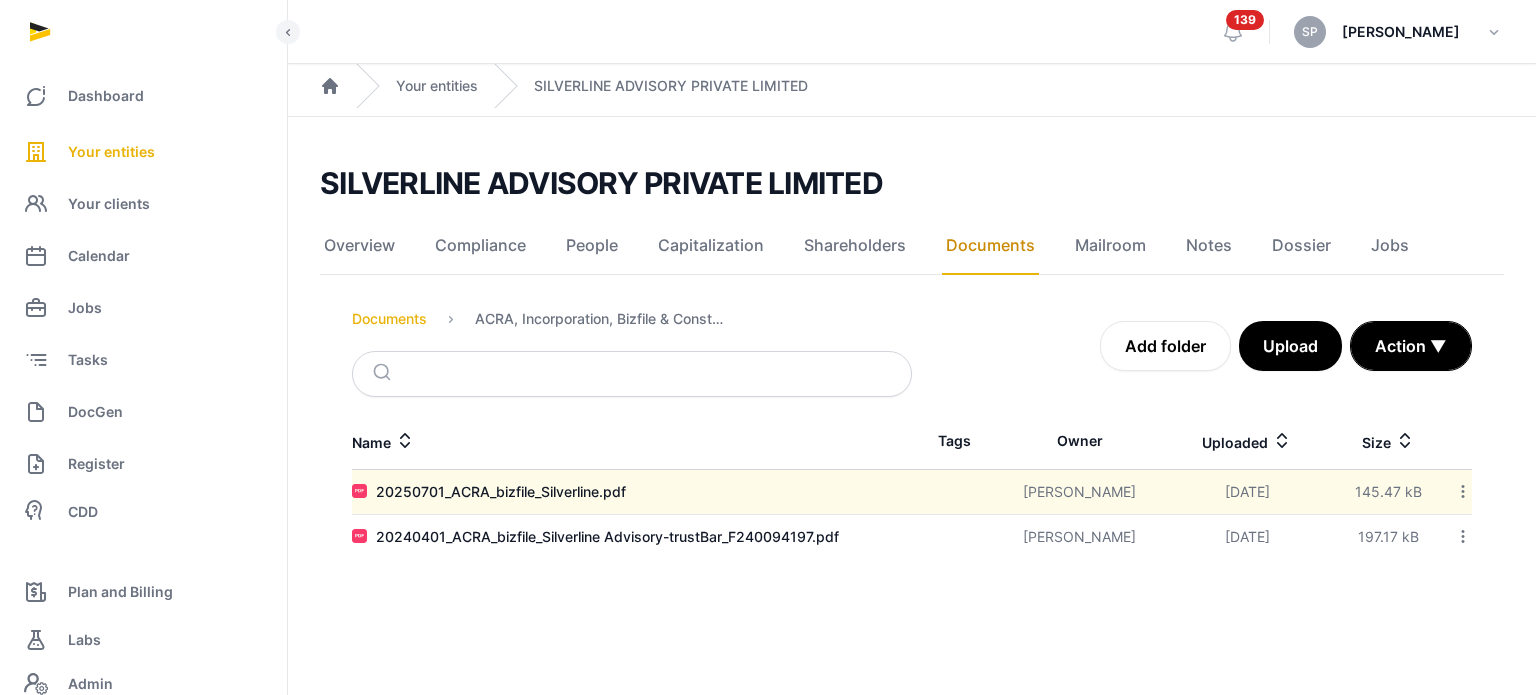 click on "Documents" at bounding box center (389, 319) 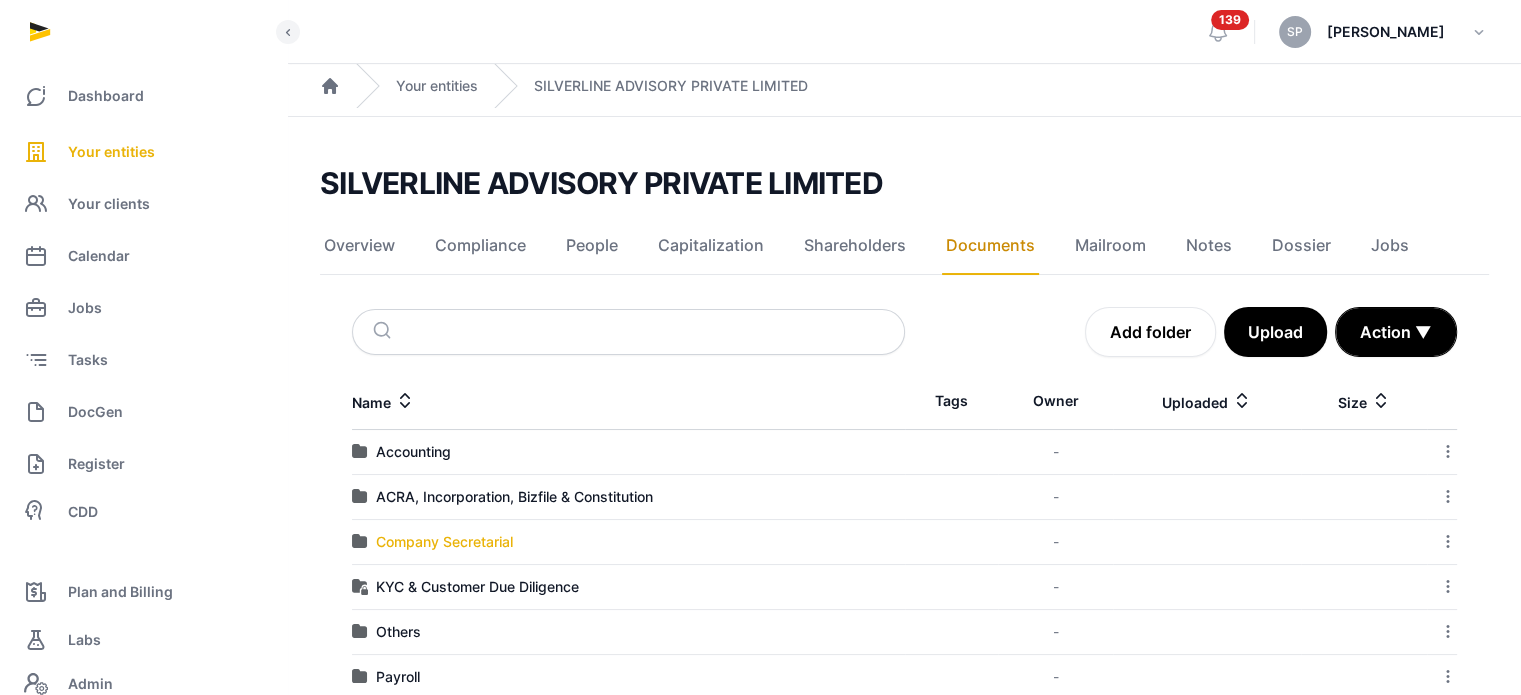 click on "Company Secretarial" at bounding box center [444, 542] 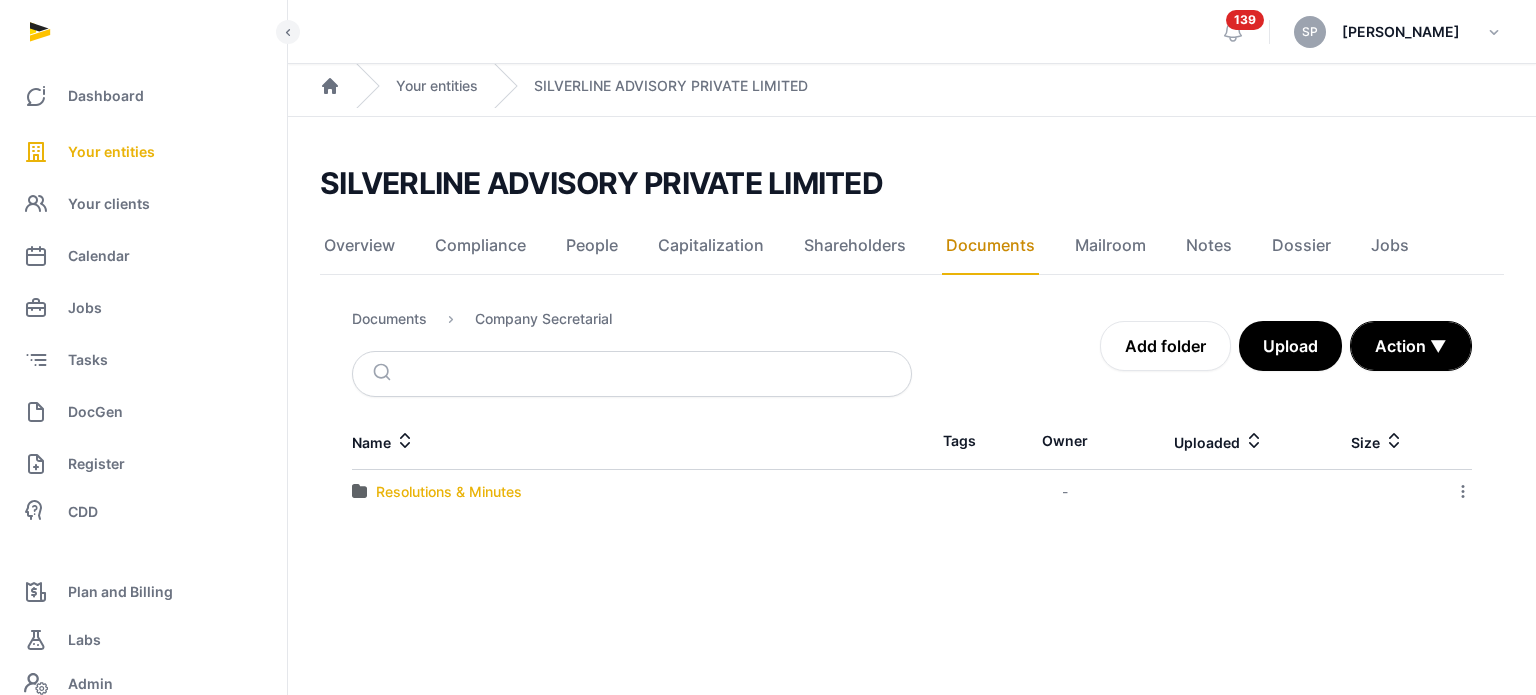 click on "Resolutions & Minutes" at bounding box center (449, 492) 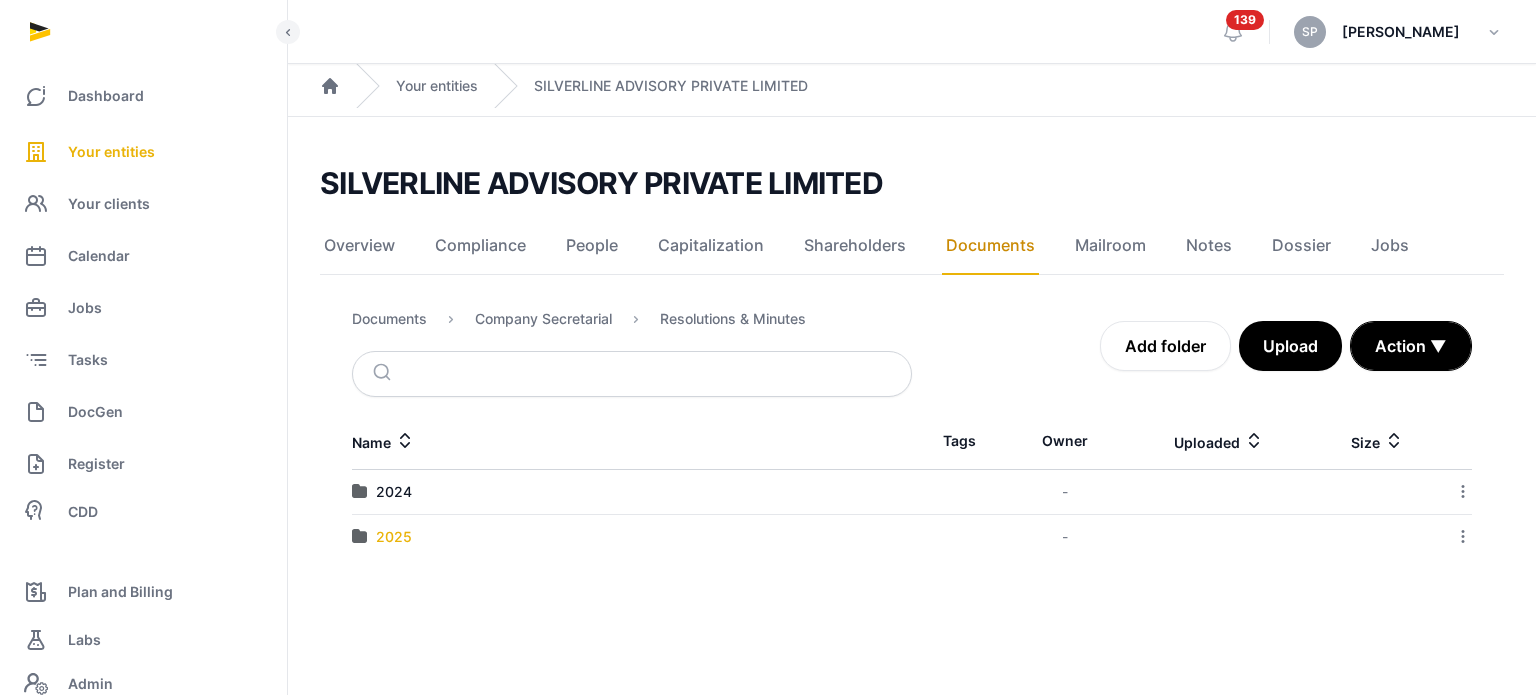 click on "2025" at bounding box center [394, 537] 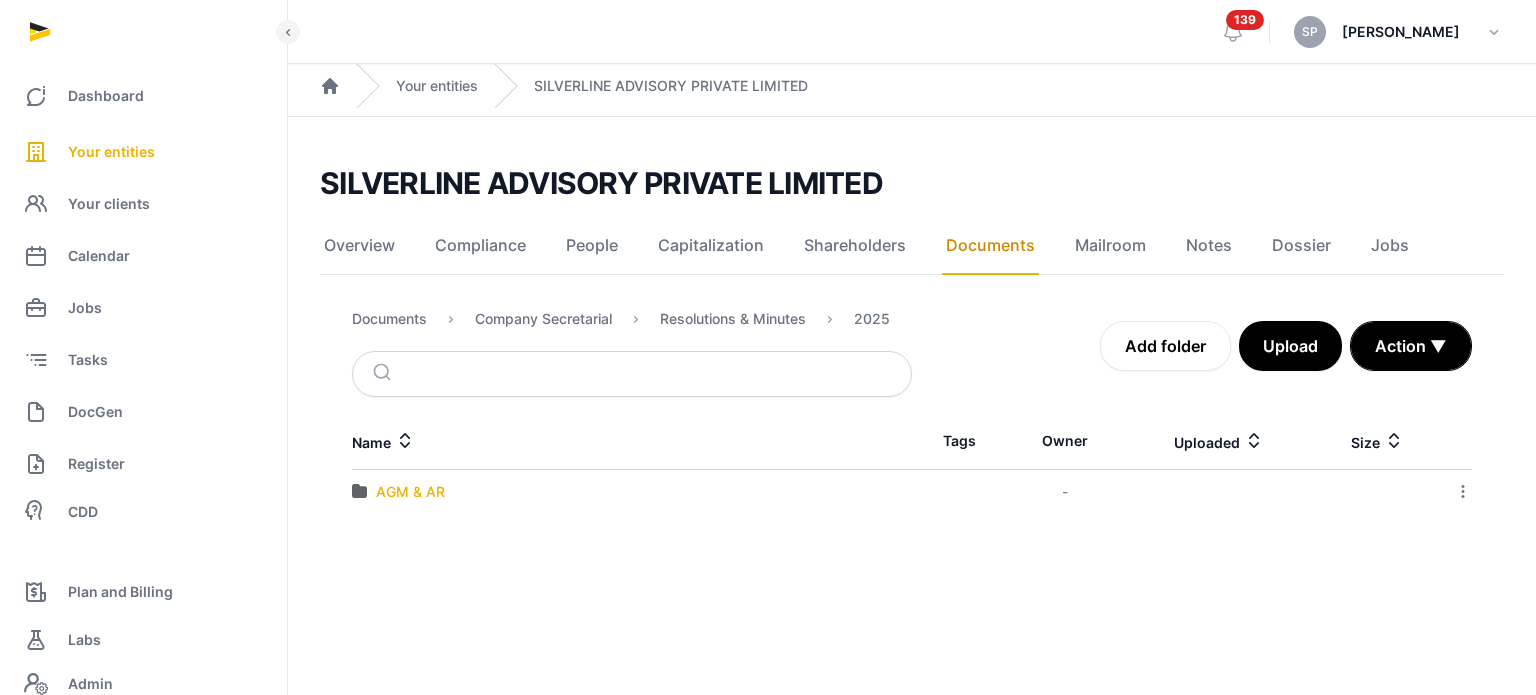 click on "AGM & AR" at bounding box center (410, 492) 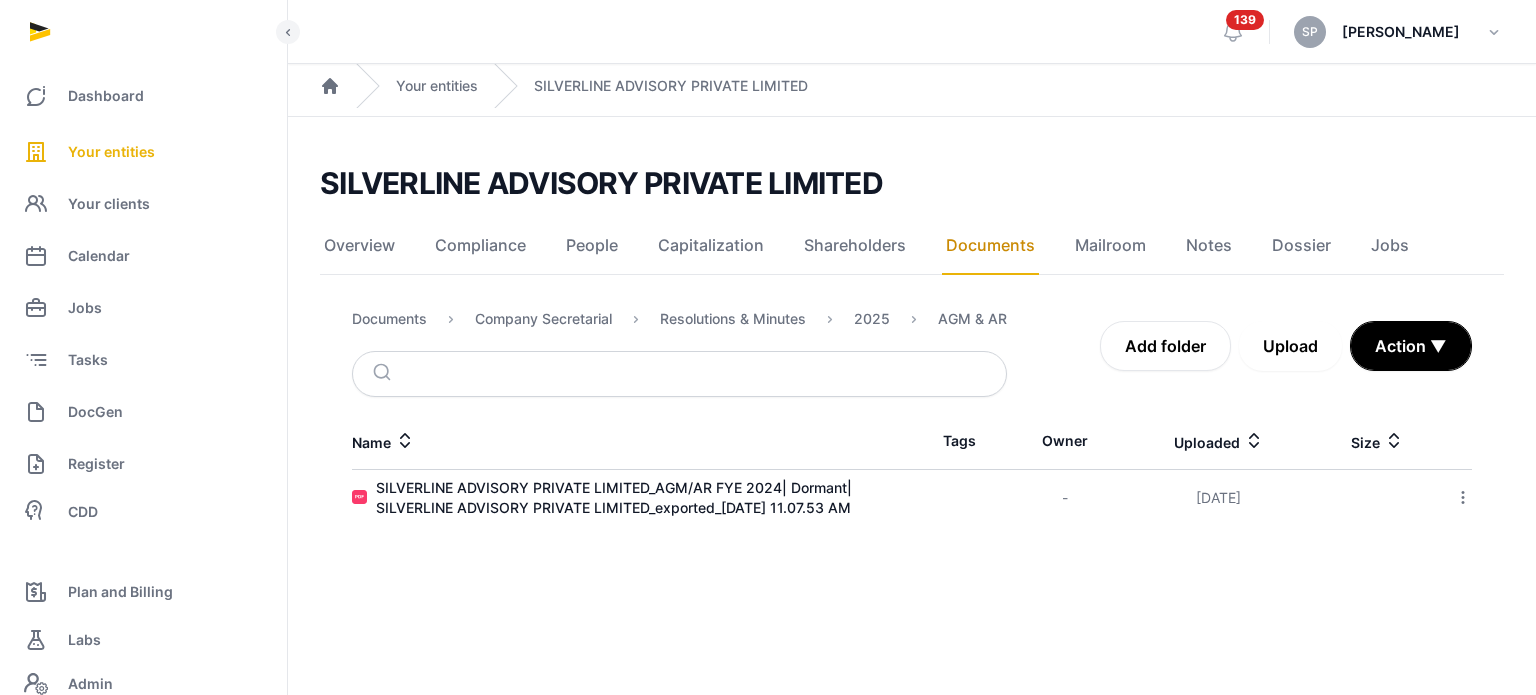click on "Upload" at bounding box center (1290, 346) 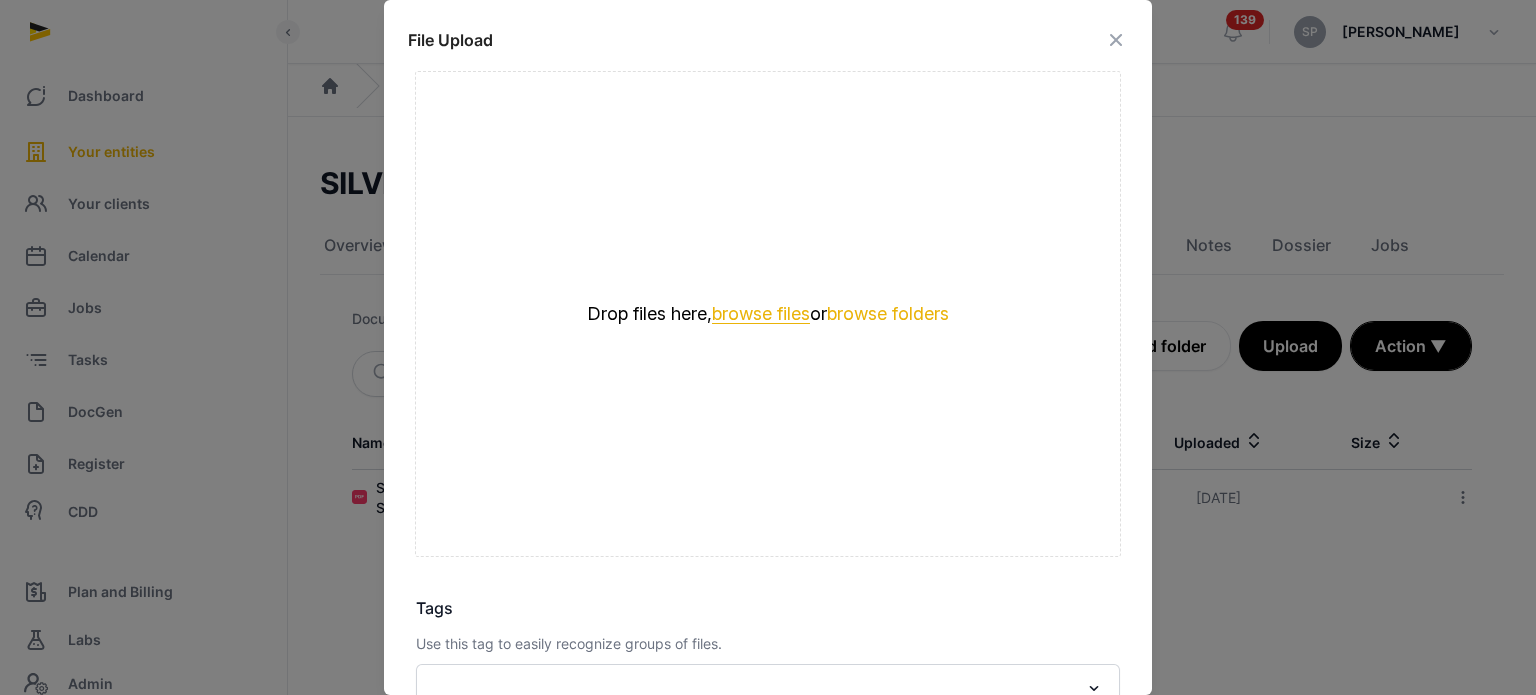 click on "browse files" at bounding box center [761, 314] 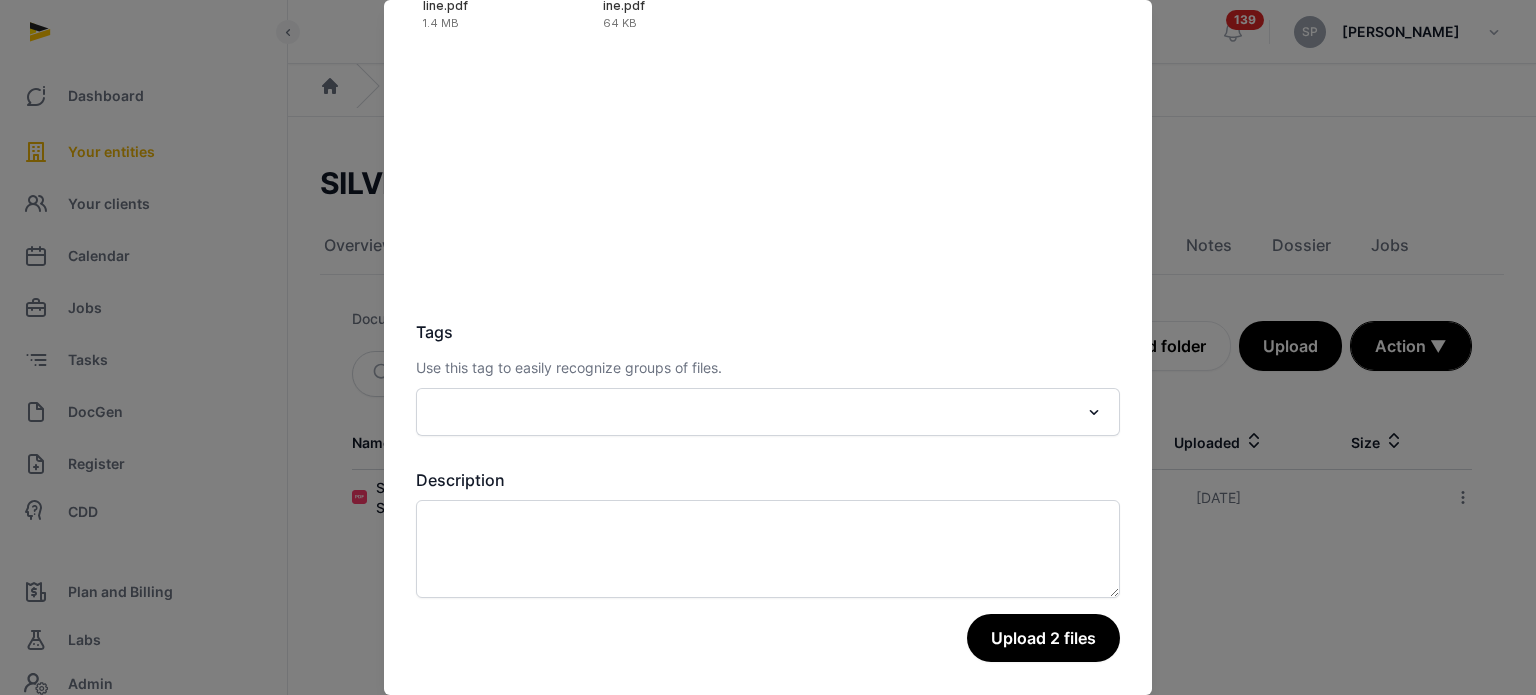 scroll, scrollTop: 282, scrollLeft: 0, axis: vertical 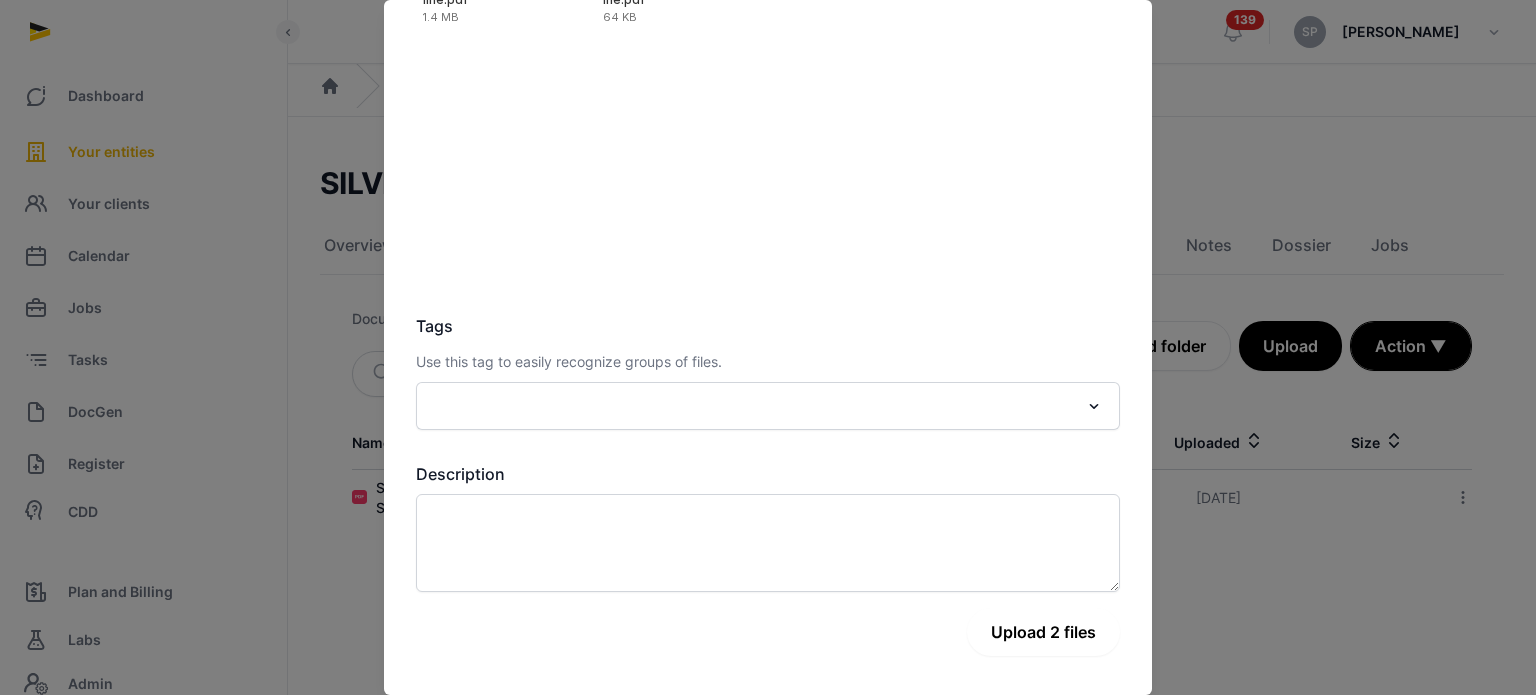 click on "Upload 2 files" at bounding box center (1043, 632) 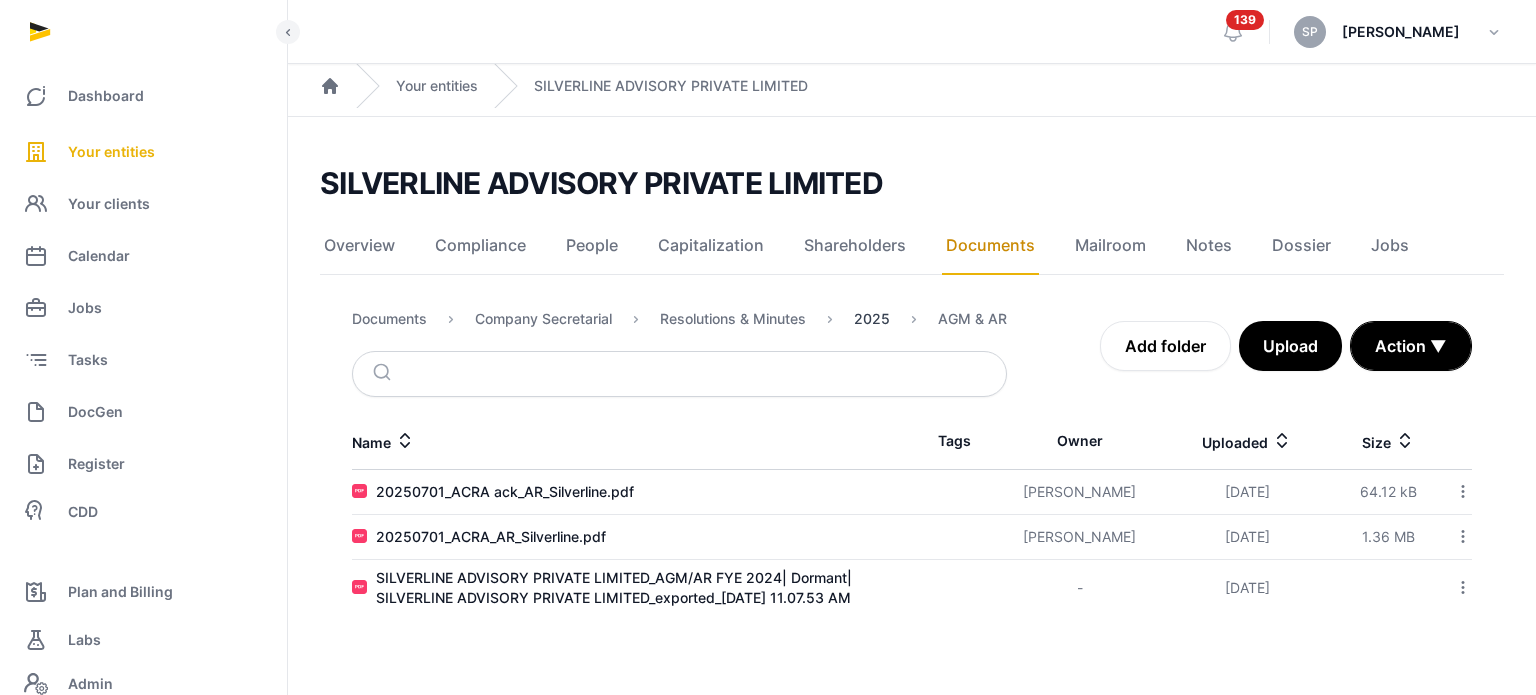 click on "2025" at bounding box center (872, 319) 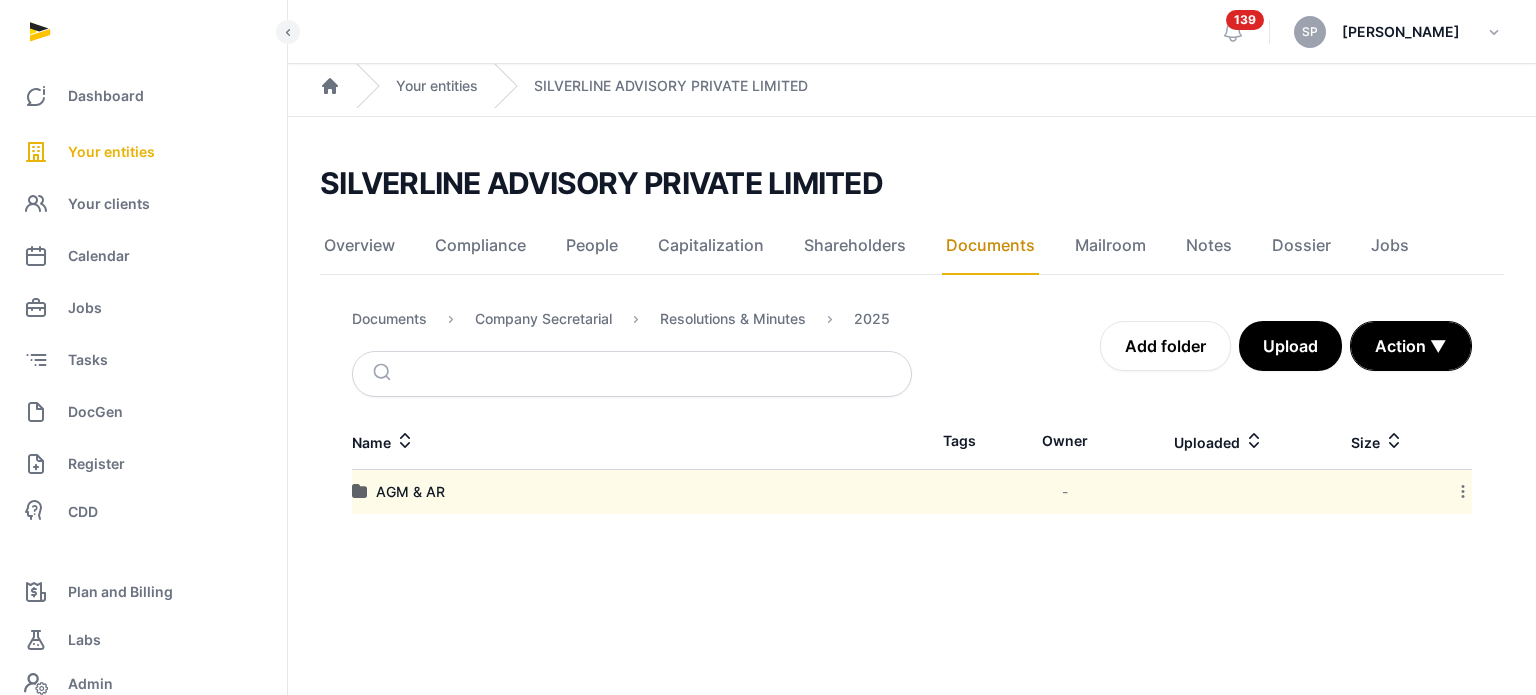 click on "AGM & AR" at bounding box center (632, 492) 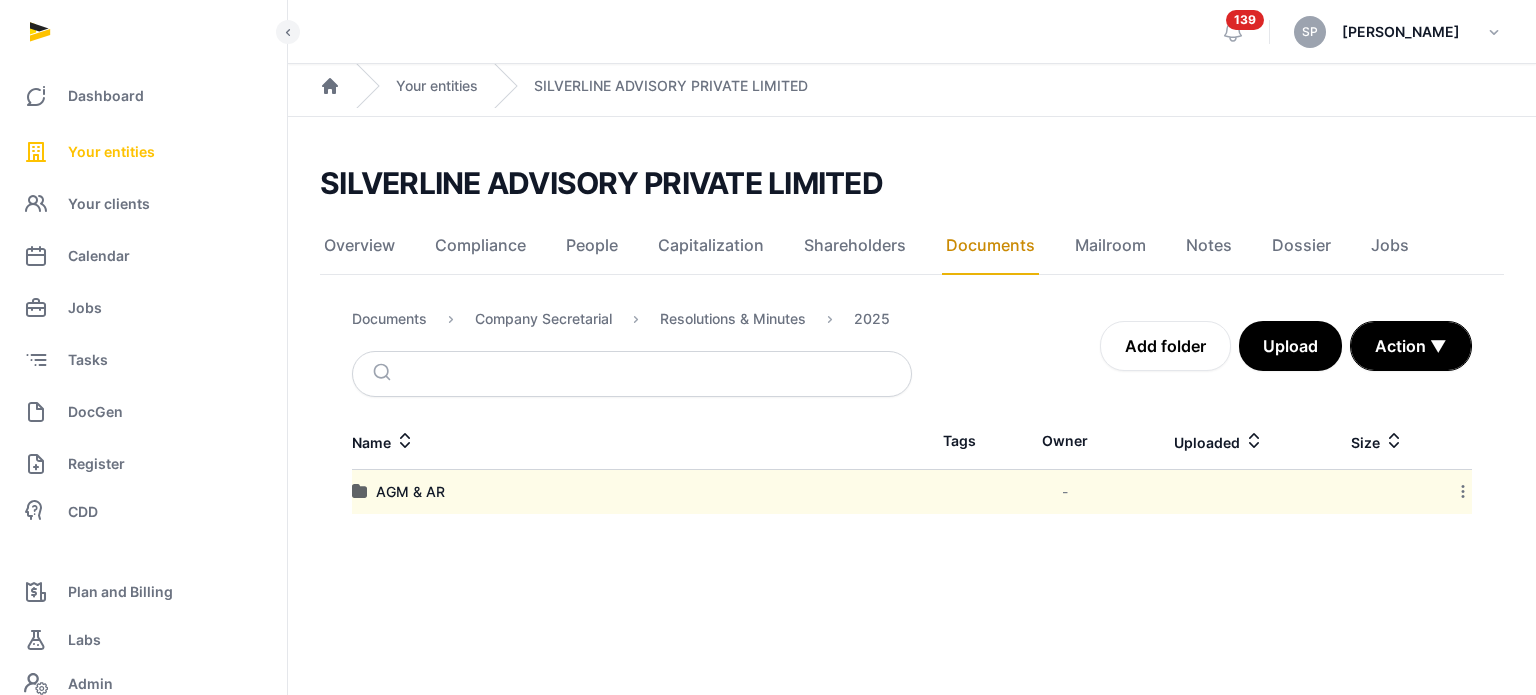 click on "Your entities" at bounding box center [111, 152] 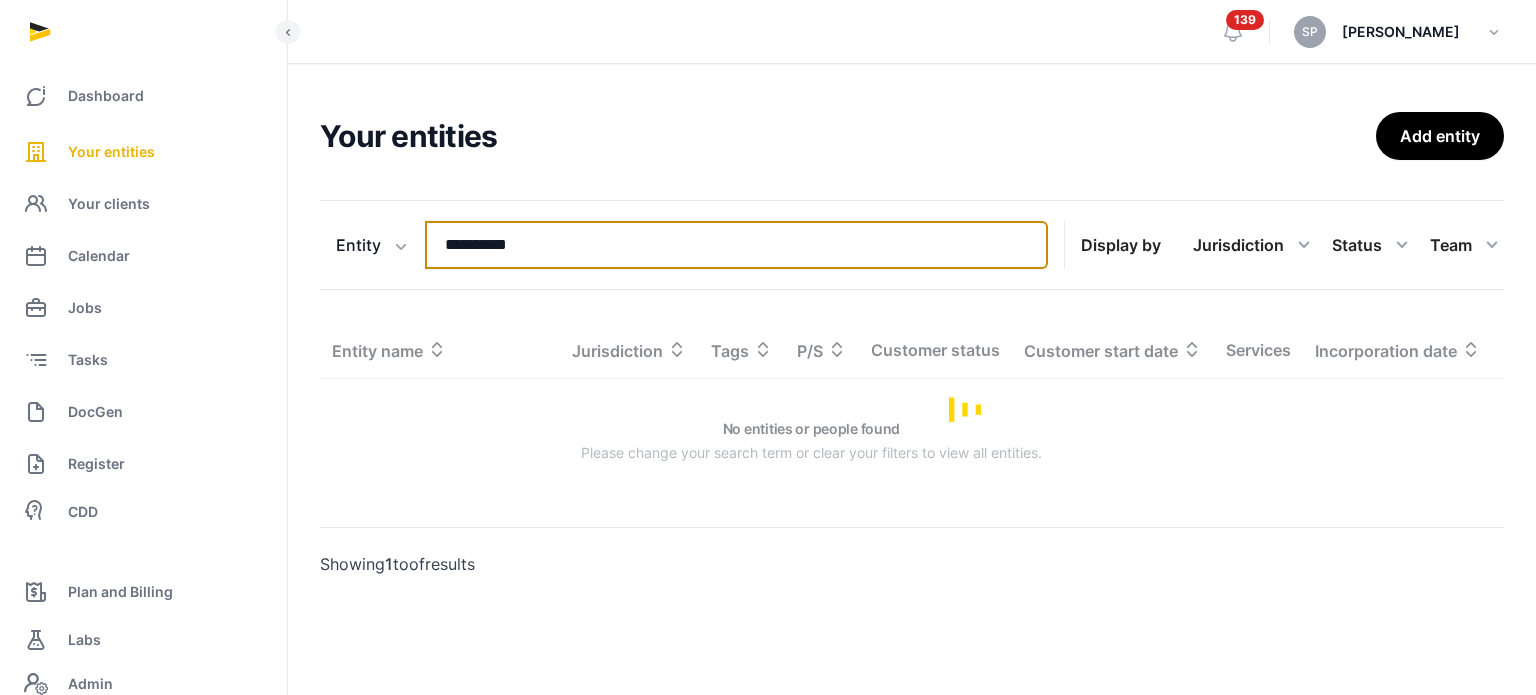 click on "**********" at bounding box center (736, 245) 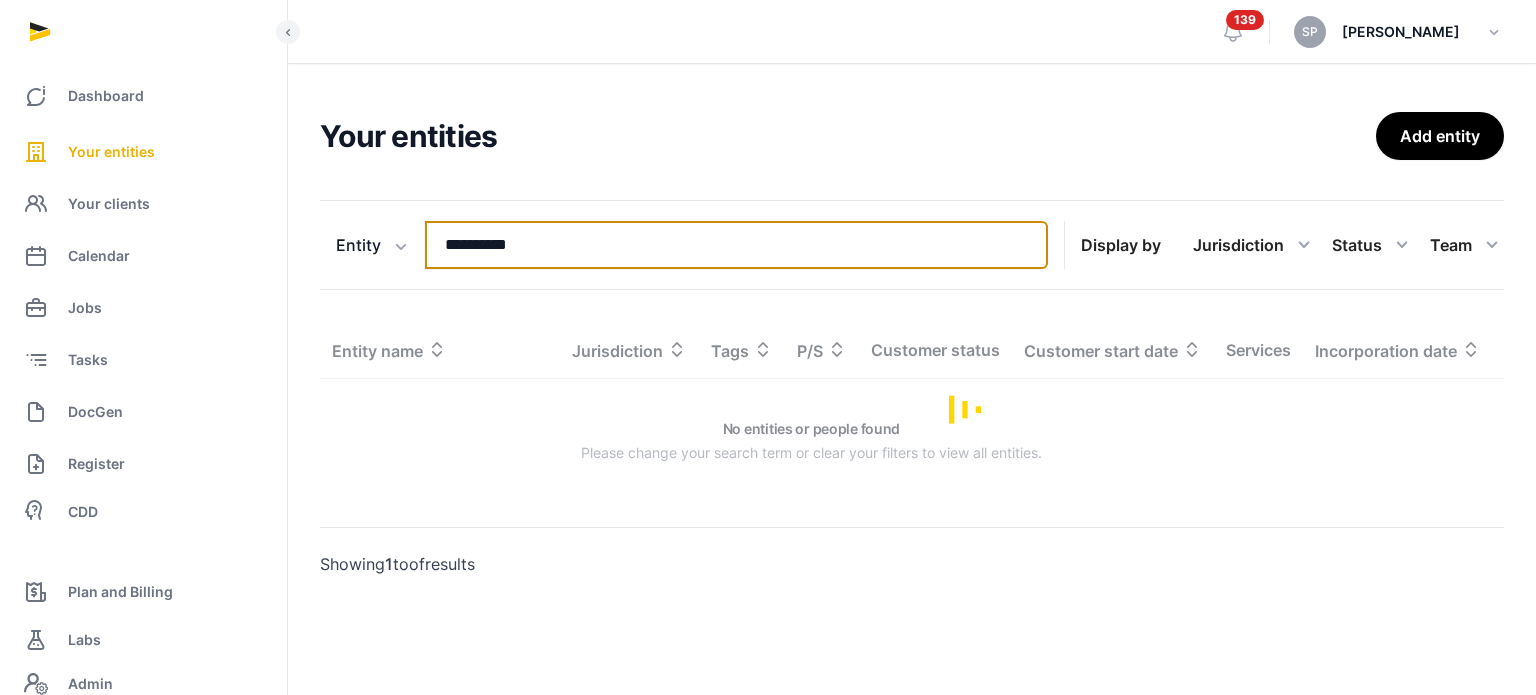 click on "**********" at bounding box center [736, 245] 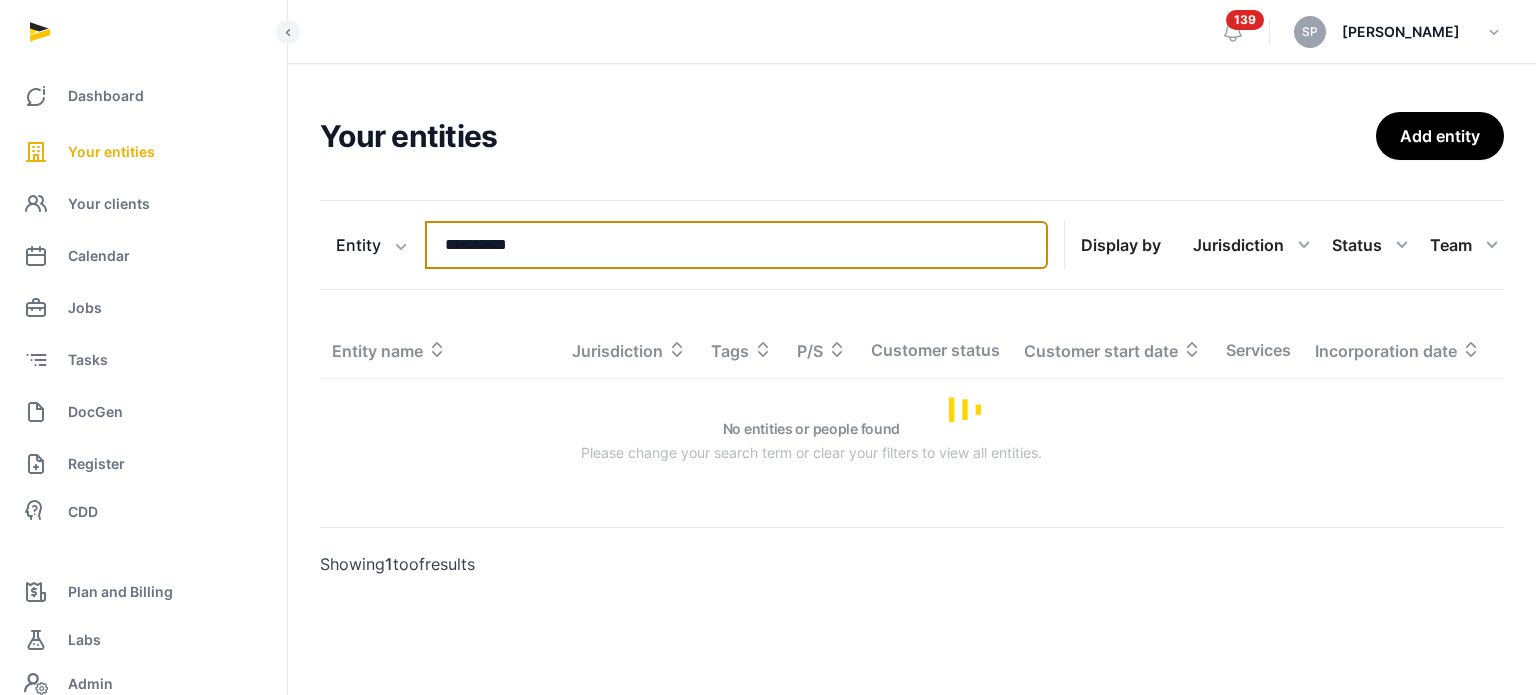 click on "**********" at bounding box center (736, 245) 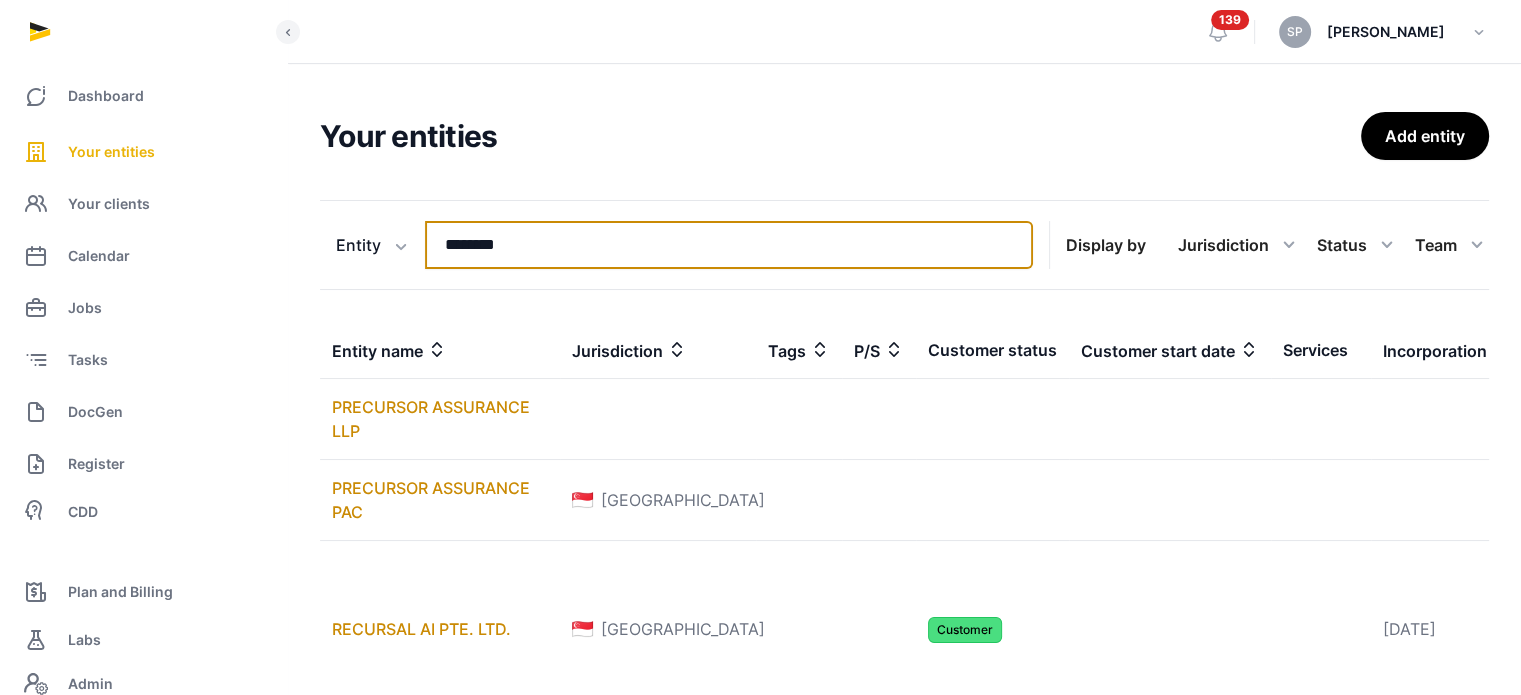 type on "********" 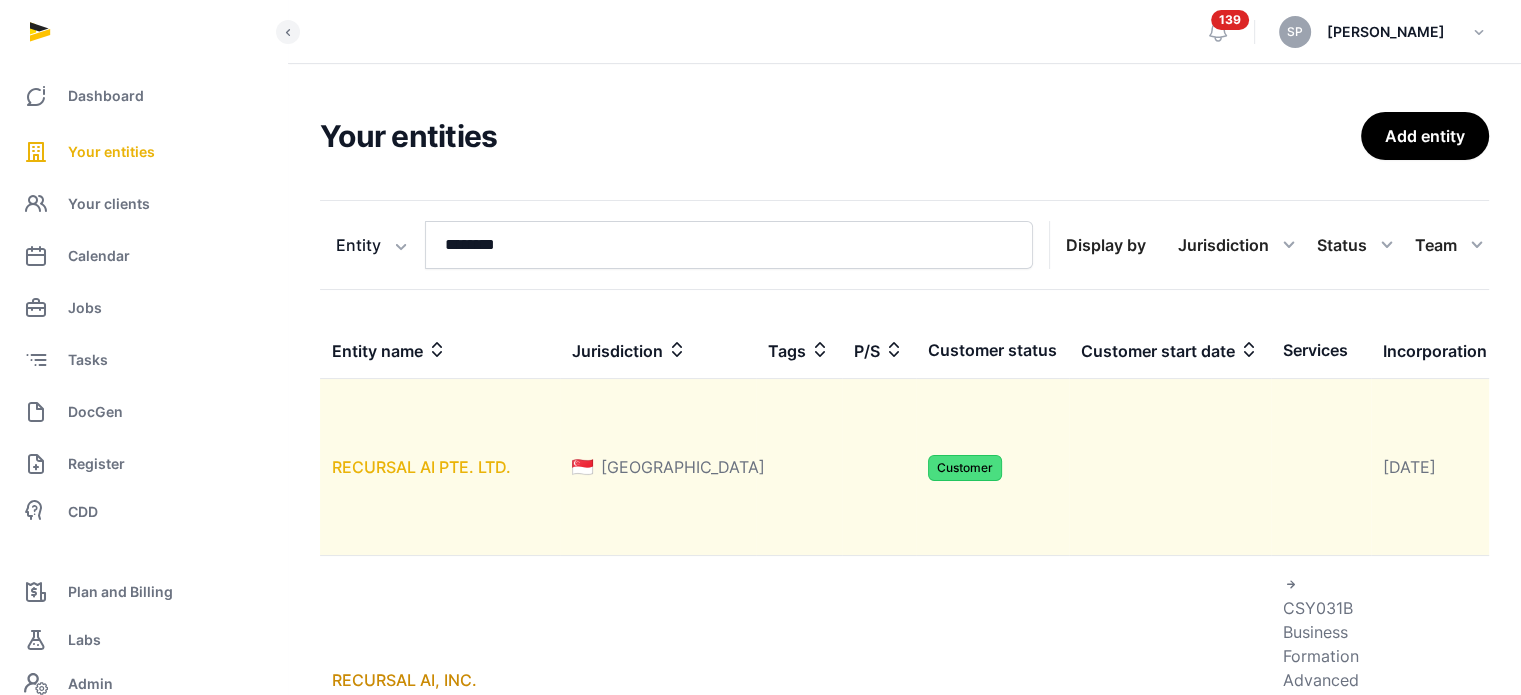 click on "RECURSAL AI PTE. LTD." at bounding box center [421, 467] 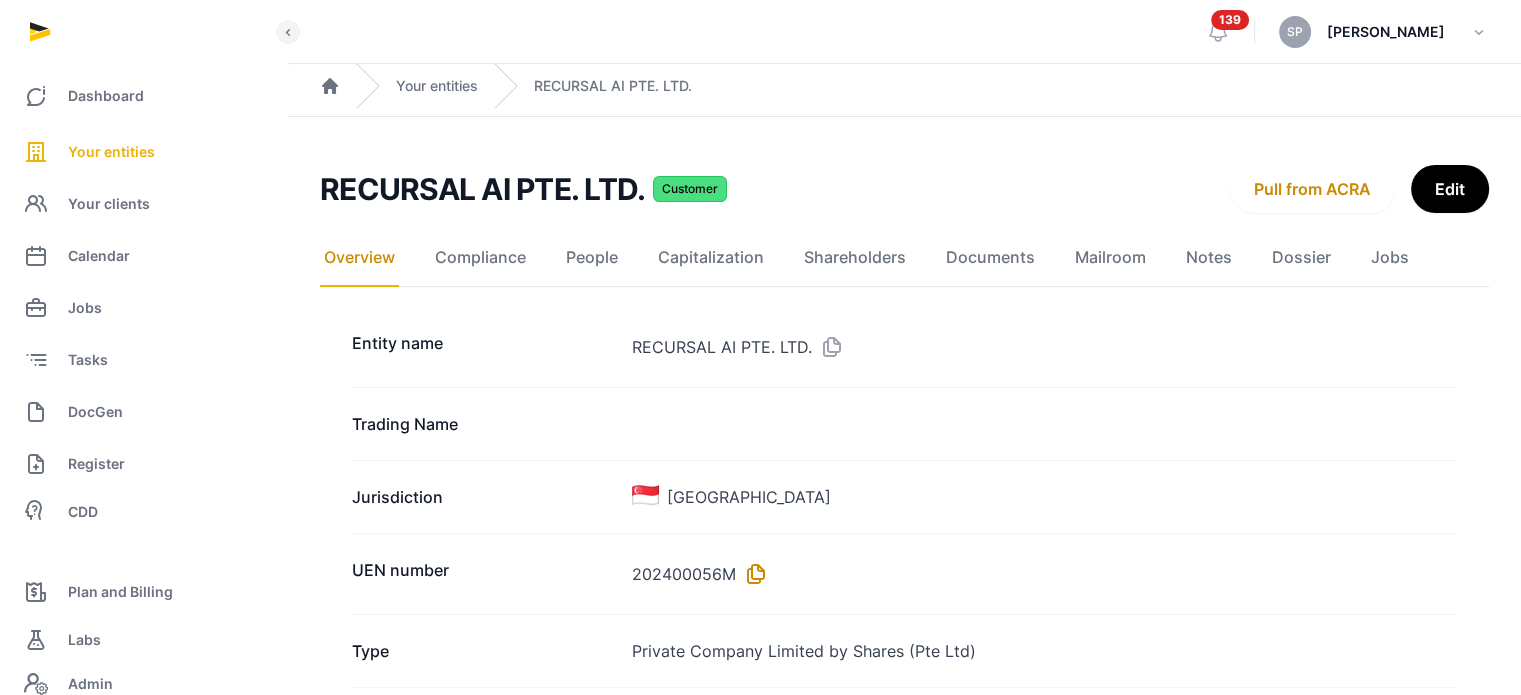 click at bounding box center (752, 574) 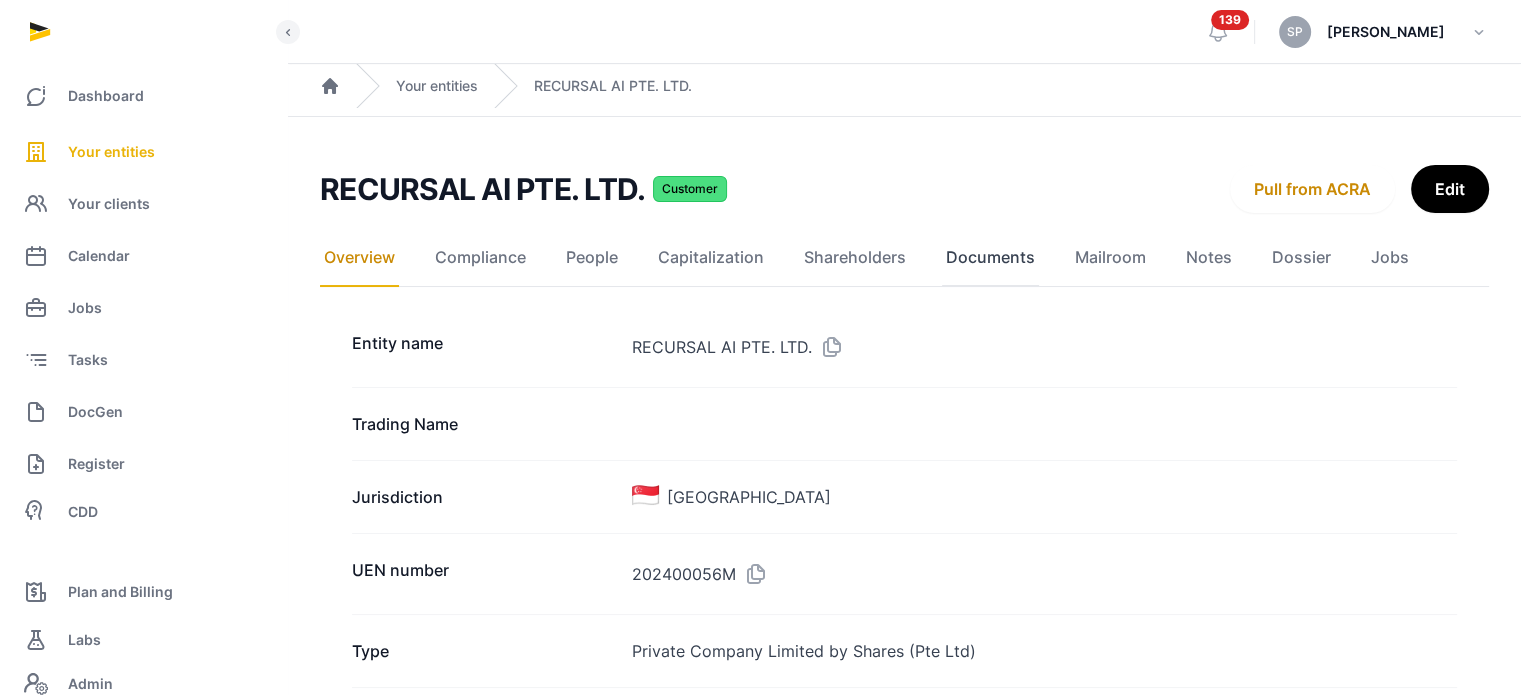 click on "Documents" 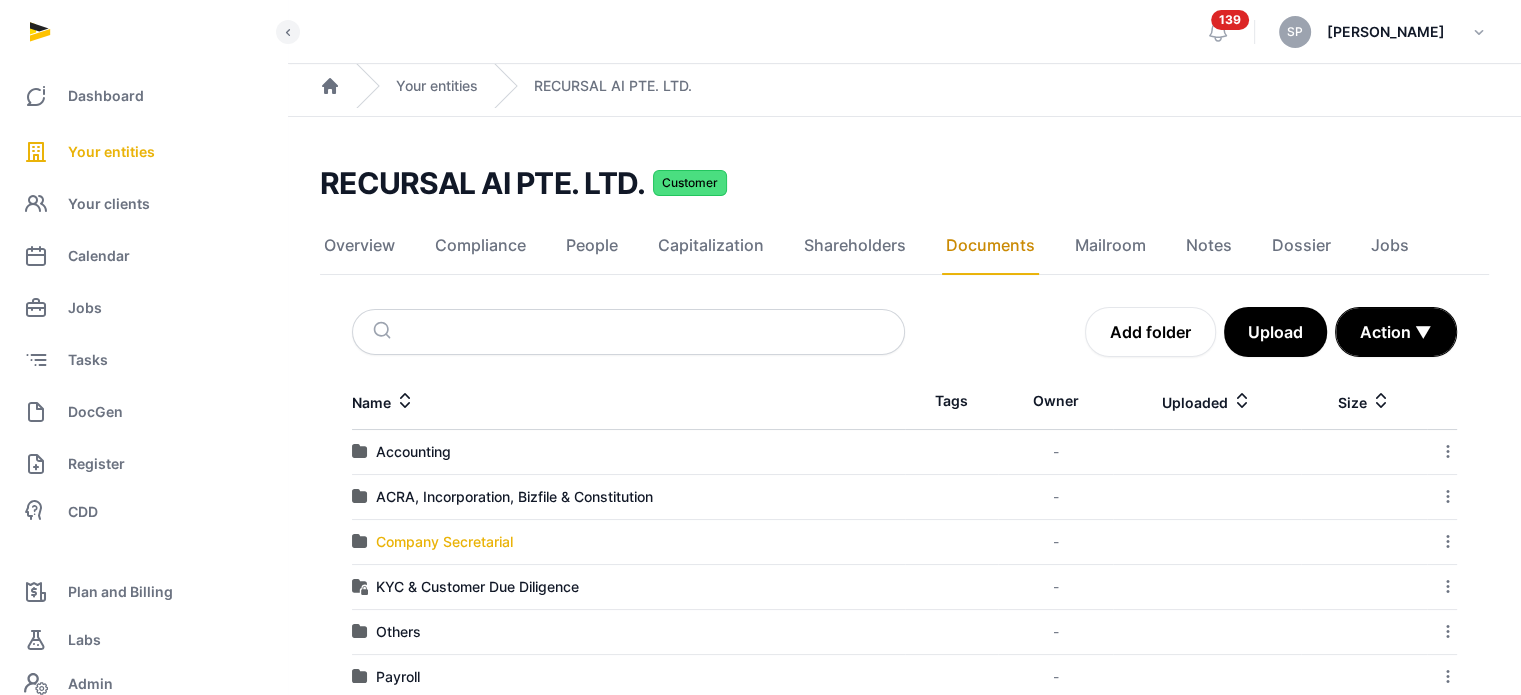 click on "Company Secretarial" at bounding box center [444, 542] 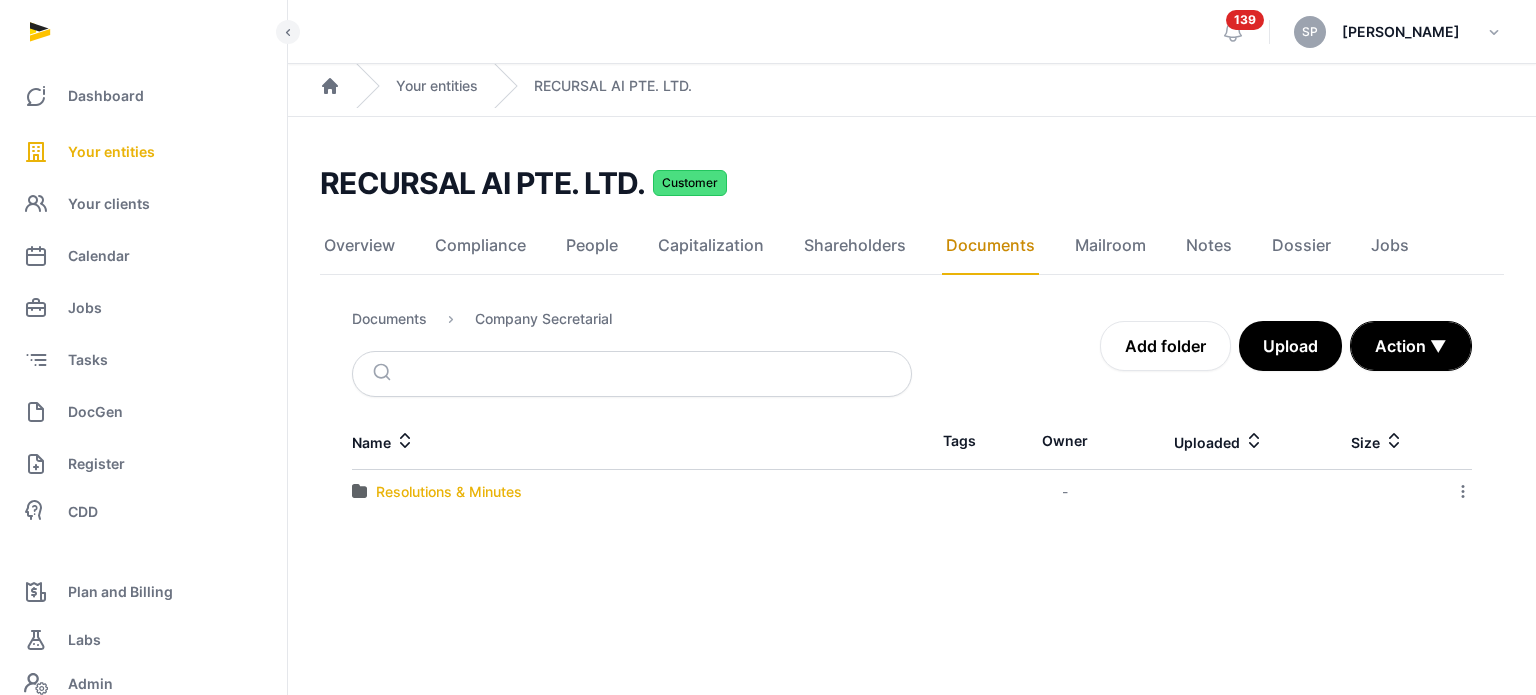 click on "Resolutions & Minutes" at bounding box center (449, 492) 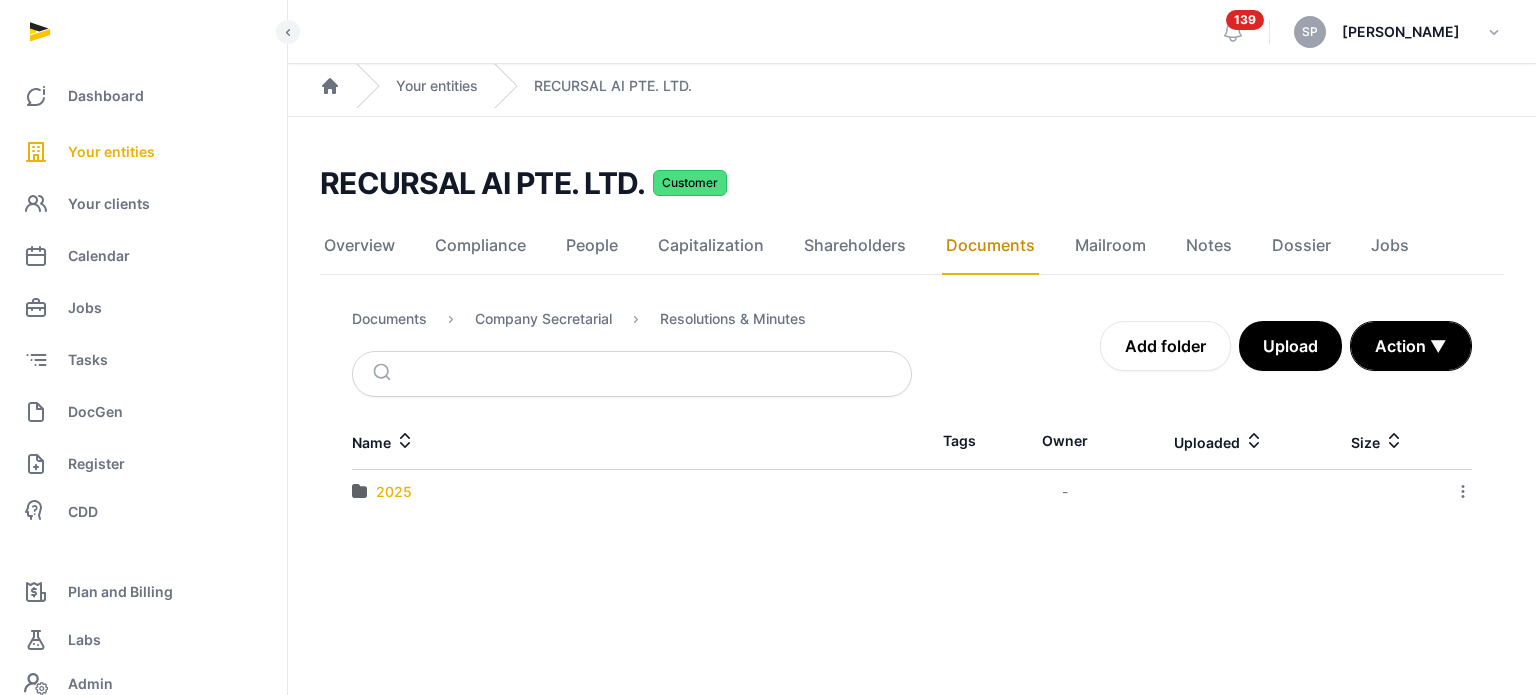 click on "2025" at bounding box center [394, 492] 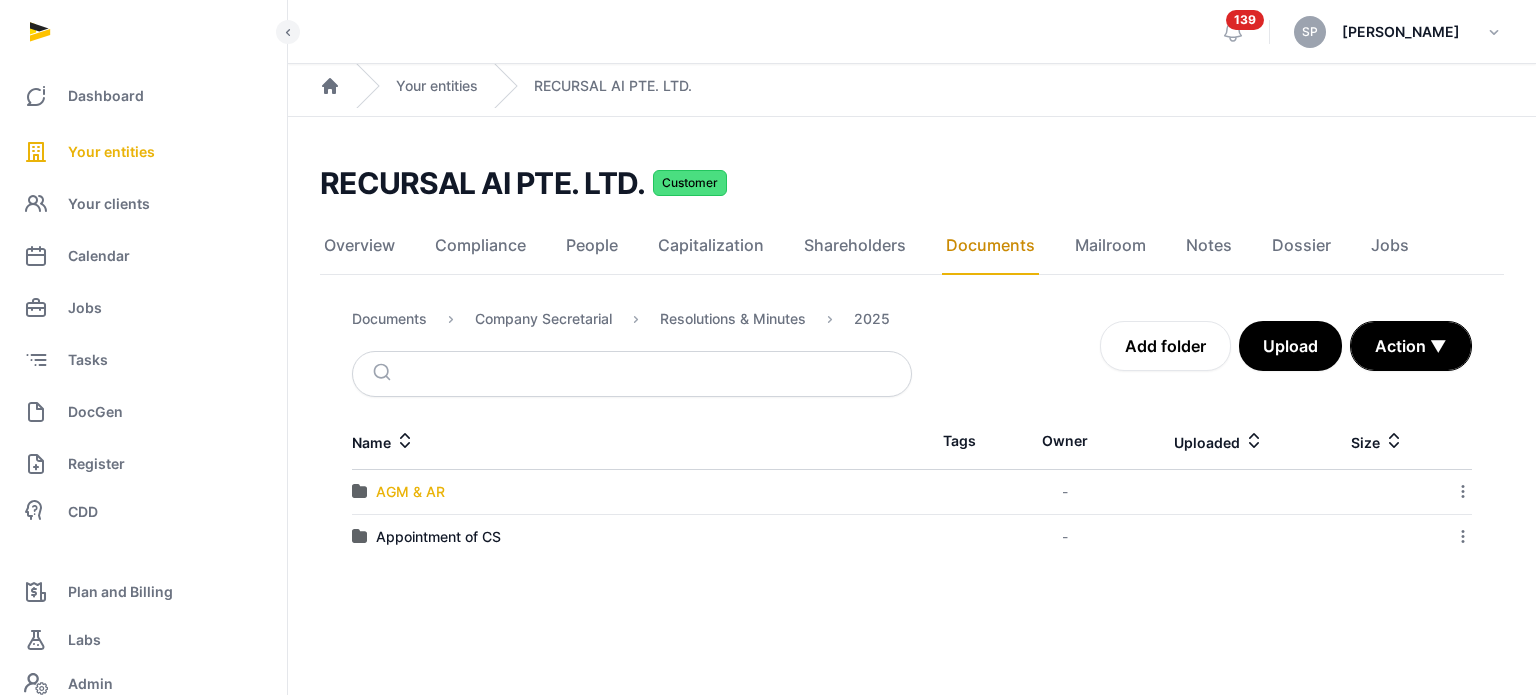 click on "AGM & AR" at bounding box center (410, 492) 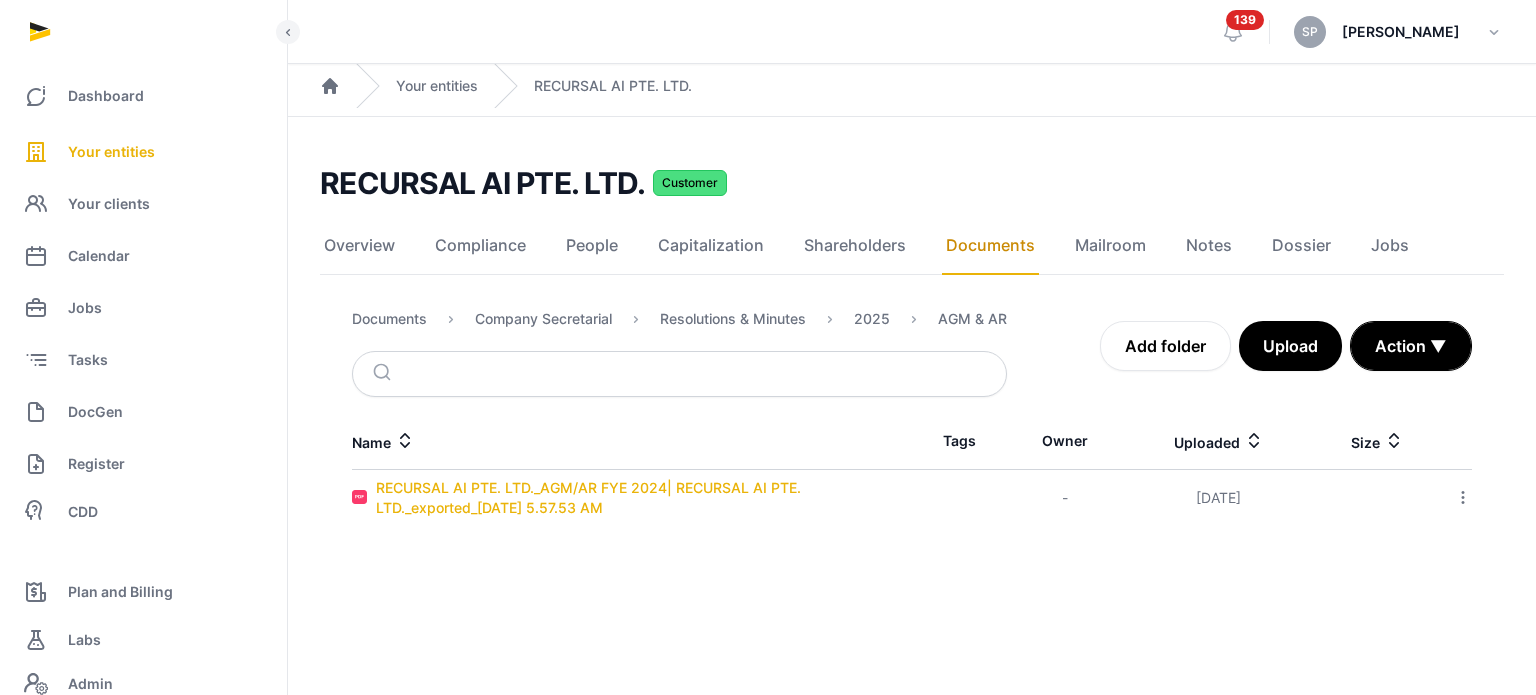 click on "RECURSAL AI PTE. LTD._AGM/AR FYE 2024| RECURSAL AI PTE. LTD._exported_2025-06-30 5.57.53 AM" at bounding box center (644, 498) 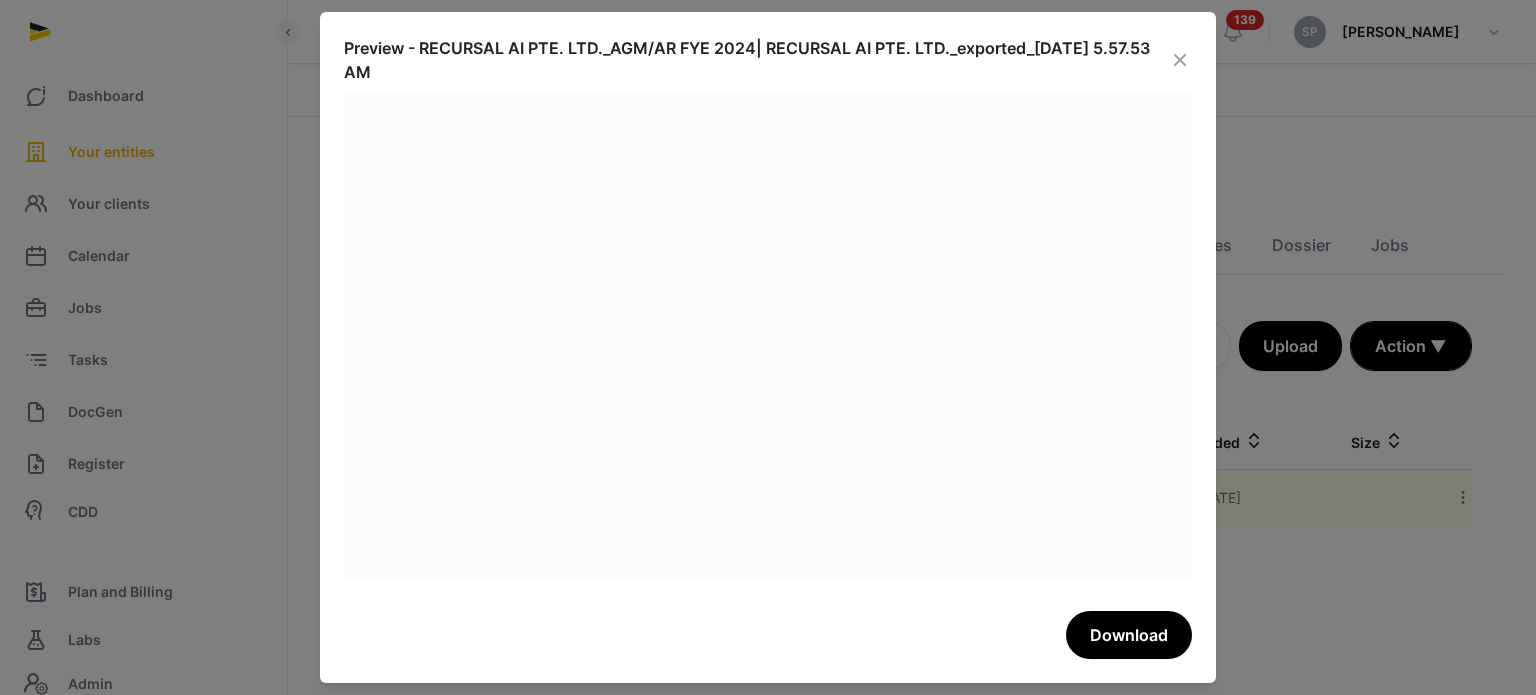click at bounding box center [1180, 60] 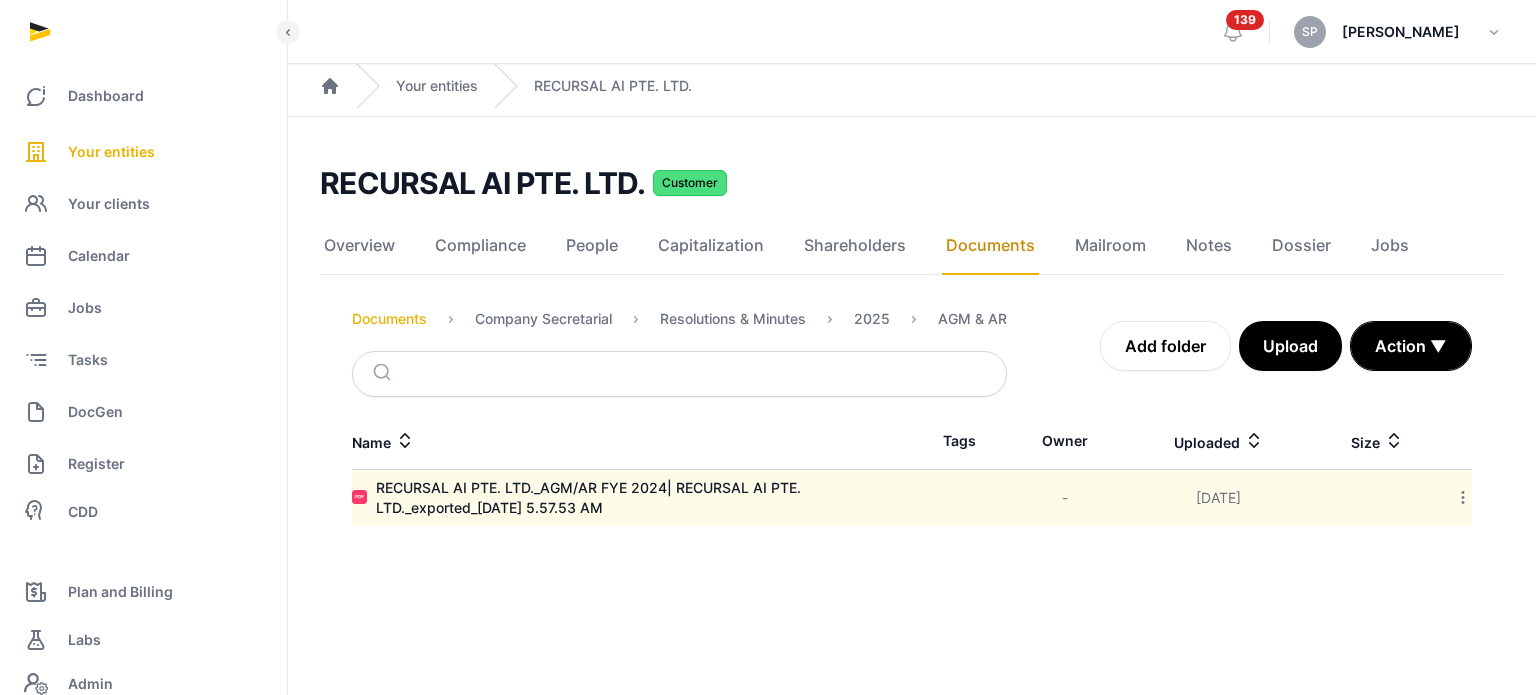 click on "Documents  Company Secretarial Resolutions & Minutes 2025 AGM & AR" at bounding box center [679, 323] 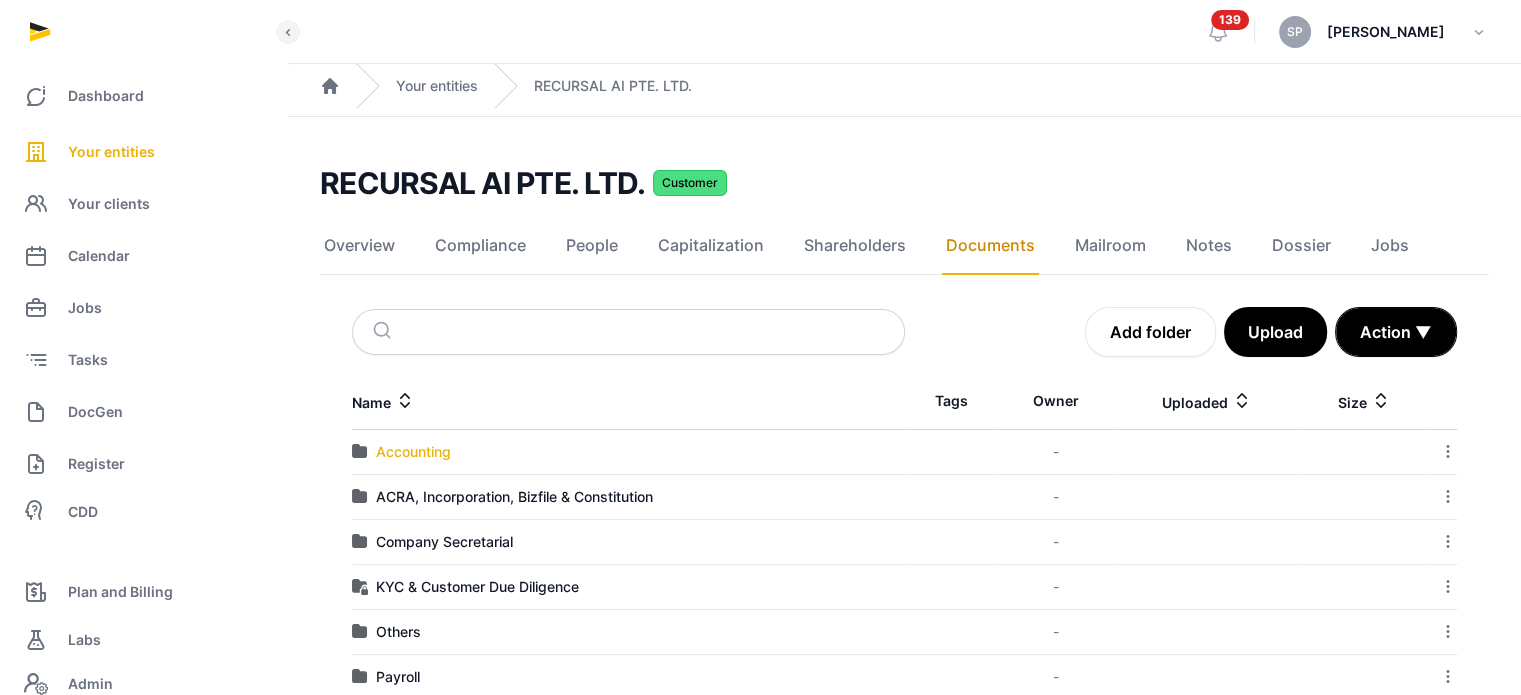 click on "Accounting" at bounding box center (413, 452) 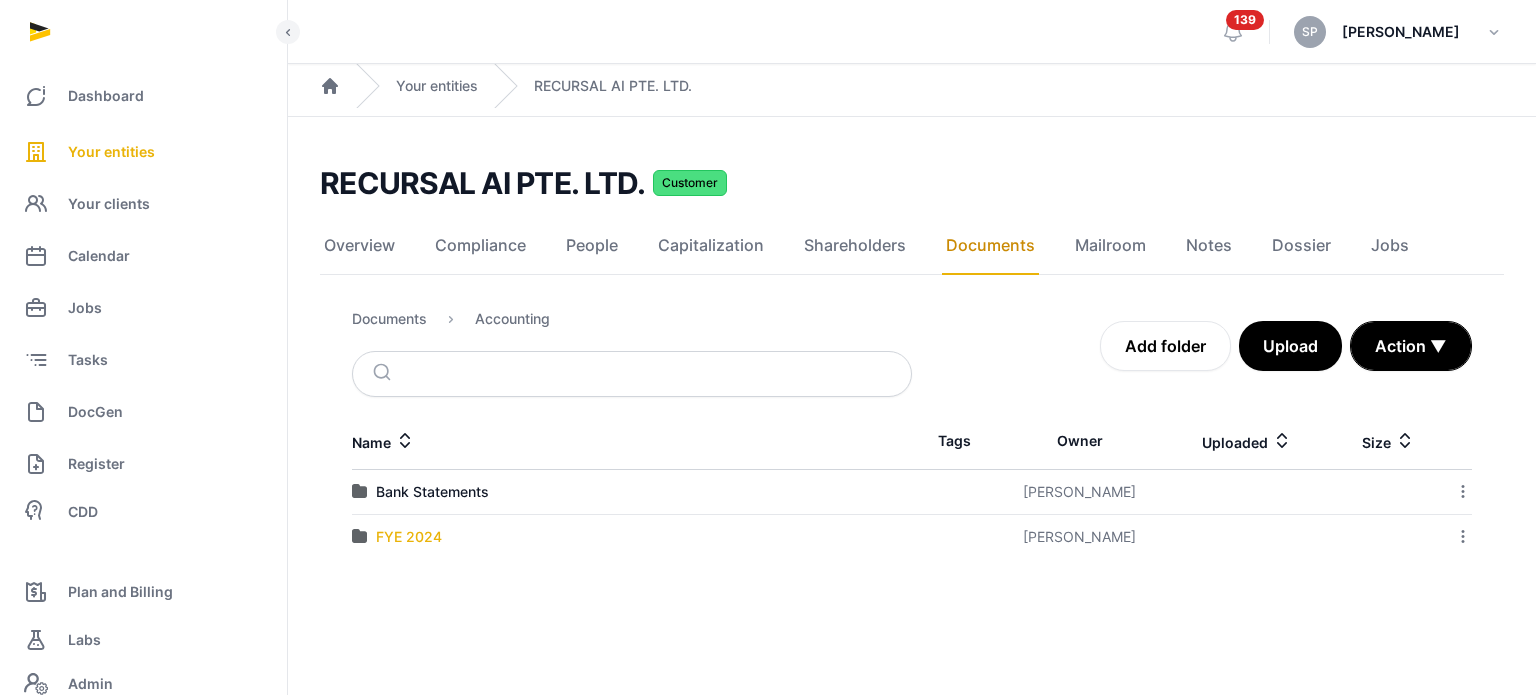 click on "FYE 2024" at bounding box center (409, 537) 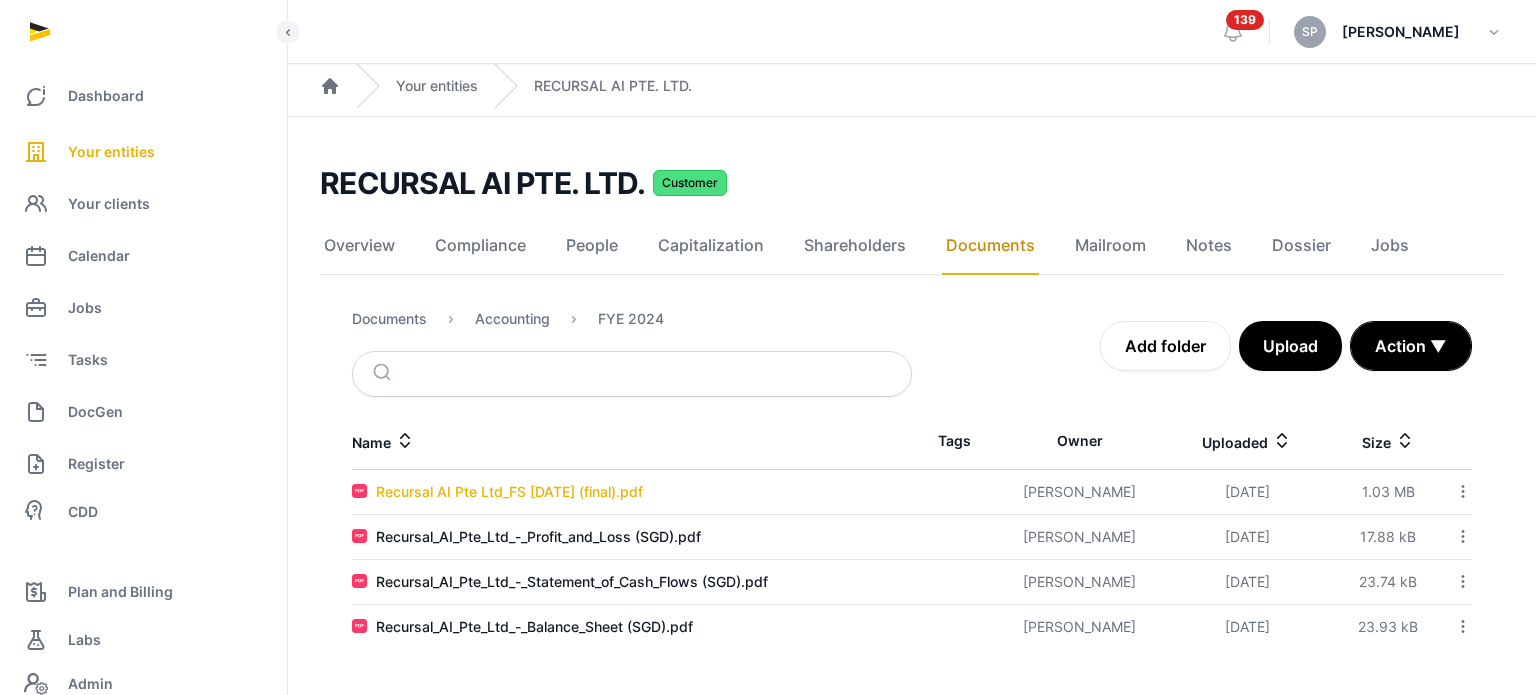 click on "Recursal AI Pte Ltd_FS December 2024 (final).pdf" at bounding box center (509, 492) 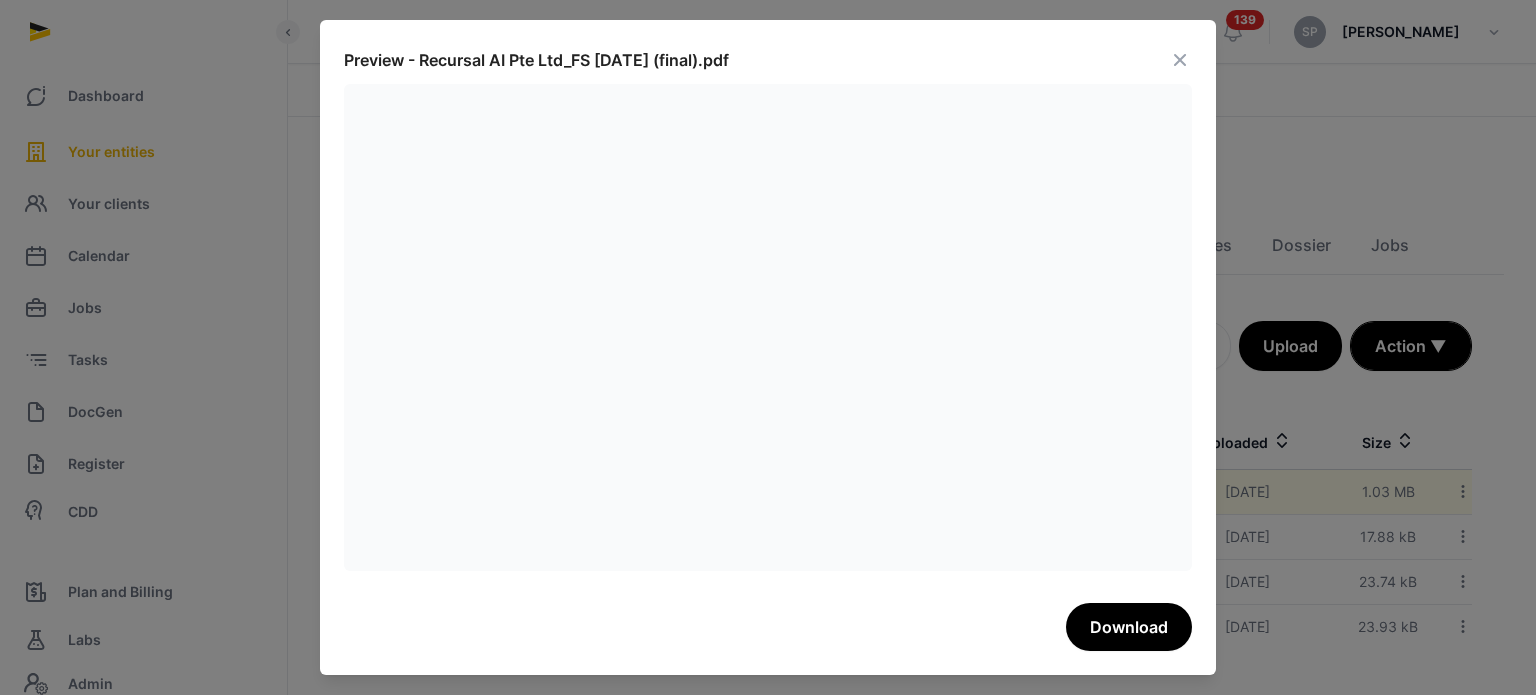 click at bounding box center (1180, 60) 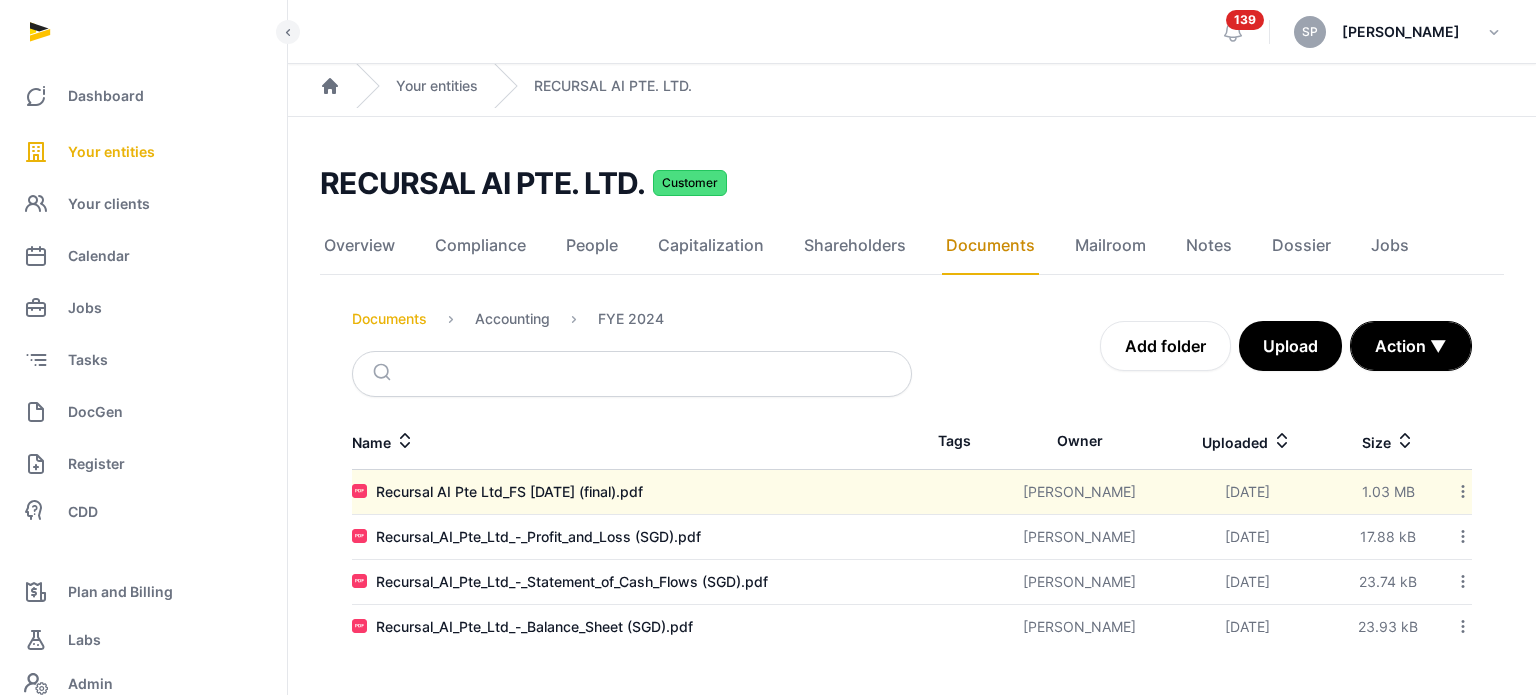 click on "Documents" at bounding box center (389, 319) 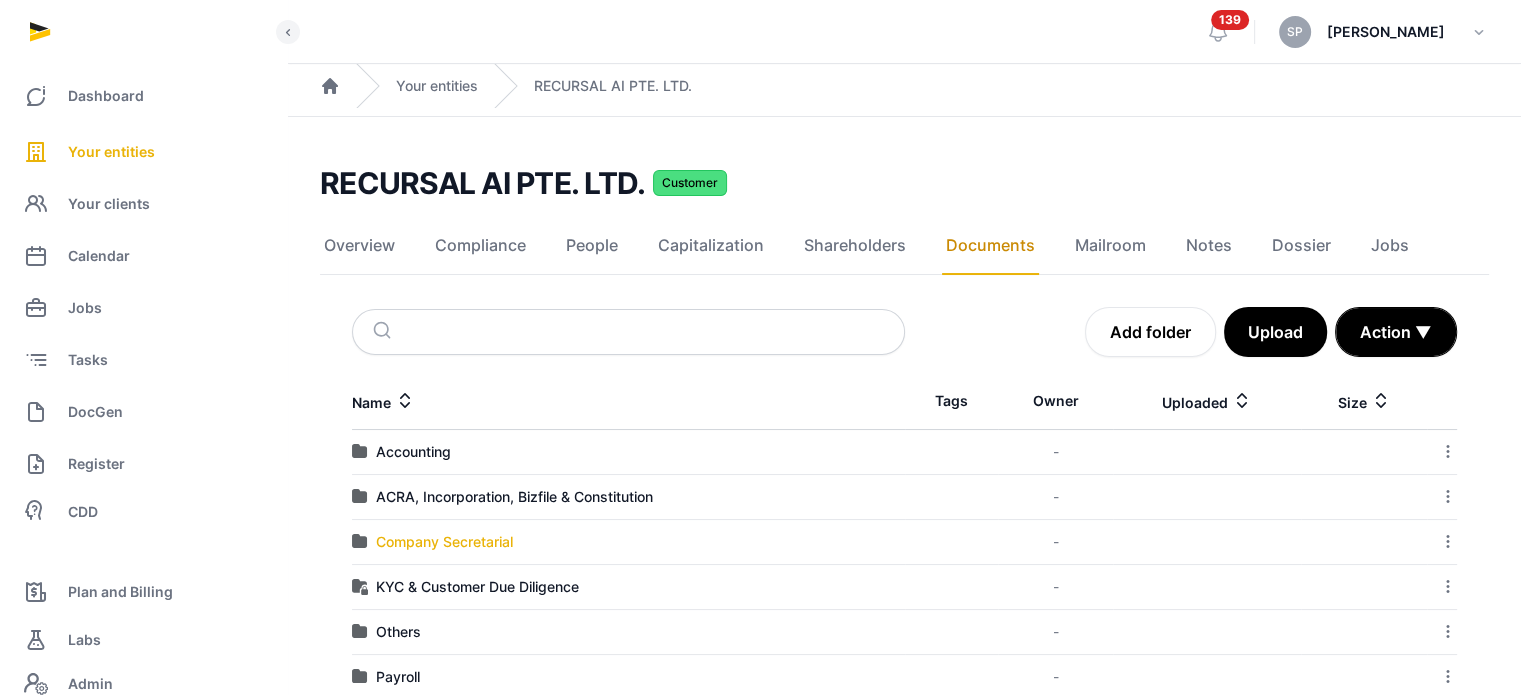click on "Company Secretarial" at bounding box center (444, 542) 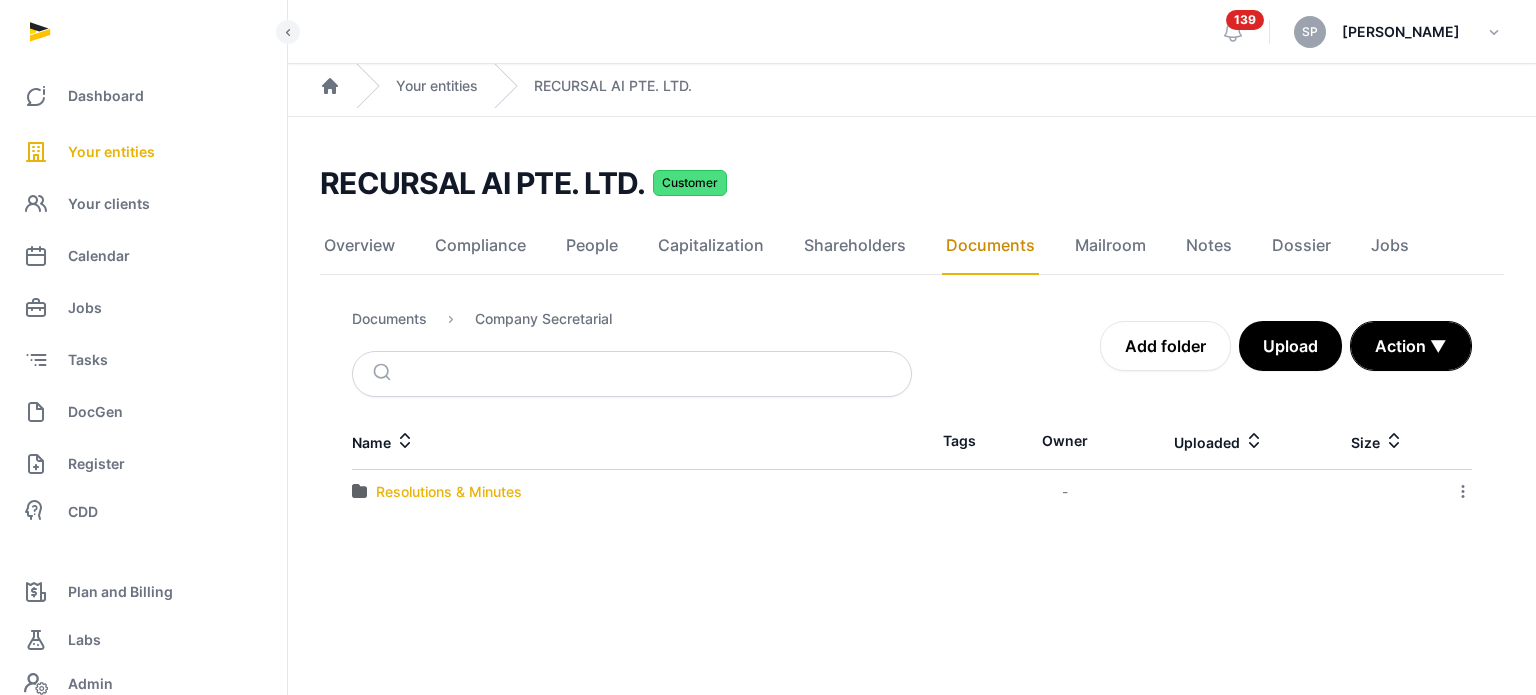 click on "Resolutions & Minutes" at bounding box center (449, 492) 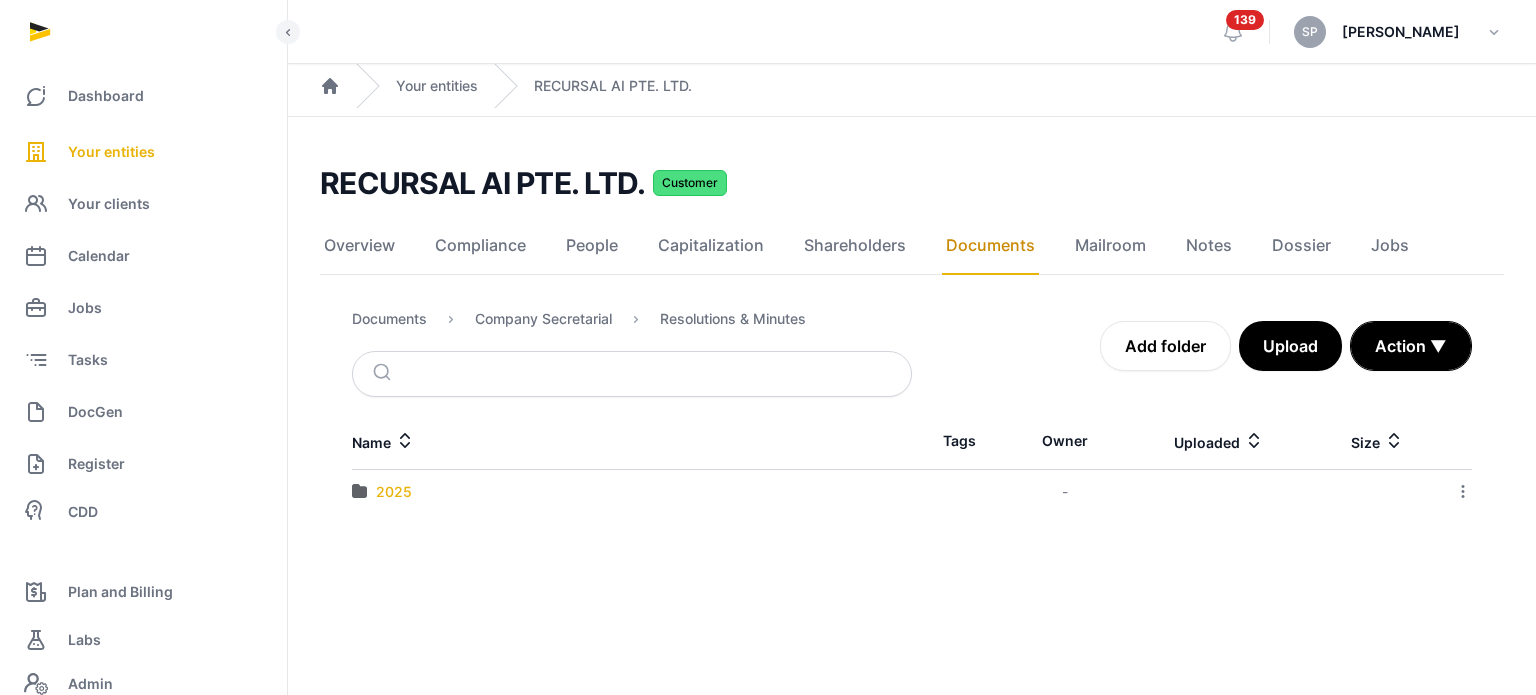 click on "2025" at bounding box center (394, 492) 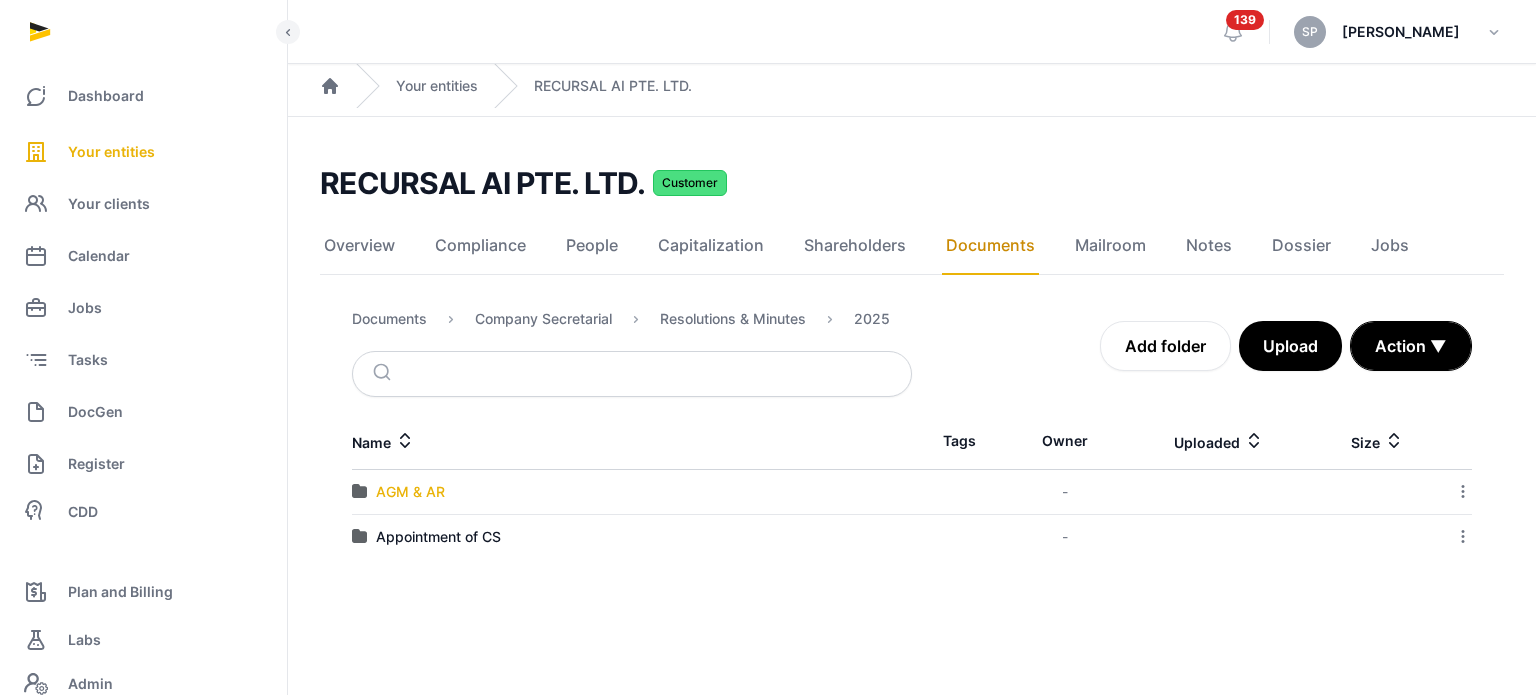 click on "AGM & AR" at bounding box center [410, 492] 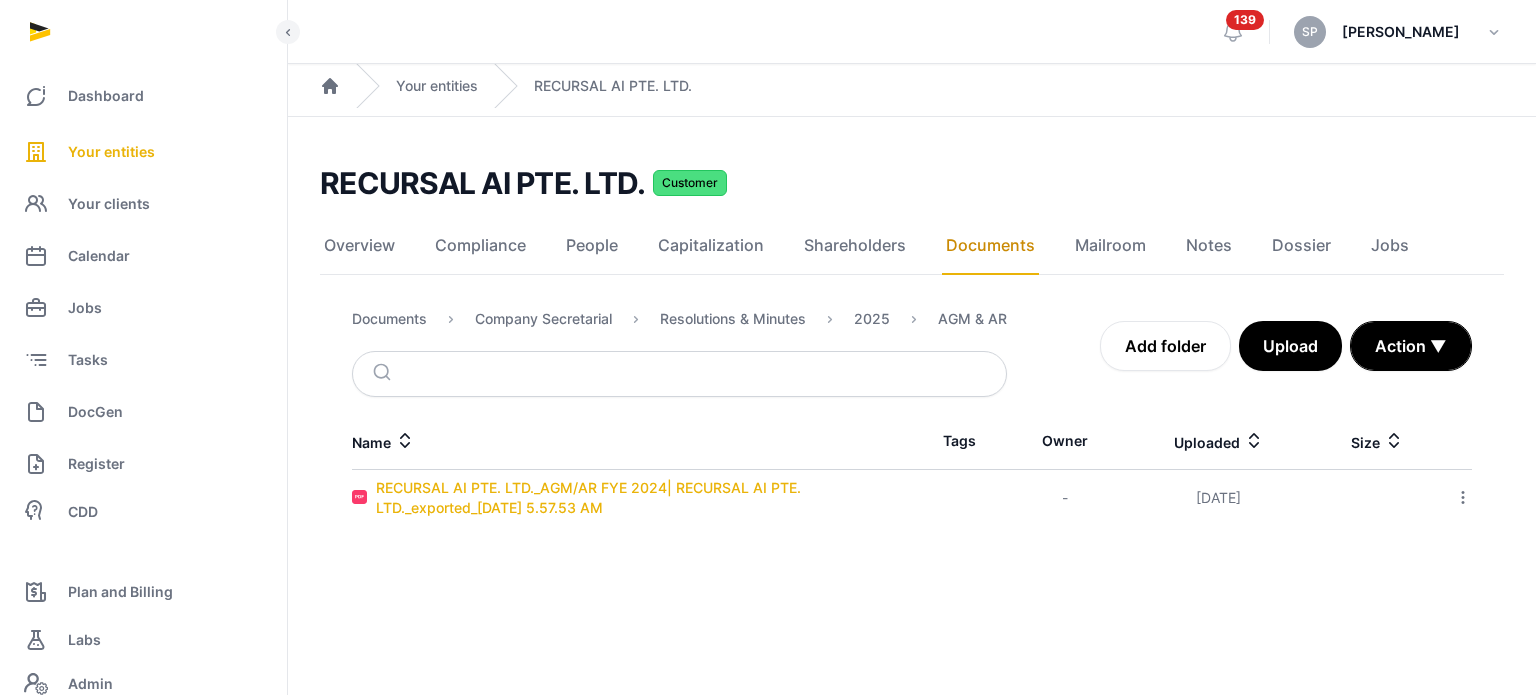 click on "RECURSAL AI PTE. LTD._AGM/AR FYE 2024| RECURSAL AI PTE. LTD._exported_2025-06-30 5.57.53 AM" at bounding box center (644, 498) 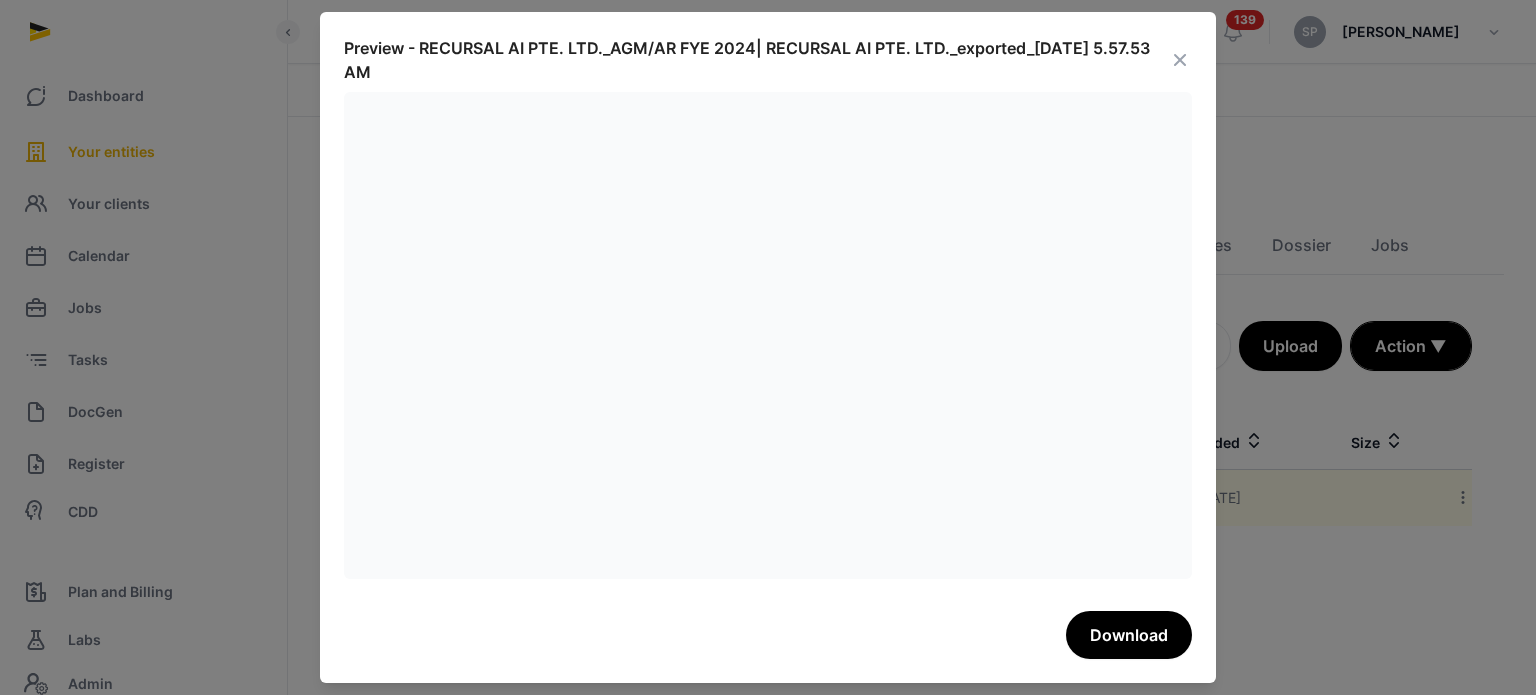 click at bounding box center (1180, 60) 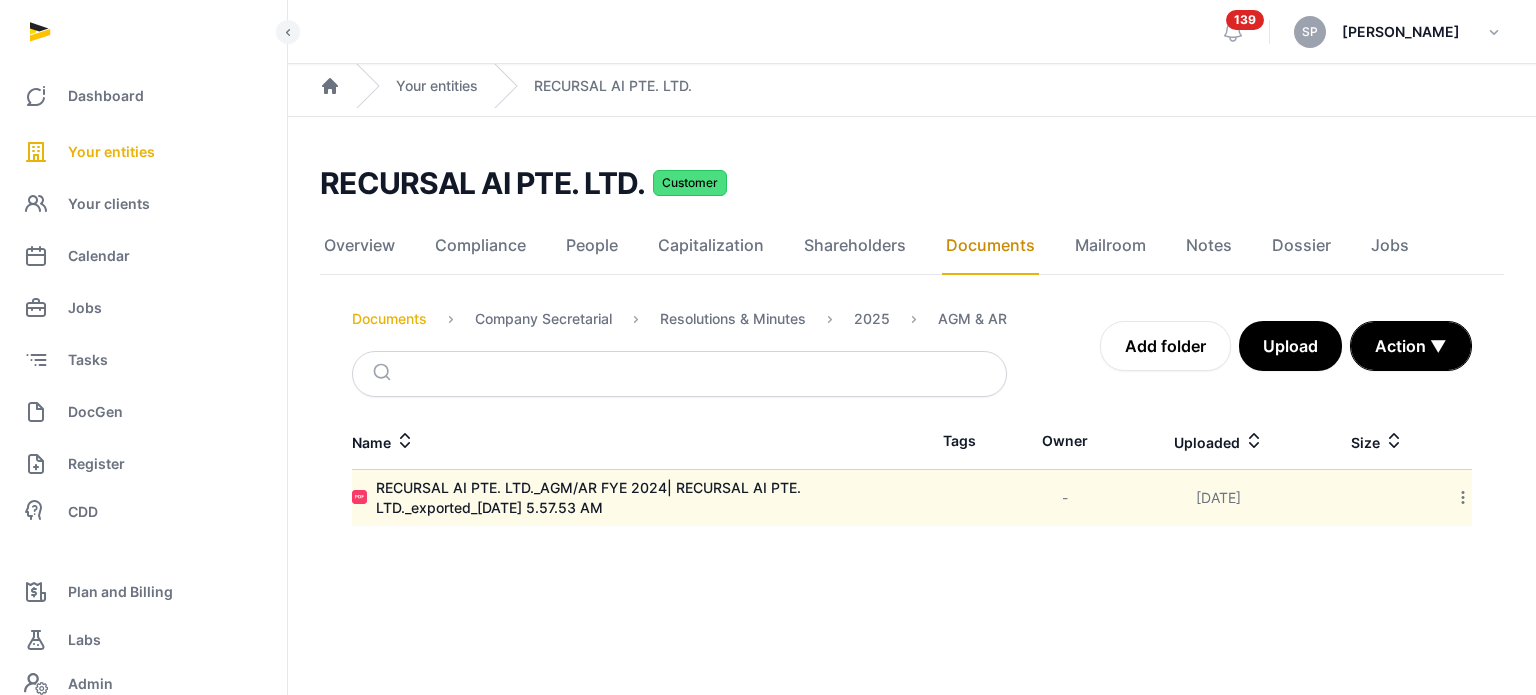 click on "Documents" at bounding box center (389, 319) 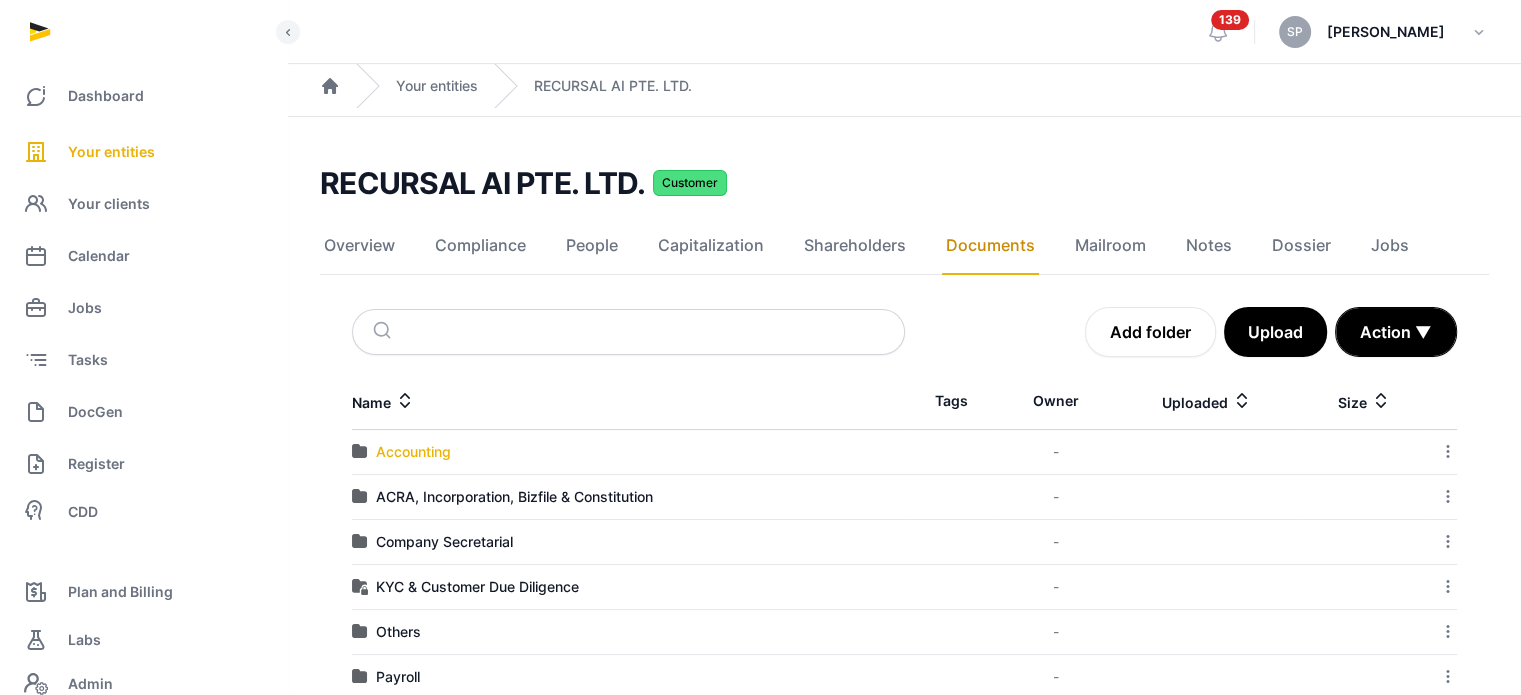 click on "Accounting" at bounding box center [413, 452] 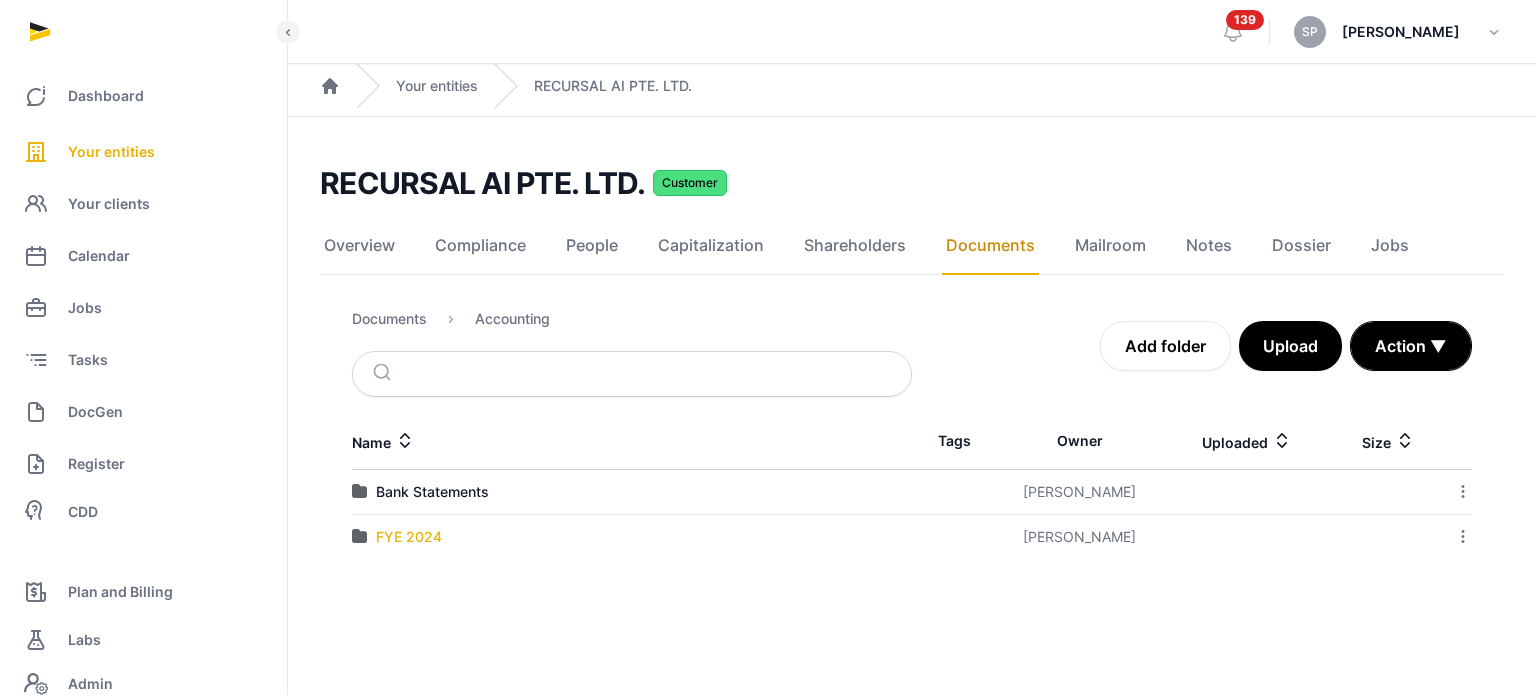 click on "FYE 2024" at bounding box center (409, 537) 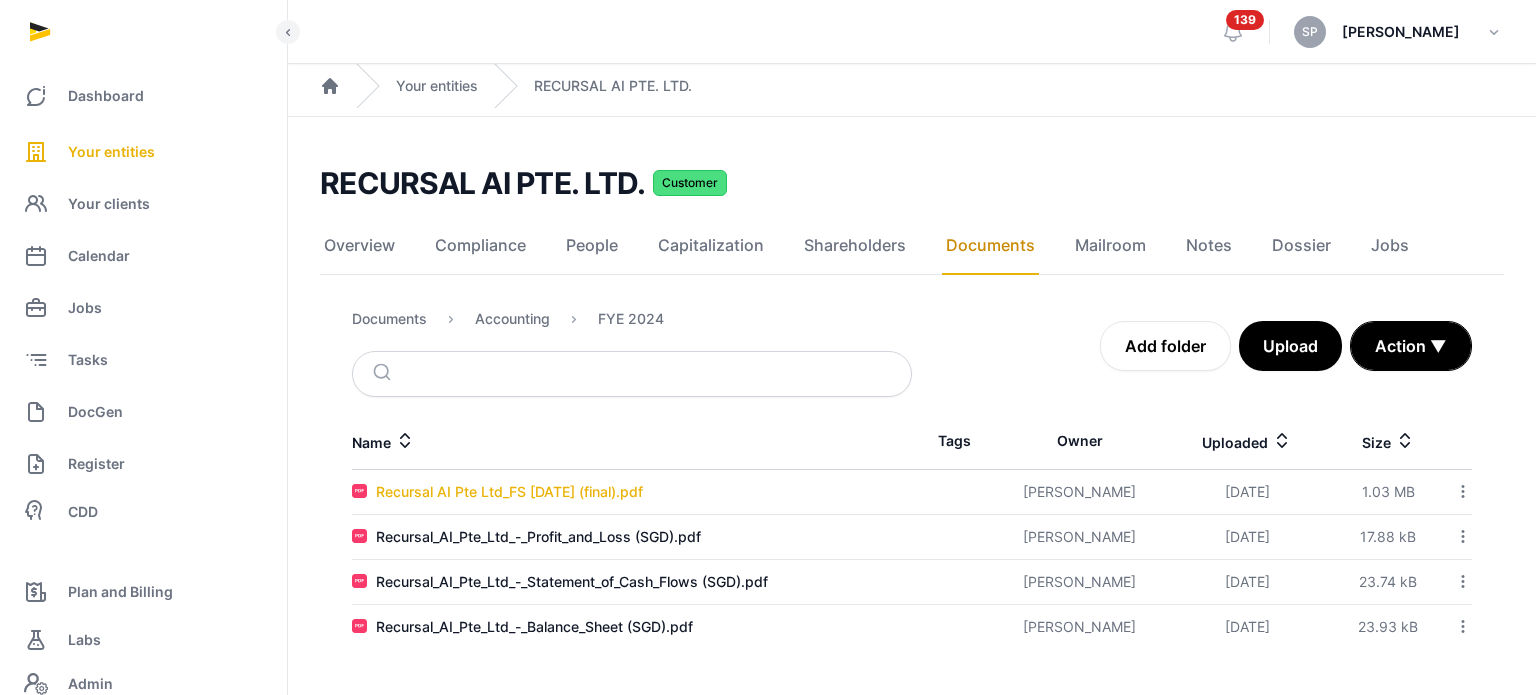 click on "Recursal AI Pte Ltd_FS December 2024 (final).pdf" at bounding box center [509, 492] 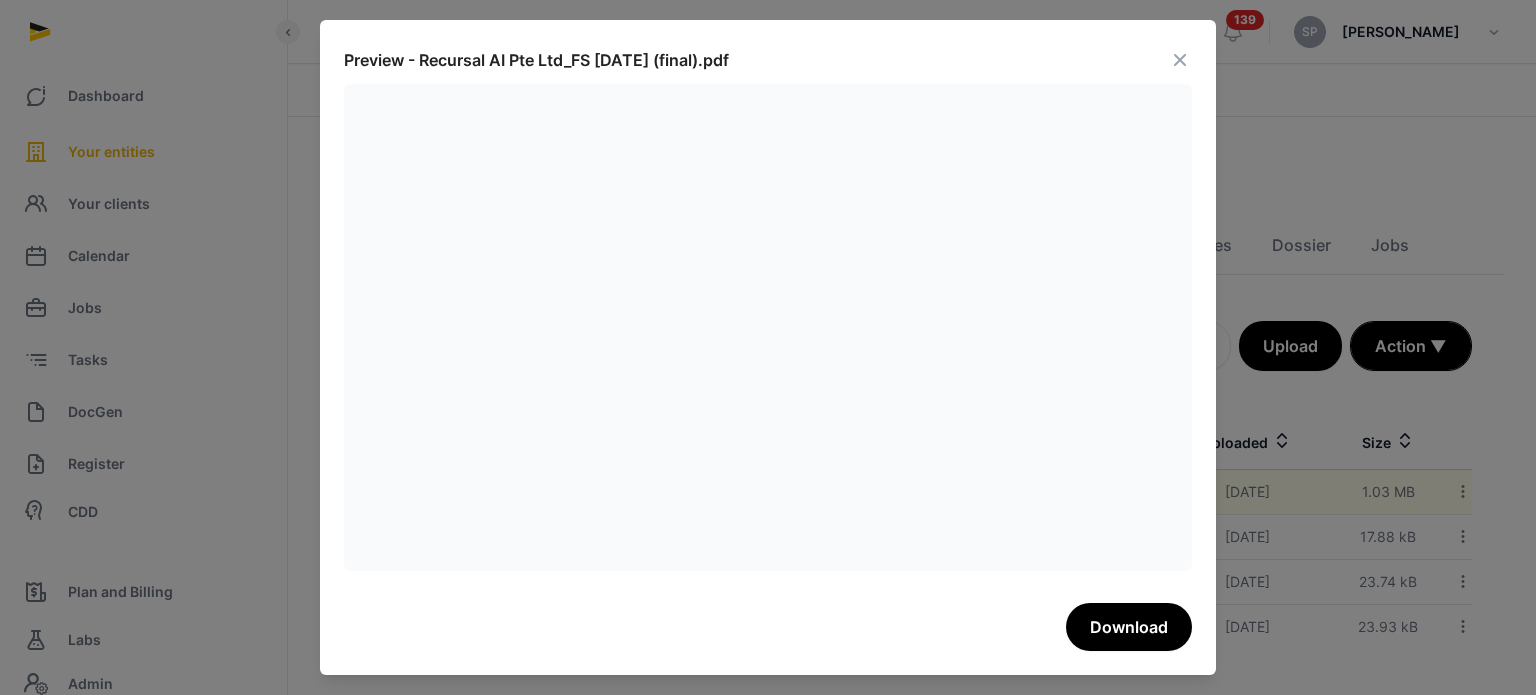 click at bounding box center [1180, 60] 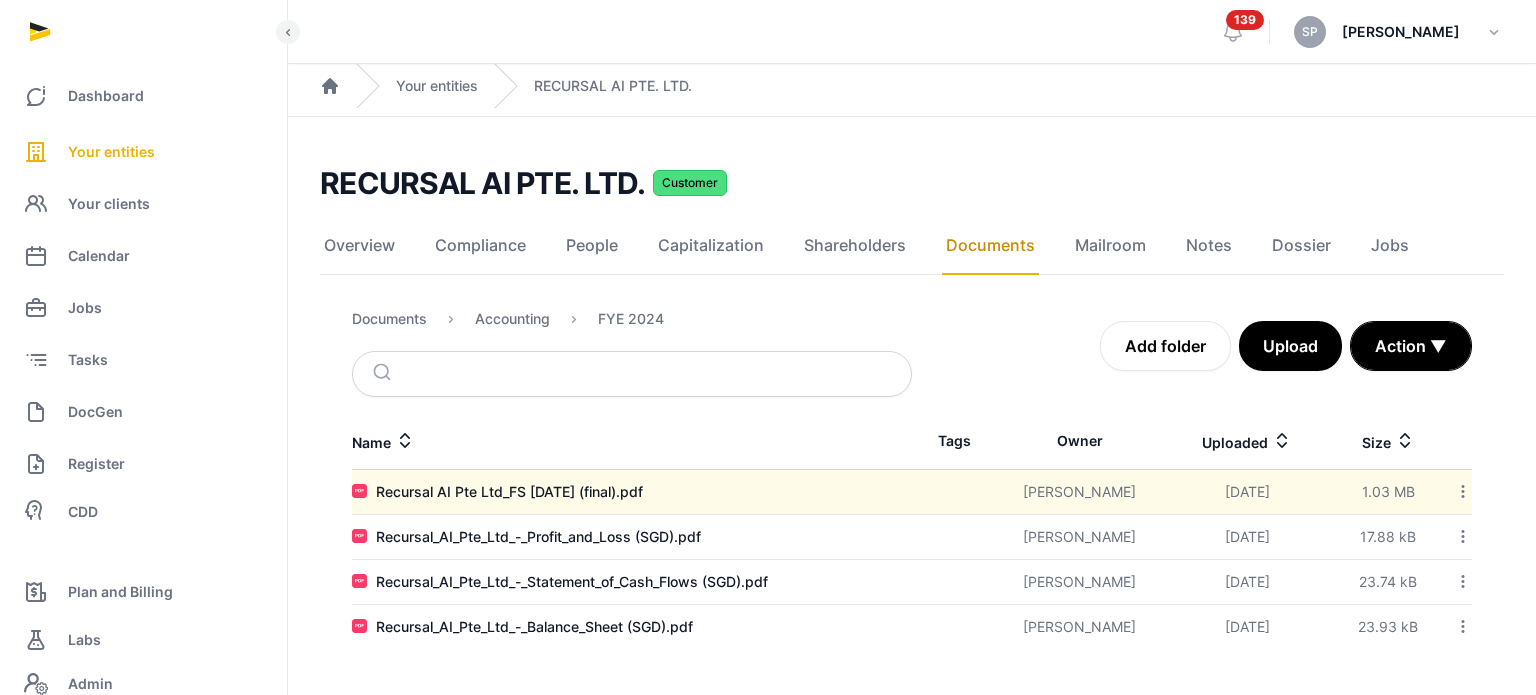 click on "Recursal AI Pte Ltd_FS December 2024 (final).pdf" at bounding box center (632, 492) 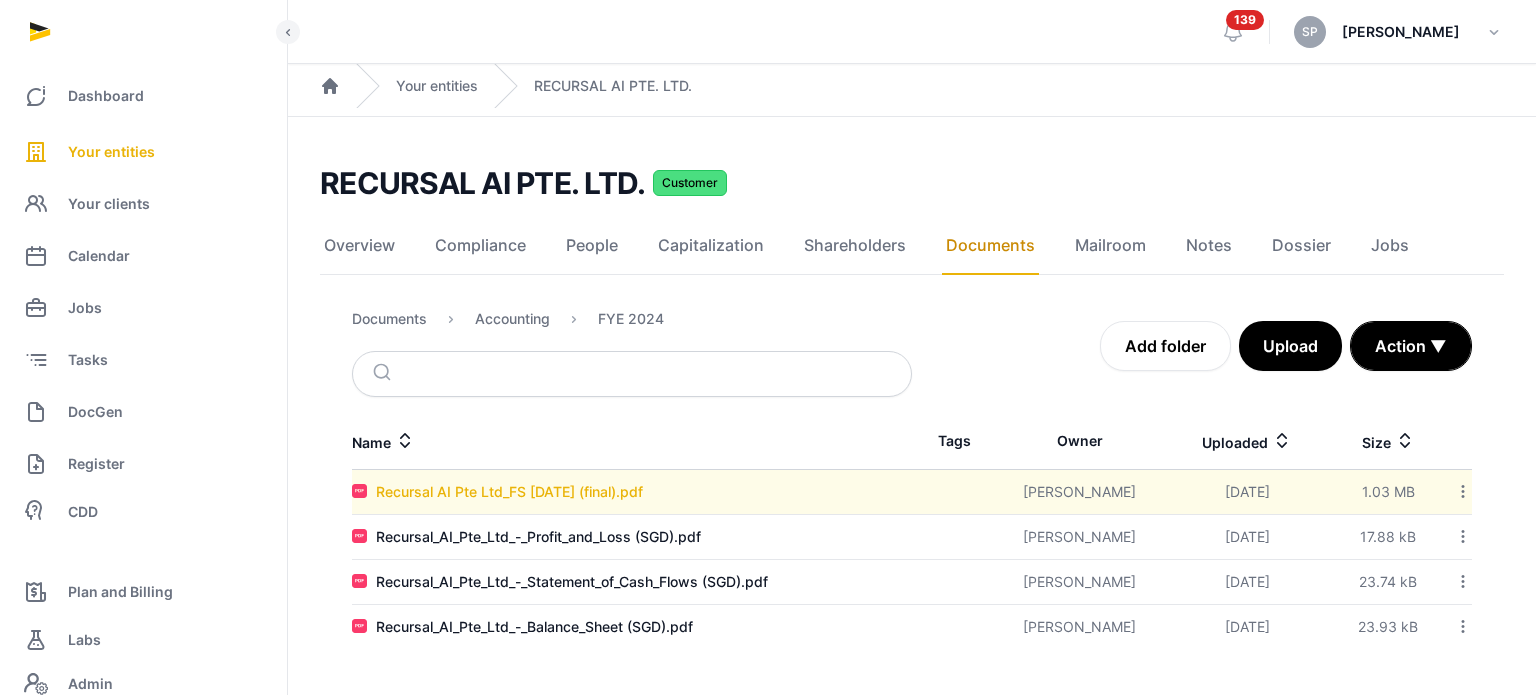 click on "Recursal AI Pte Ltd_FS December 2024 (final).pdf" at bounding box center (509, 492) 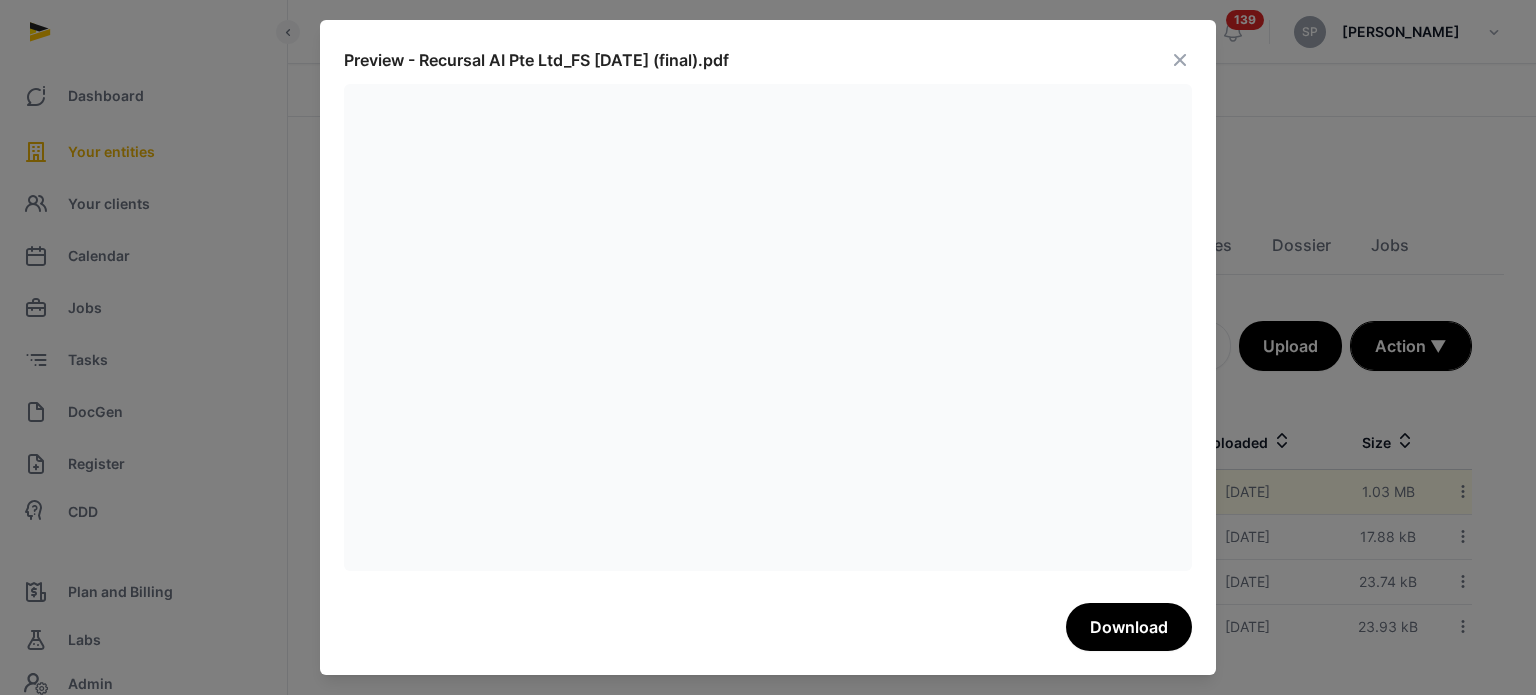 click at bounding box center (1180, 60) 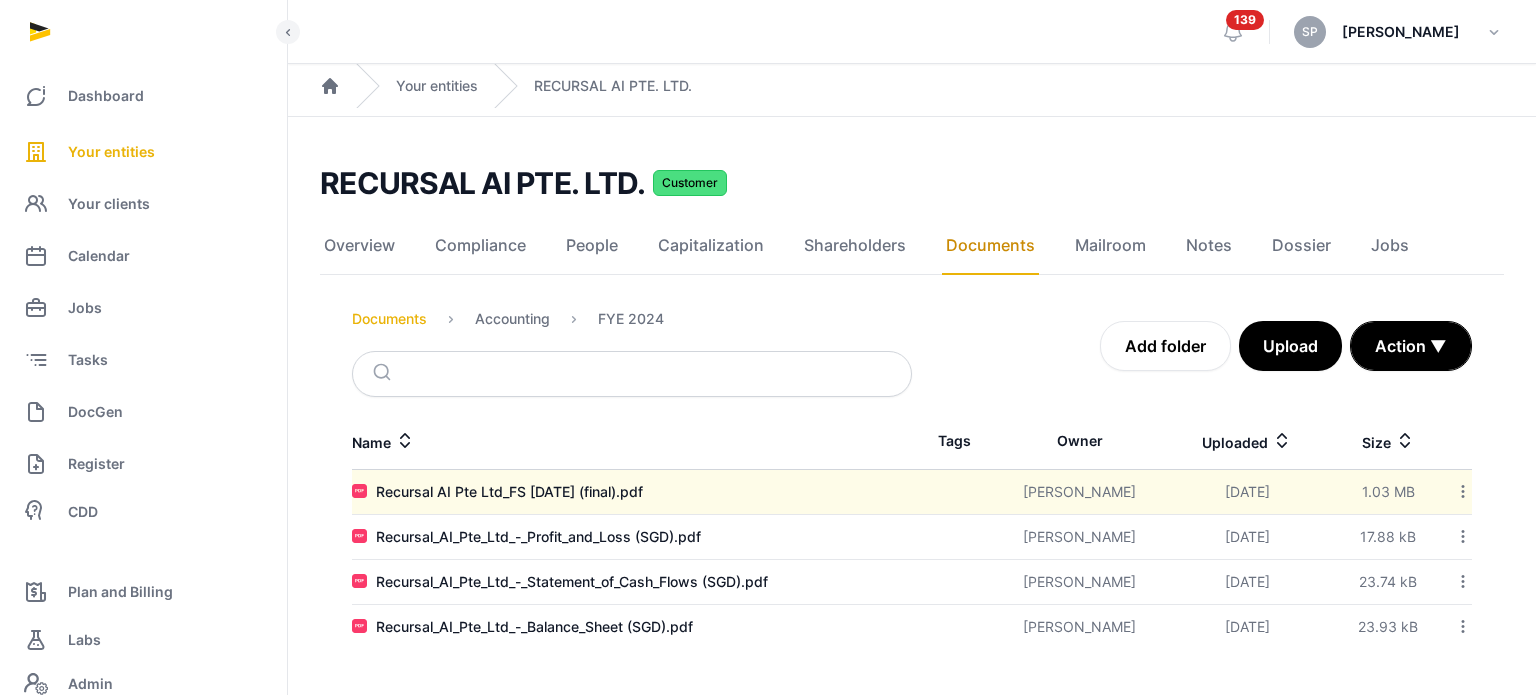 click on "Documents" at bounding box center [389, 319] 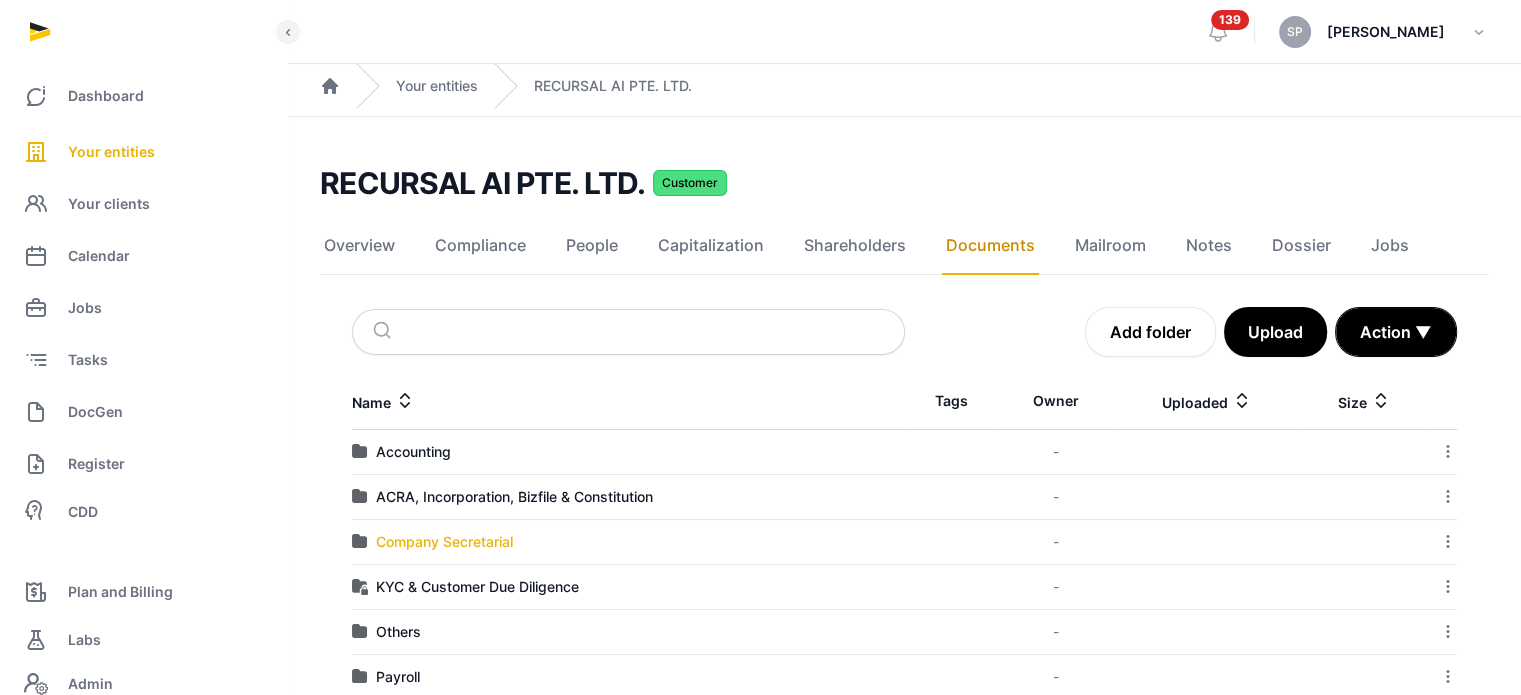 click on "Company Secretarial" at bounding box center [444, 542] 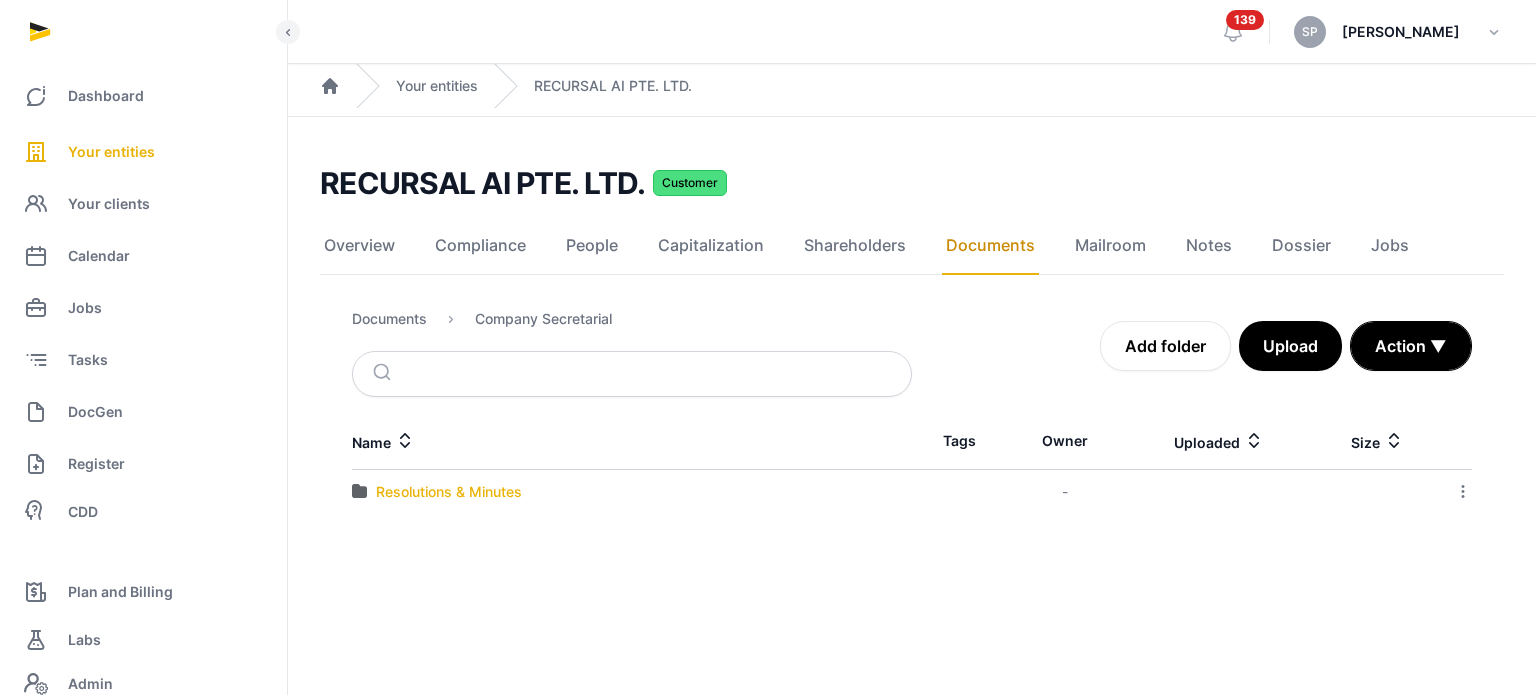 click on "Resolutions & Minutes" at bounding box center [449, 492] 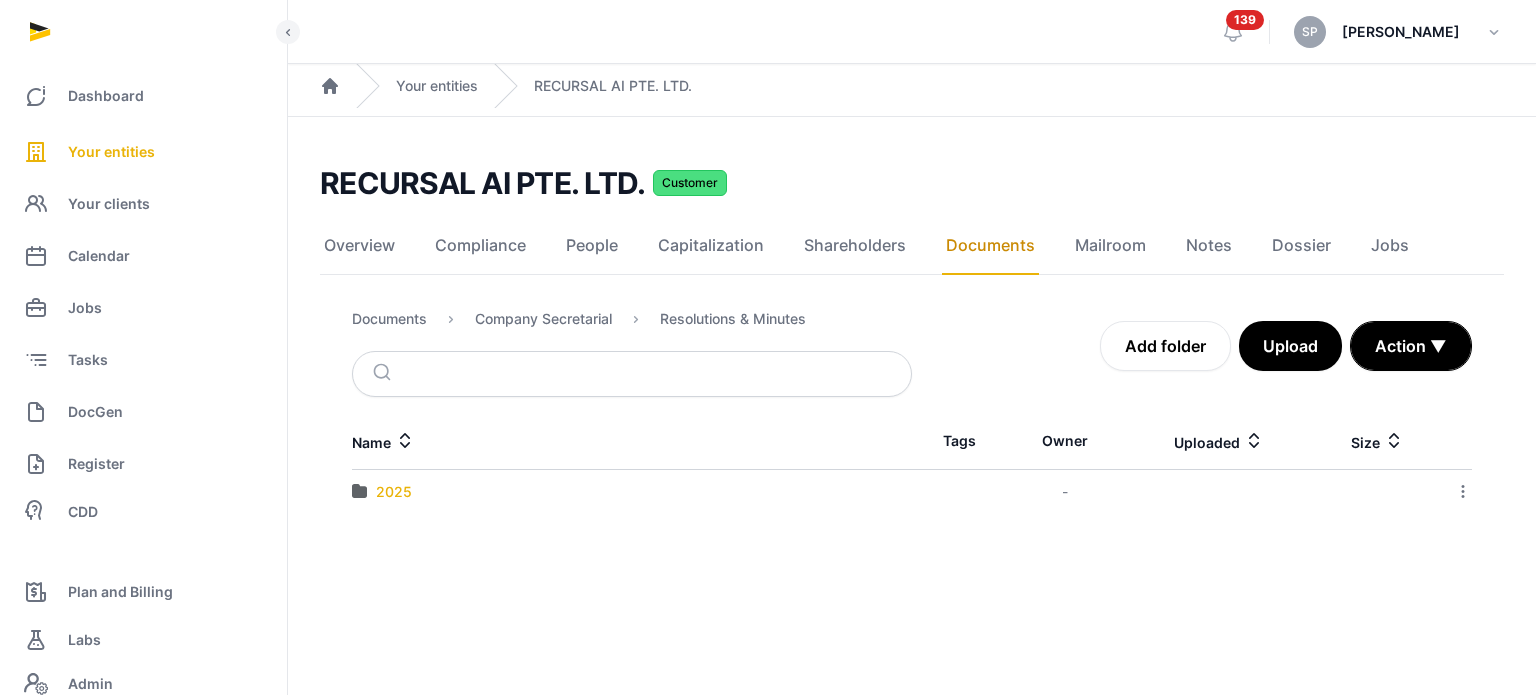 click on "2025" at bounding box center (394, 492) 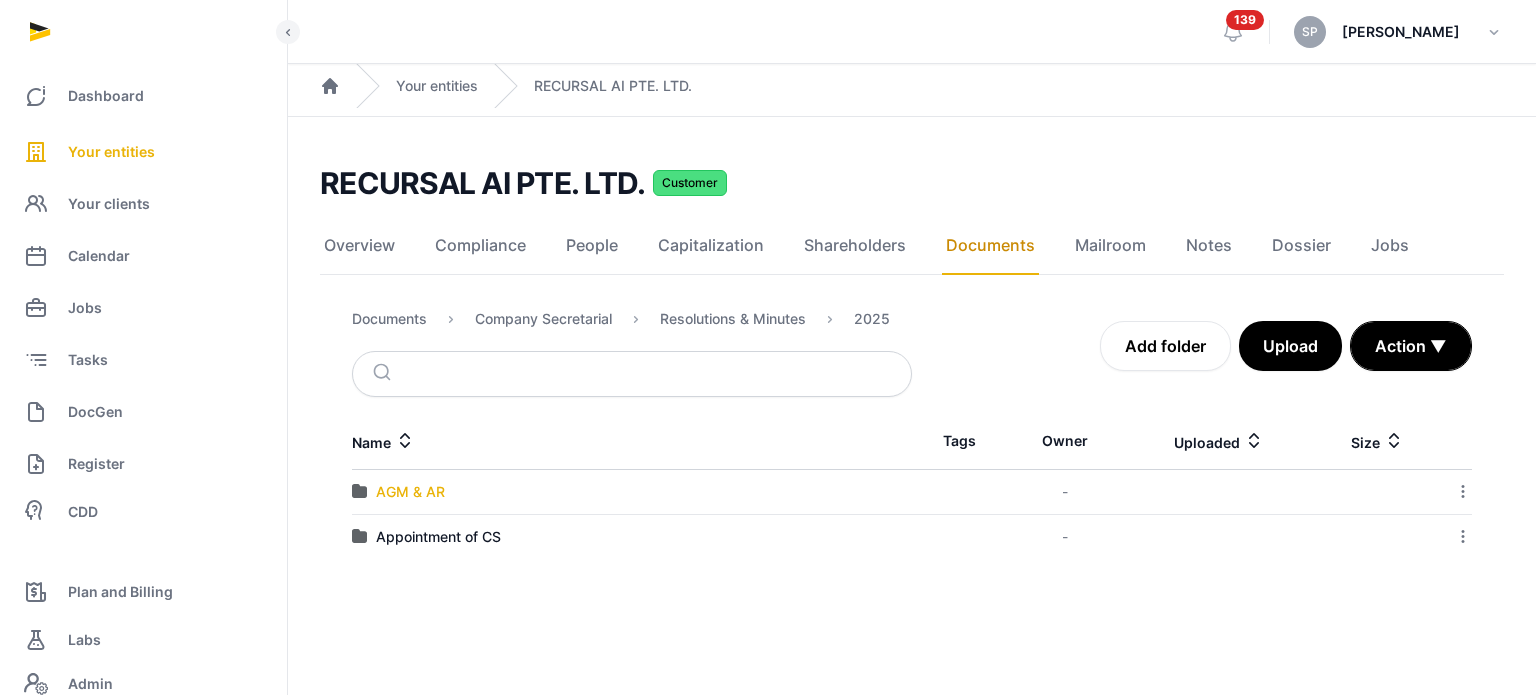 click on "AGM & AR" at bounding box center [410, 492] 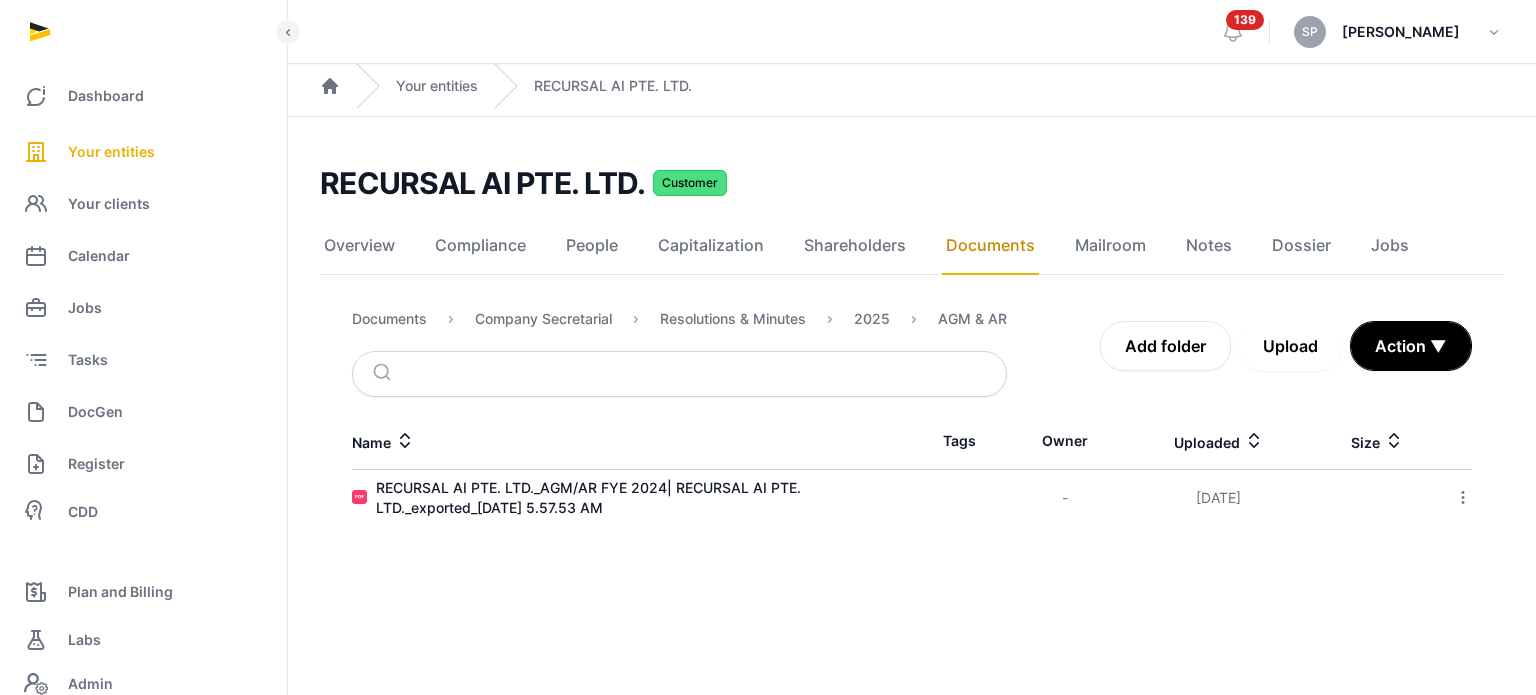 click on "Upload" at bounding box center (1290, 346) 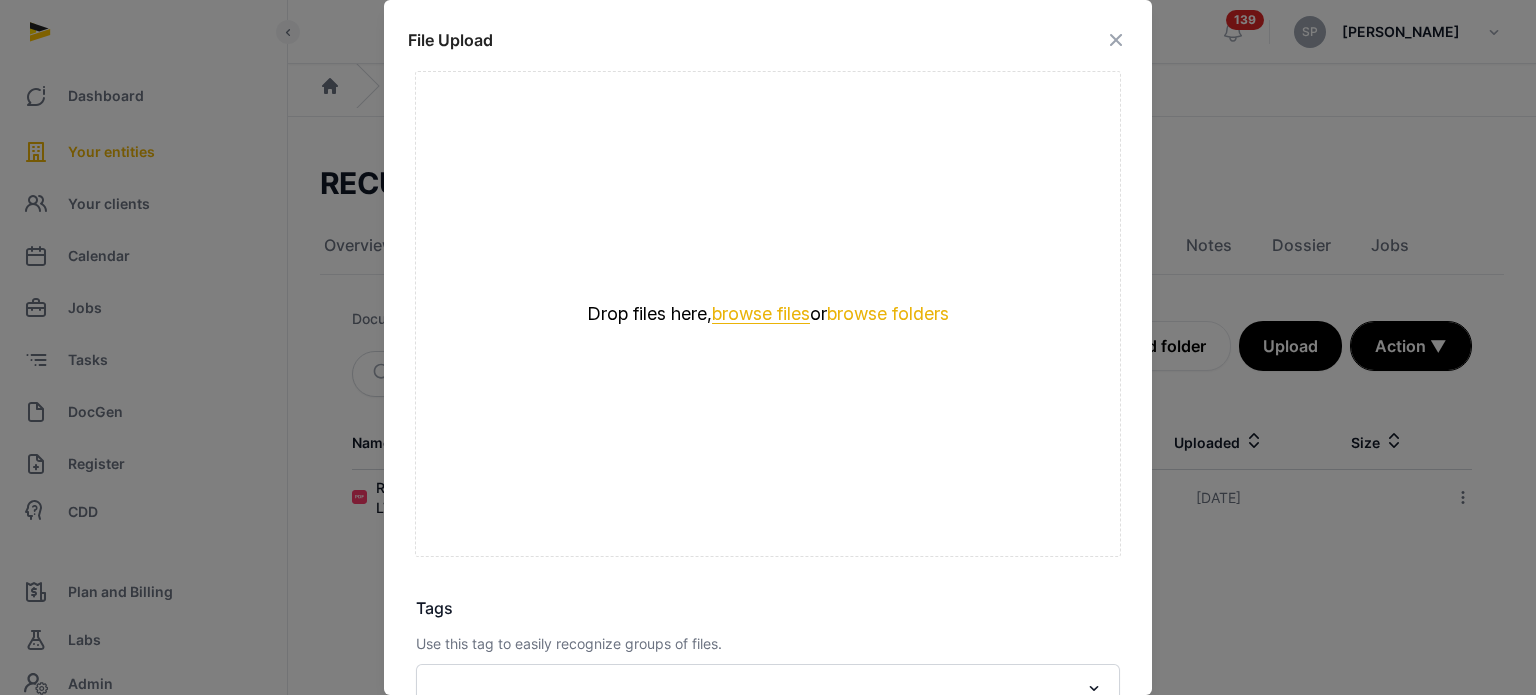 click on "browse files" at bounding box center [761, 314] 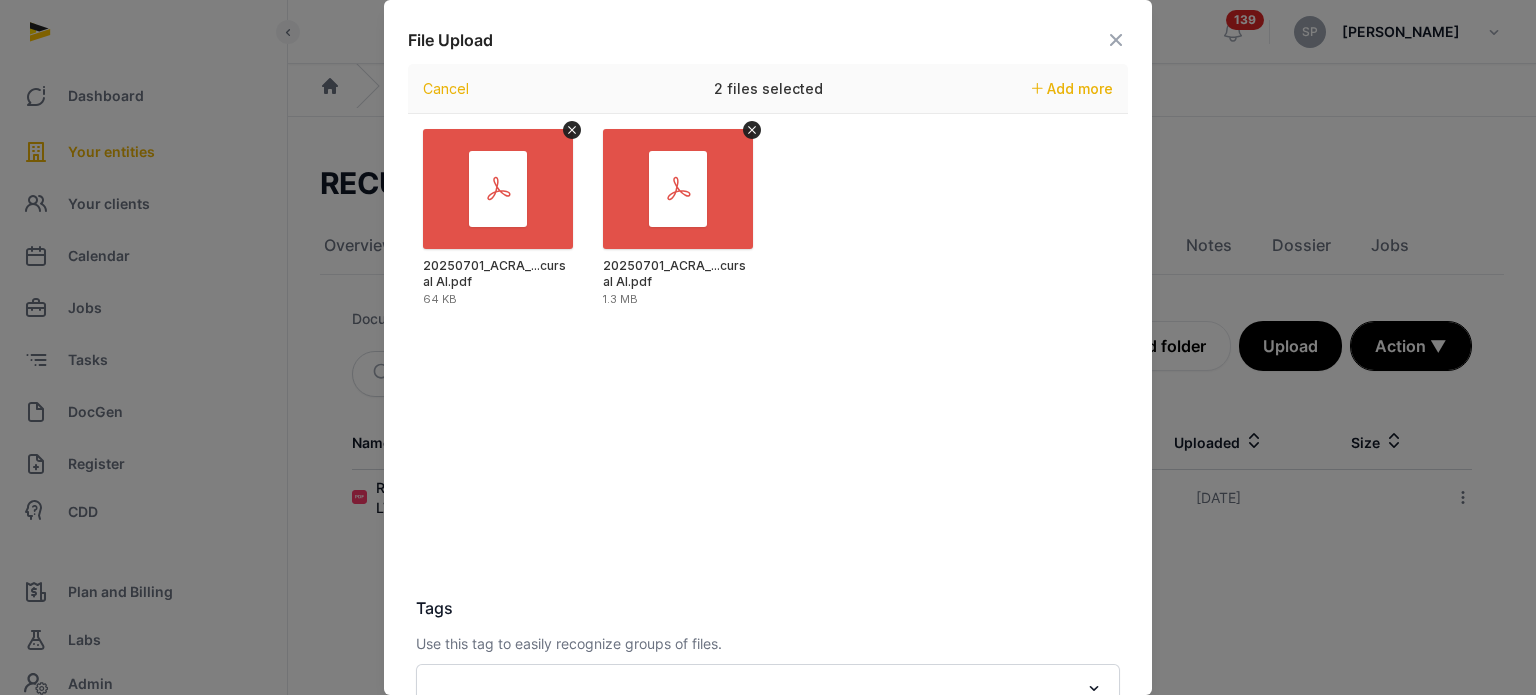 click at bounding box center [768, 347] 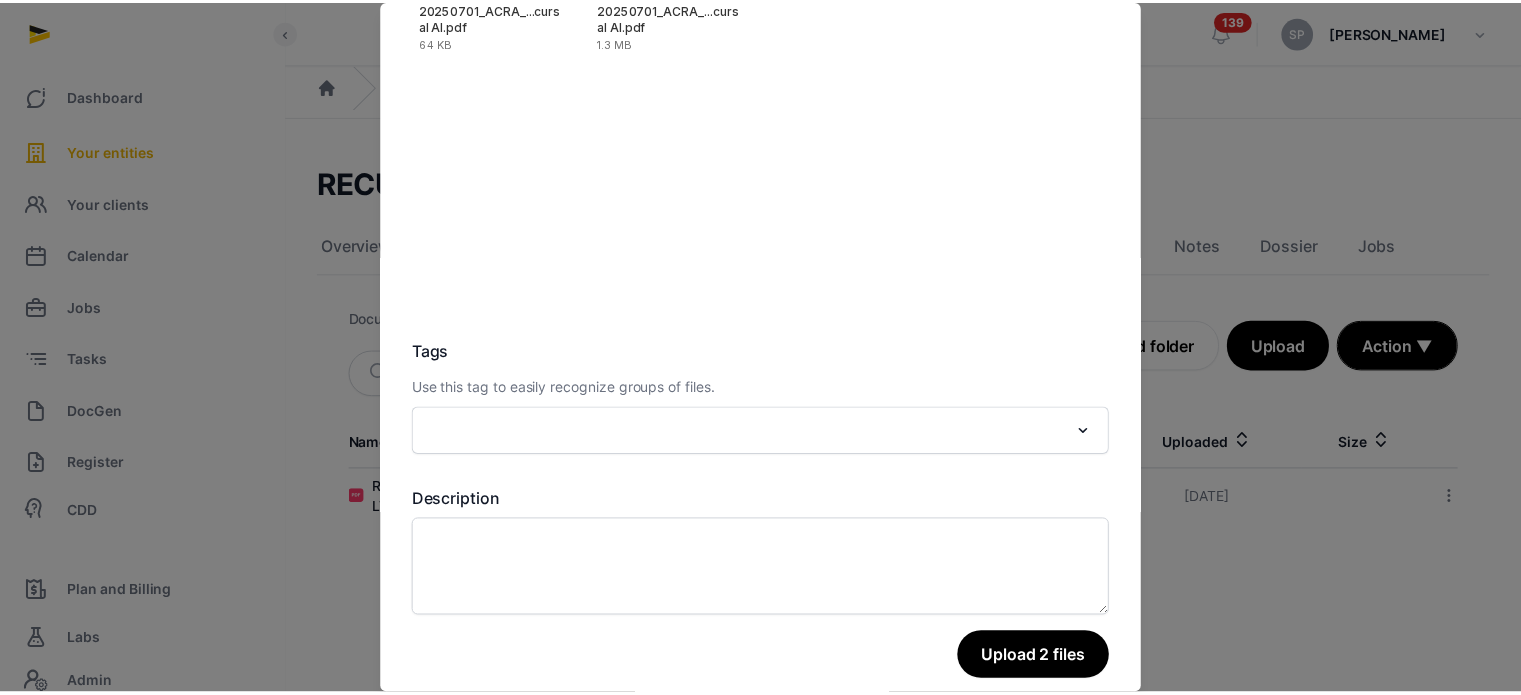 scroll, scrollTop: 282, scrollLeft: 0, axis: vertical 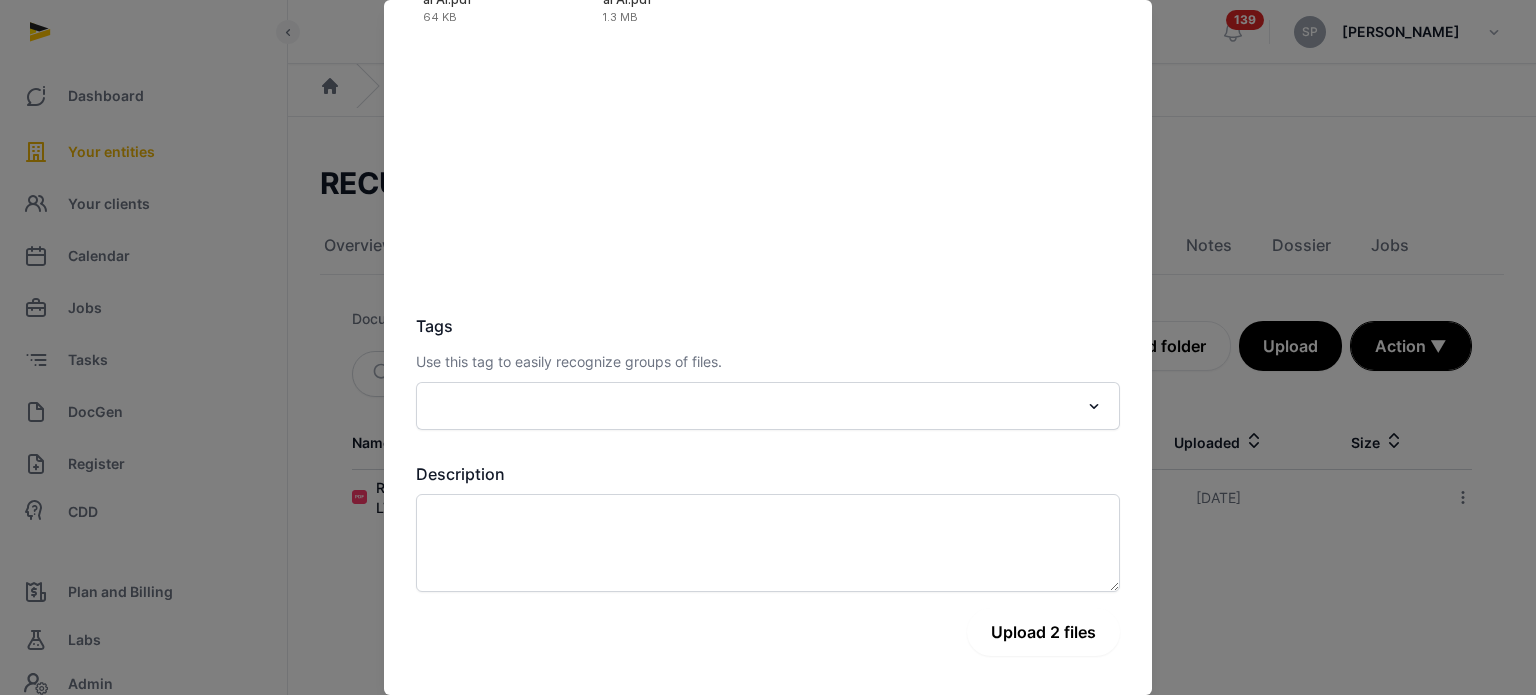 click on "Upload 2 files" at bounding box center [1043, 632] 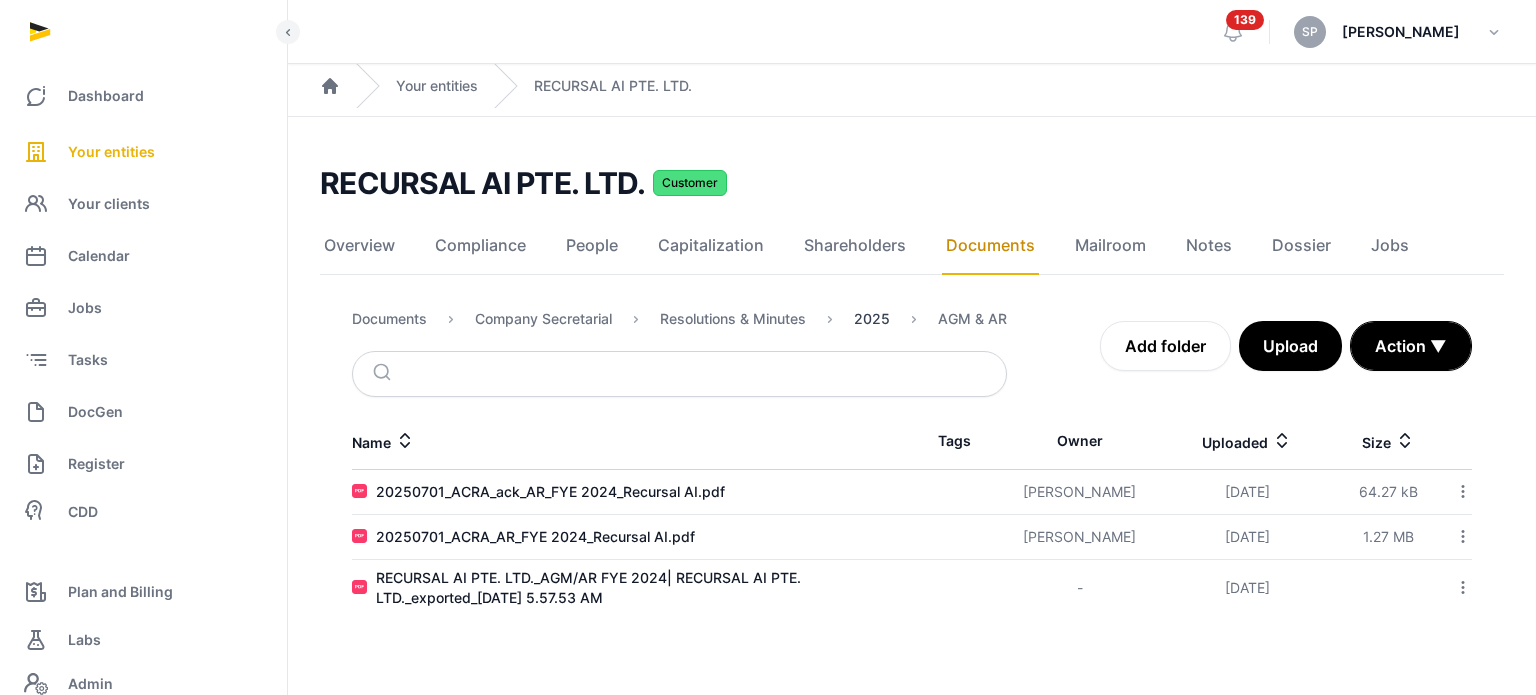 click on "2025" at bounding box center (872, 319) 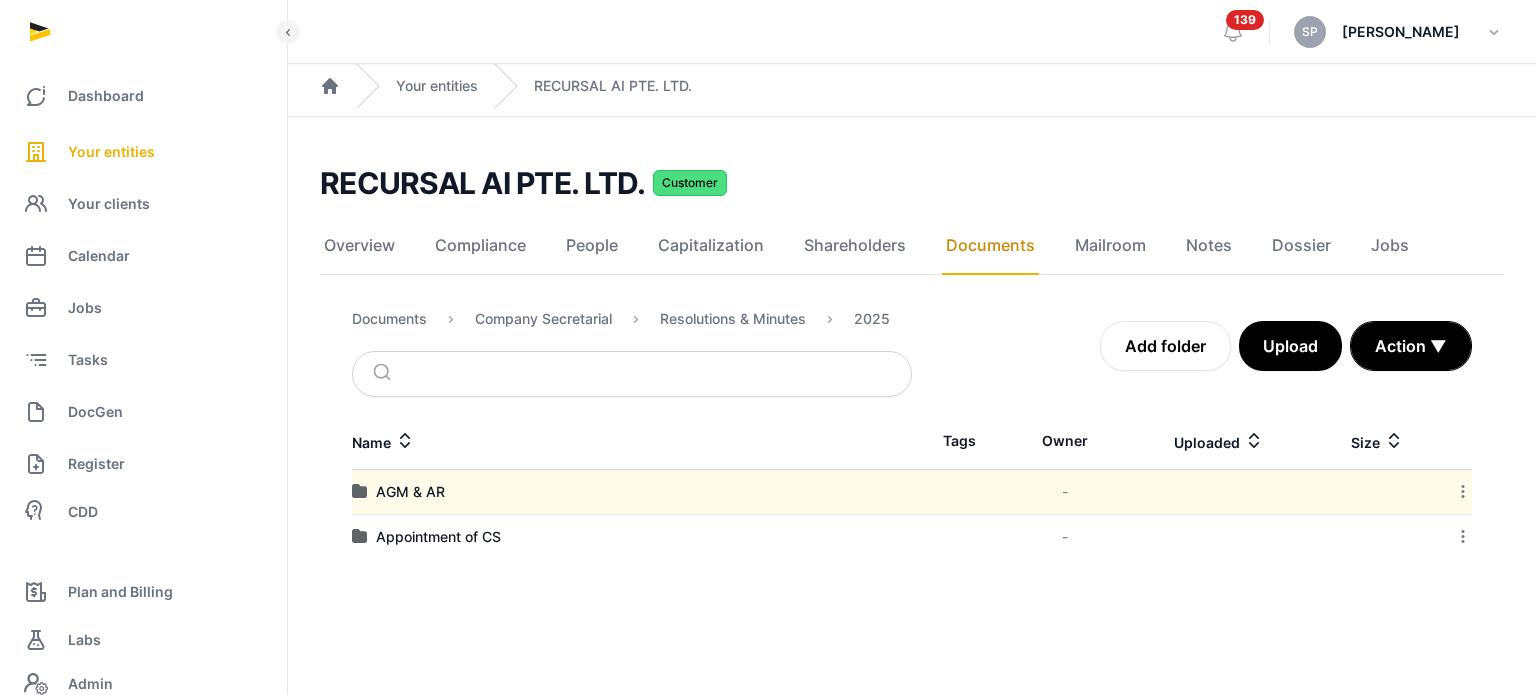 click 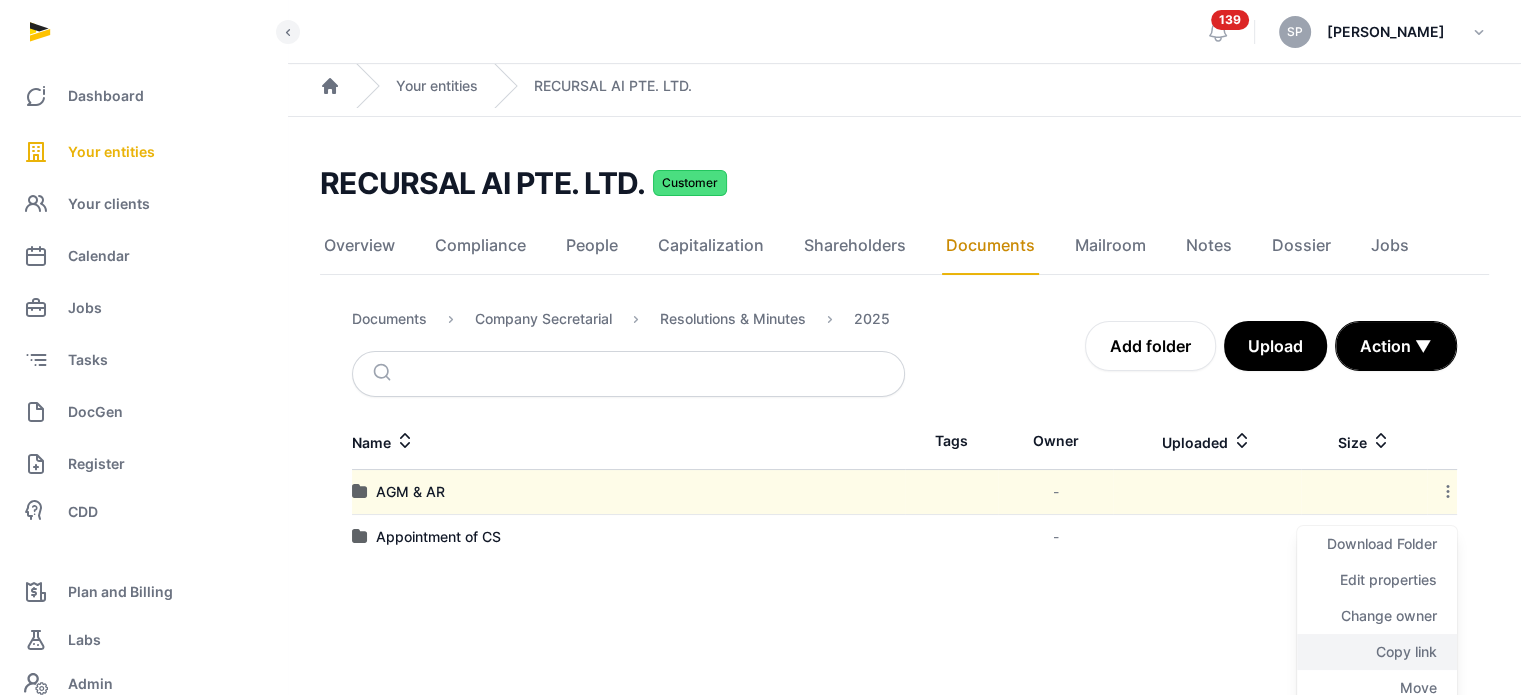 click on "Copy link" 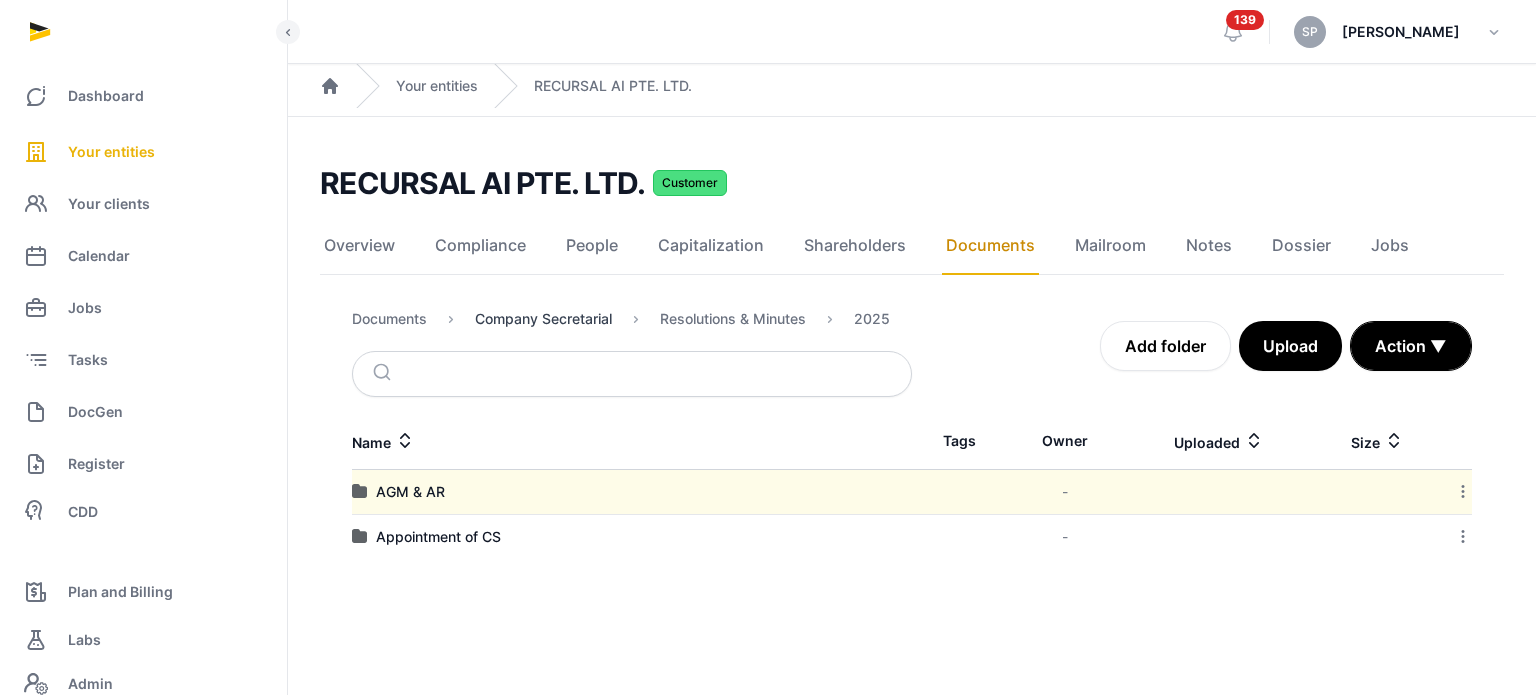 click on "Company Secretarial" at bounding box center (543, 319) 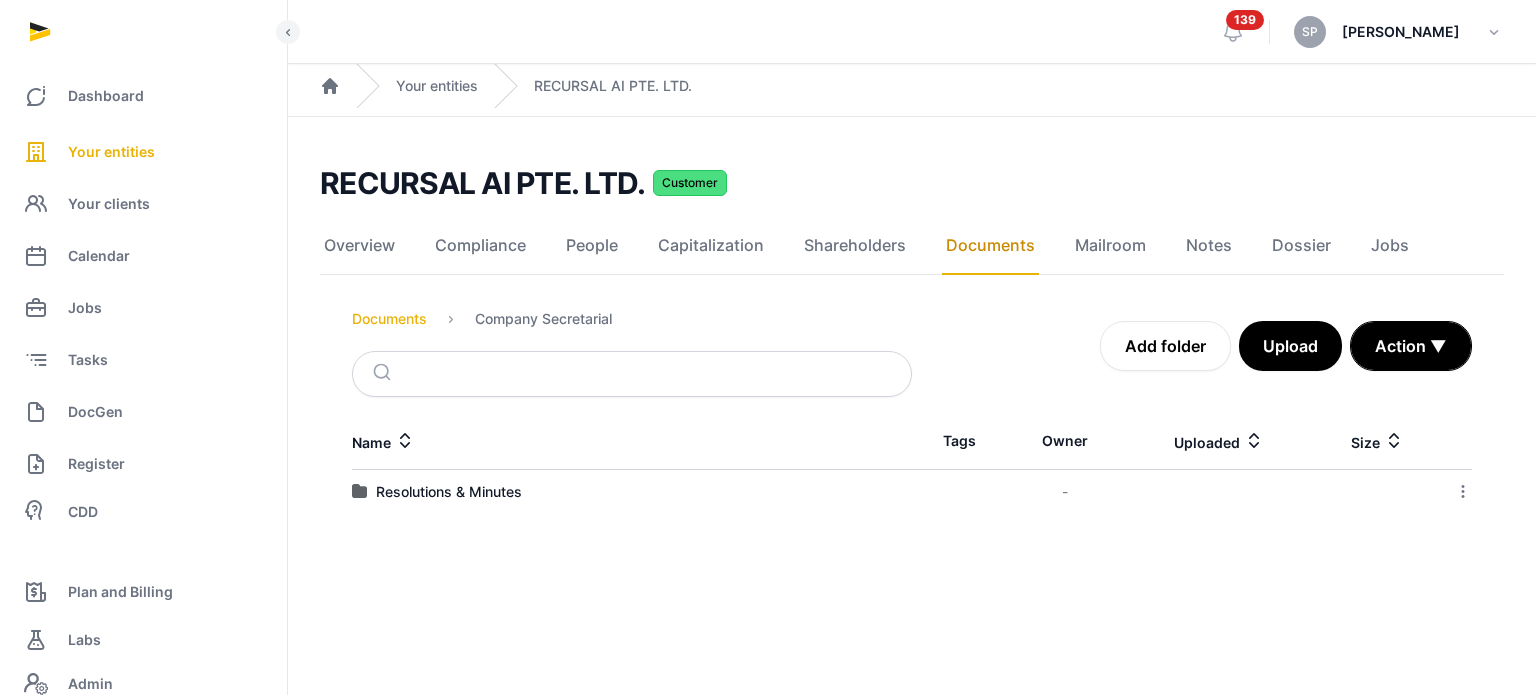 click on "Documents" at bounding box center [389, 319] 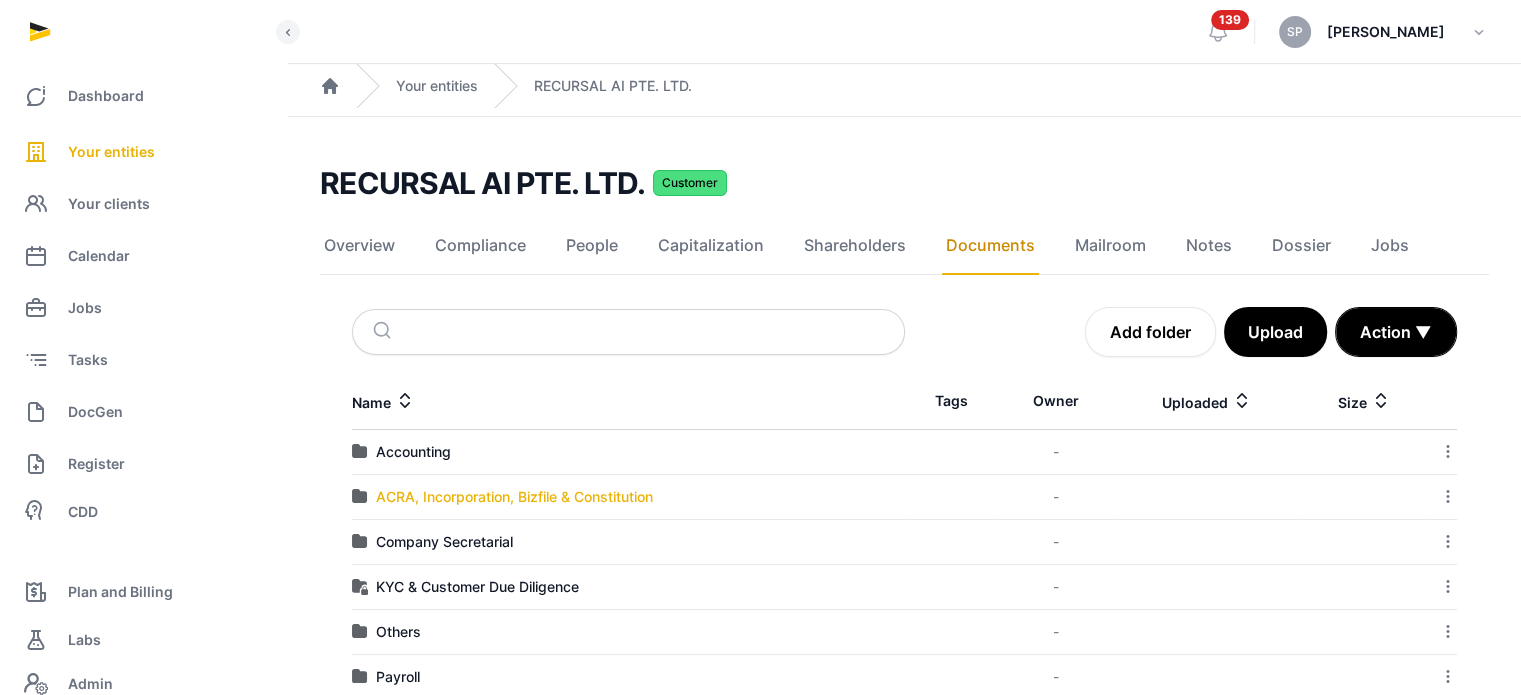 click on "ACRA, Incorporation, Bizfile & Constitution" at bounding box center (514, 497) 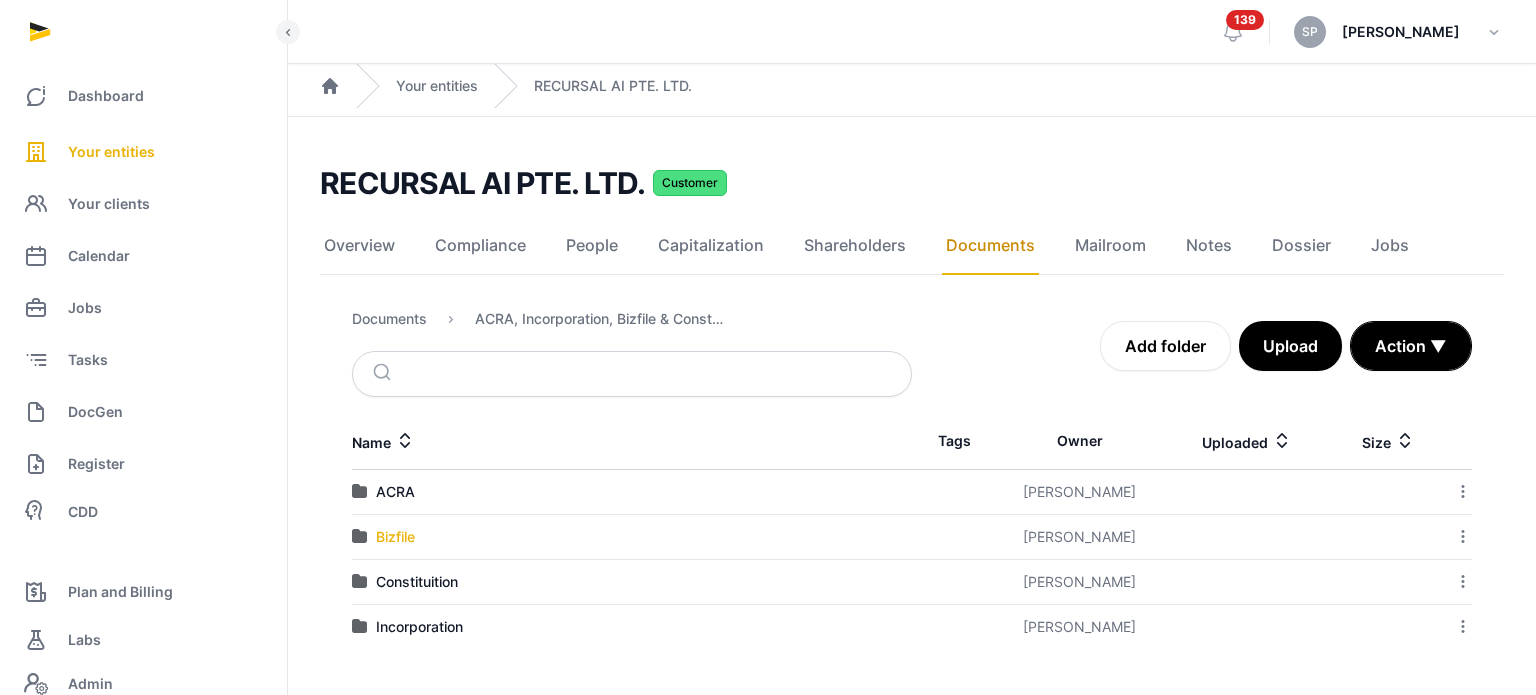 click on "Bizfile" at bounding box center (395, 537) 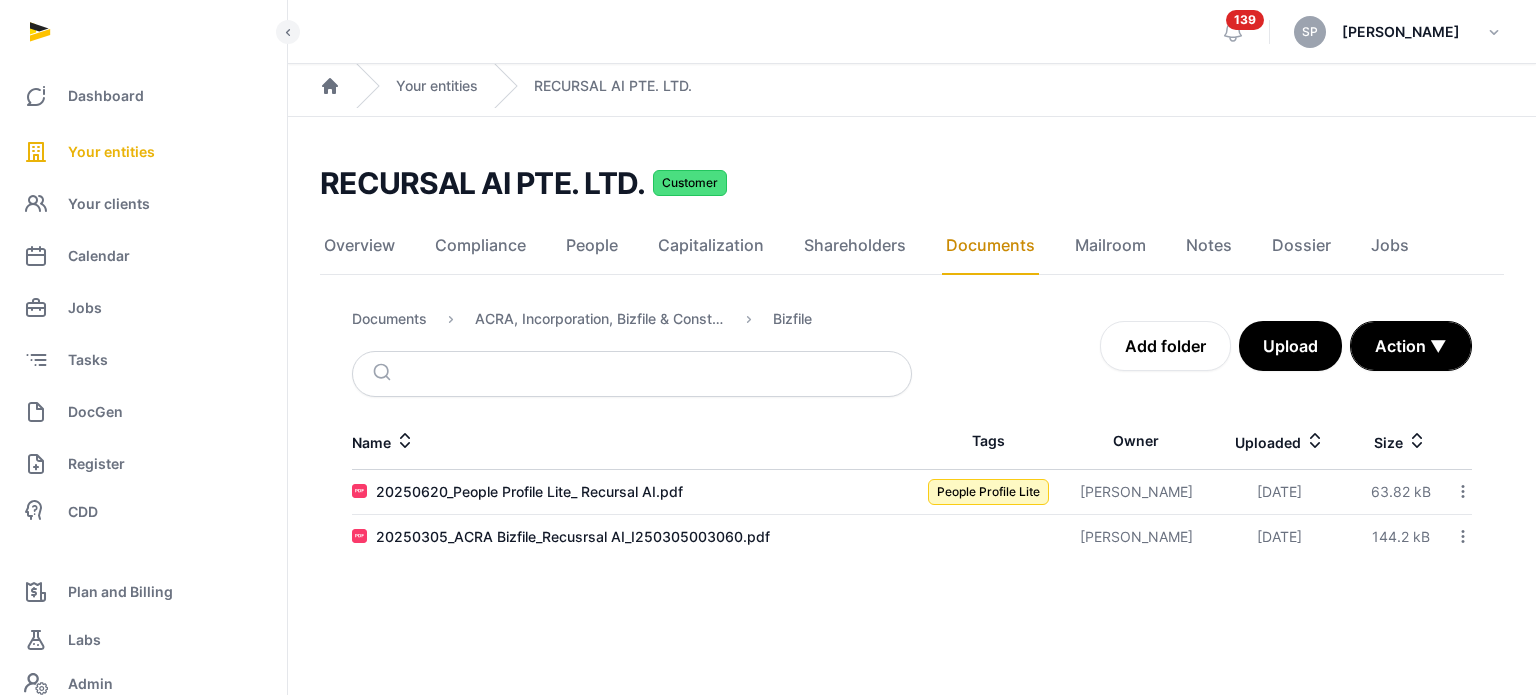 click 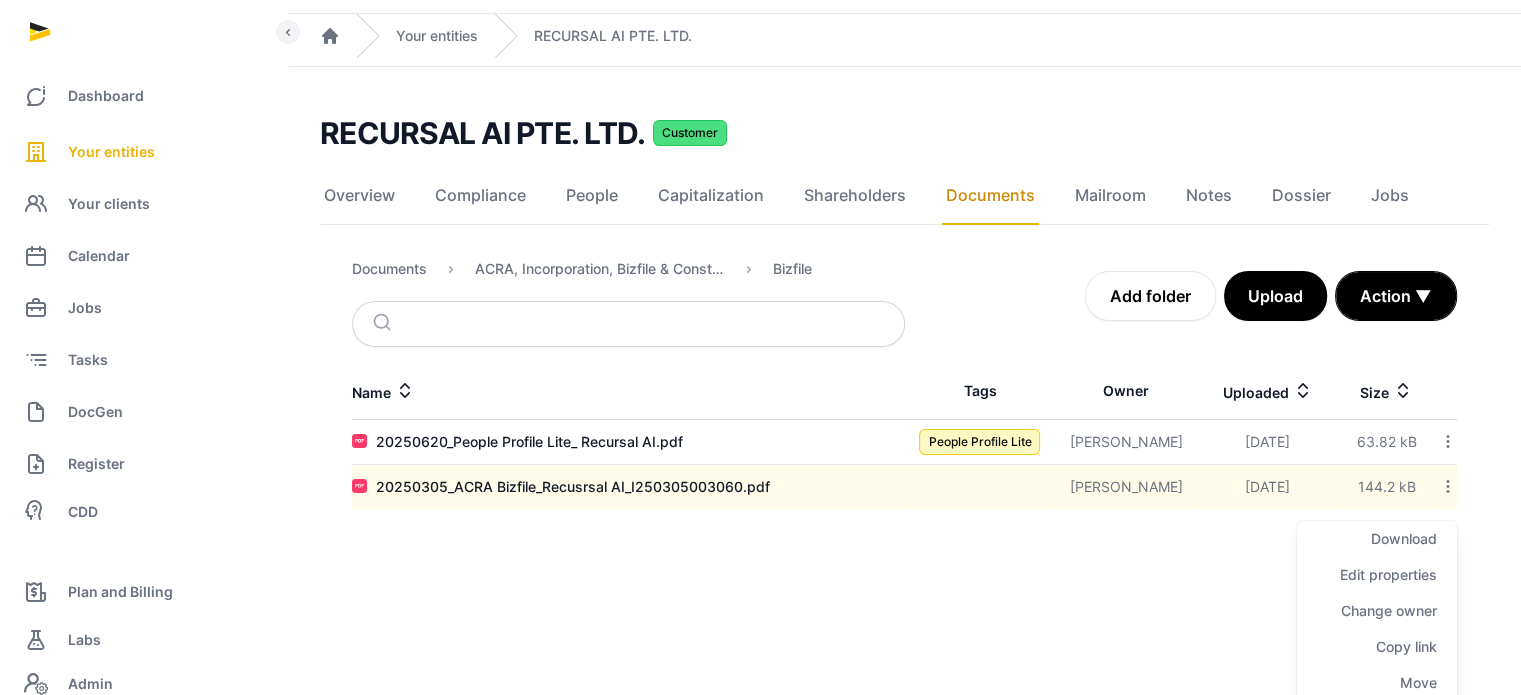 scroll, scrollTop: 126, scrollLeft: 0, axis: vertical 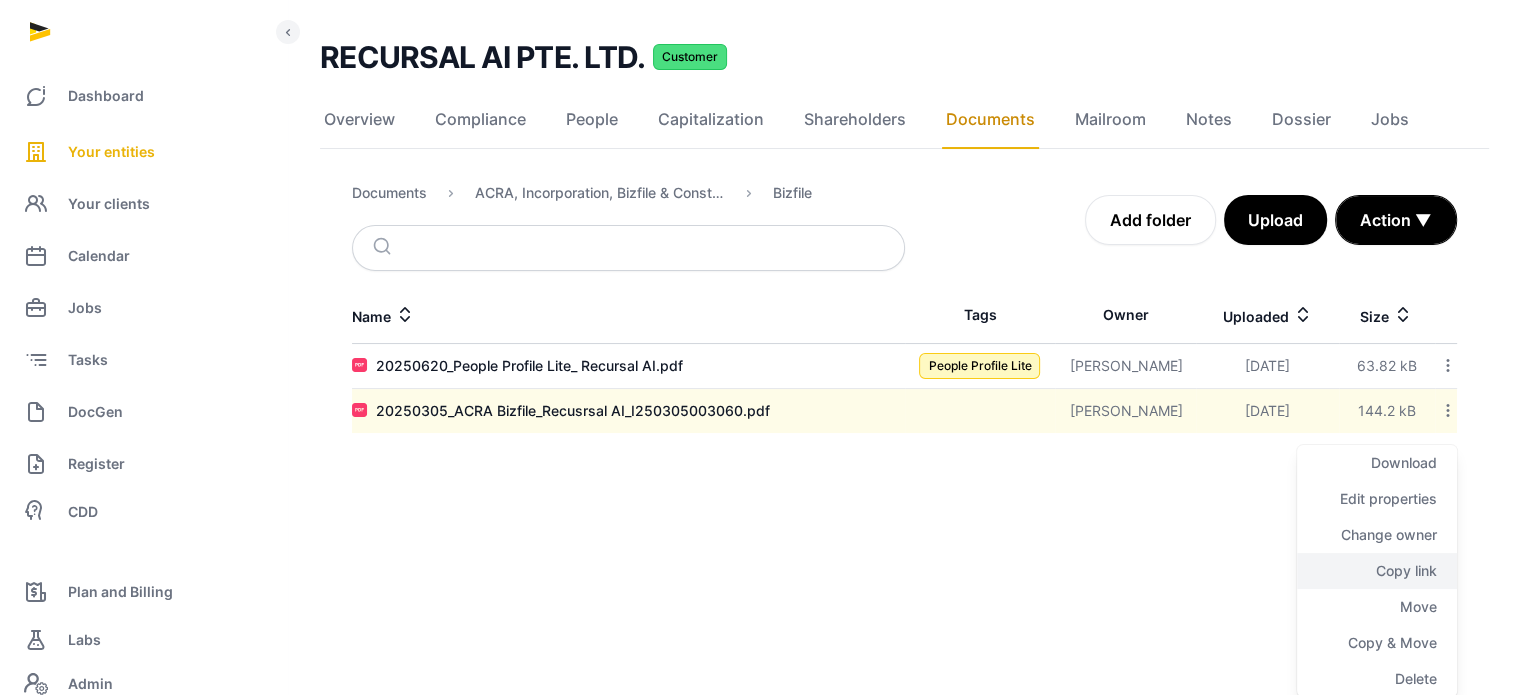 click on "Copy link" 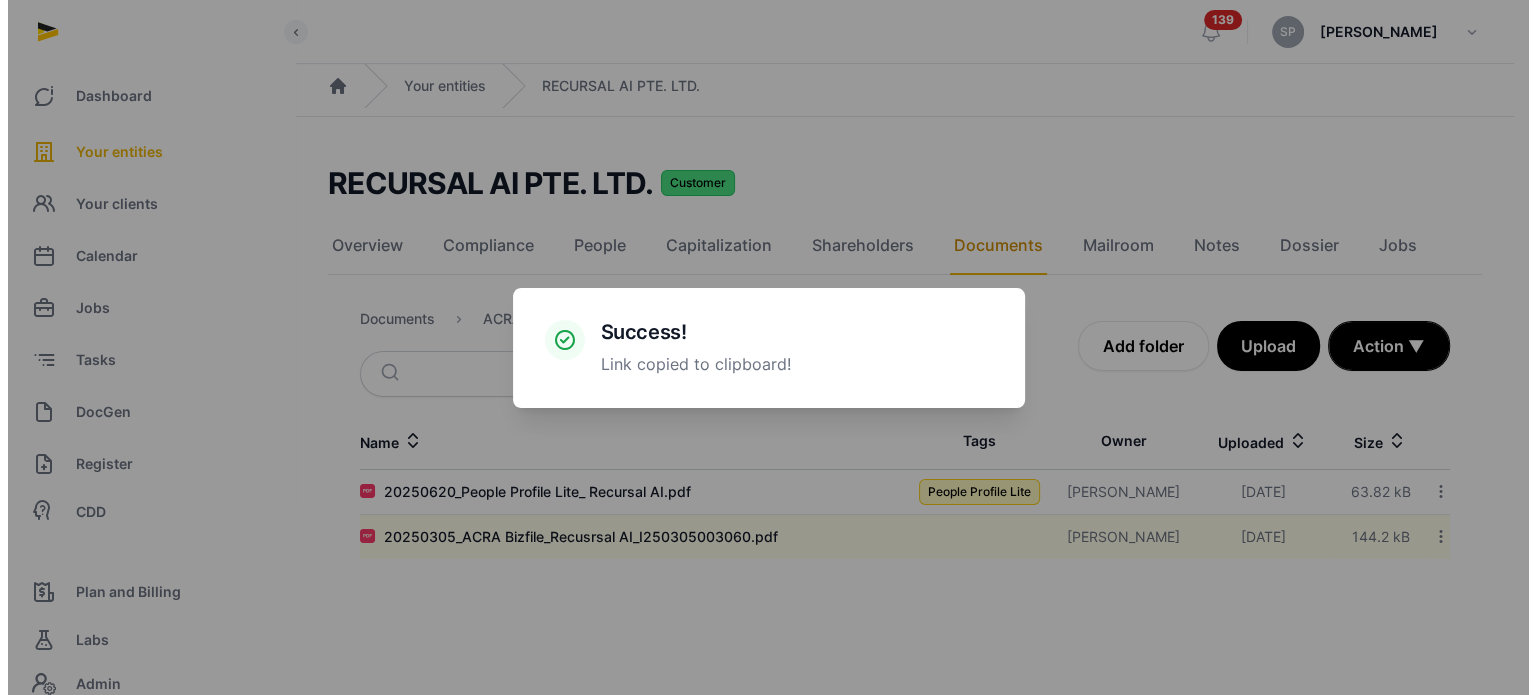 scroll, scrollTop: 0, scrollLeft: 0, axis: both 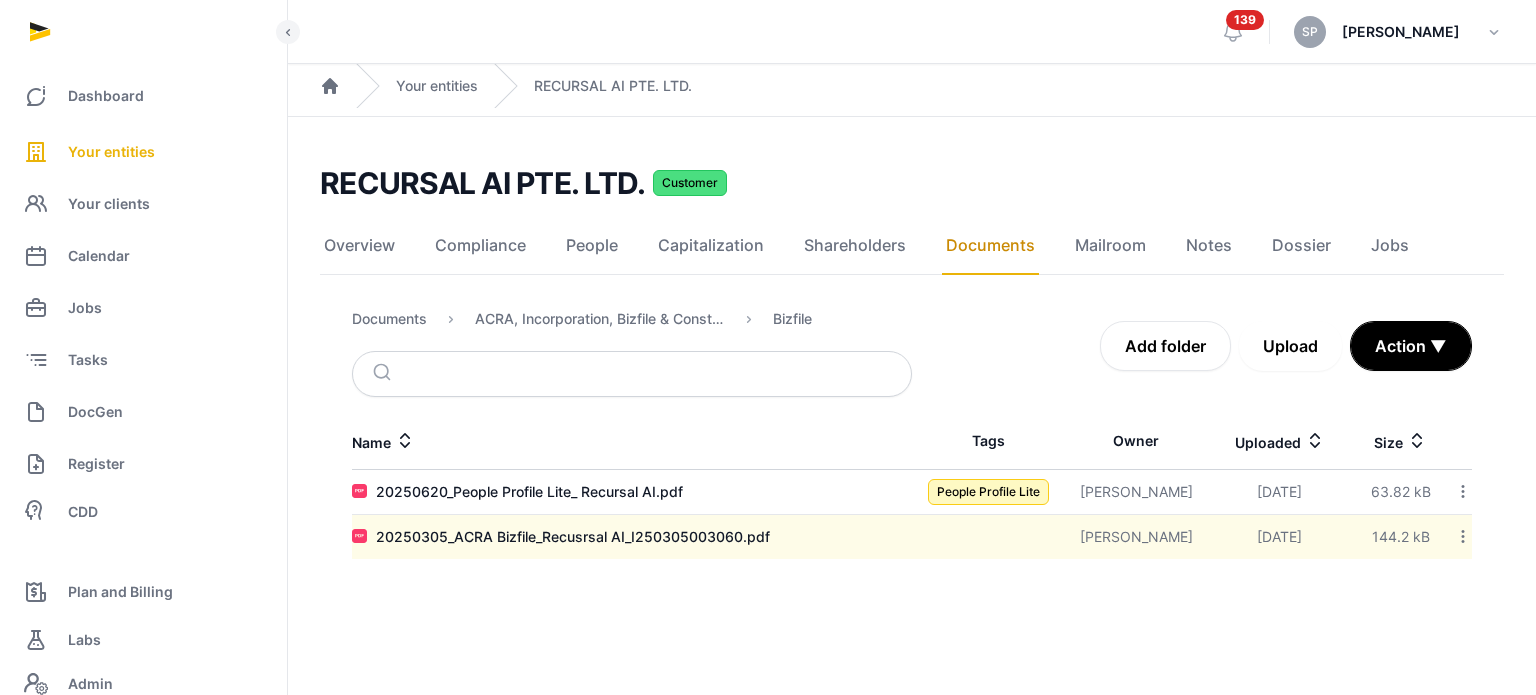 click on "Upload" at bounding box center [1290, 346] 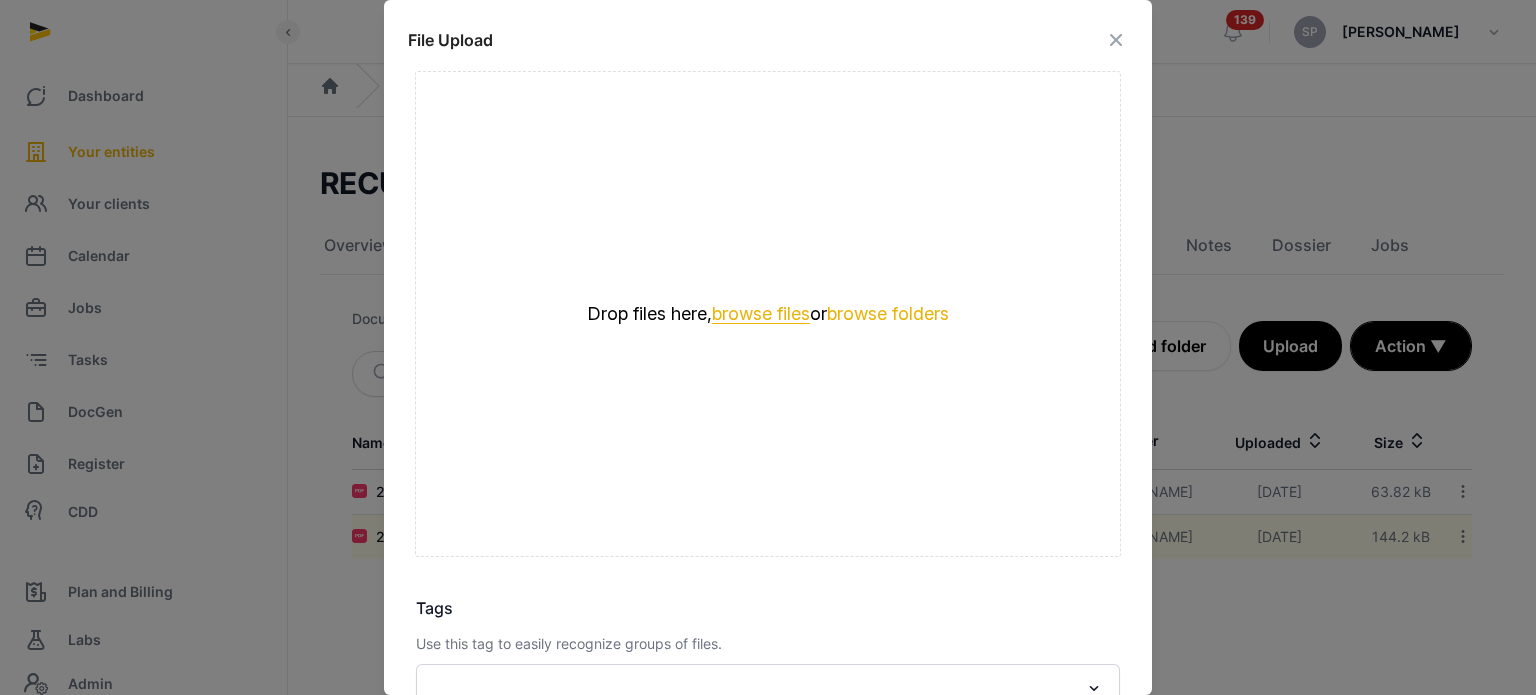 click on "browse files" at bounding box center [761, 314] 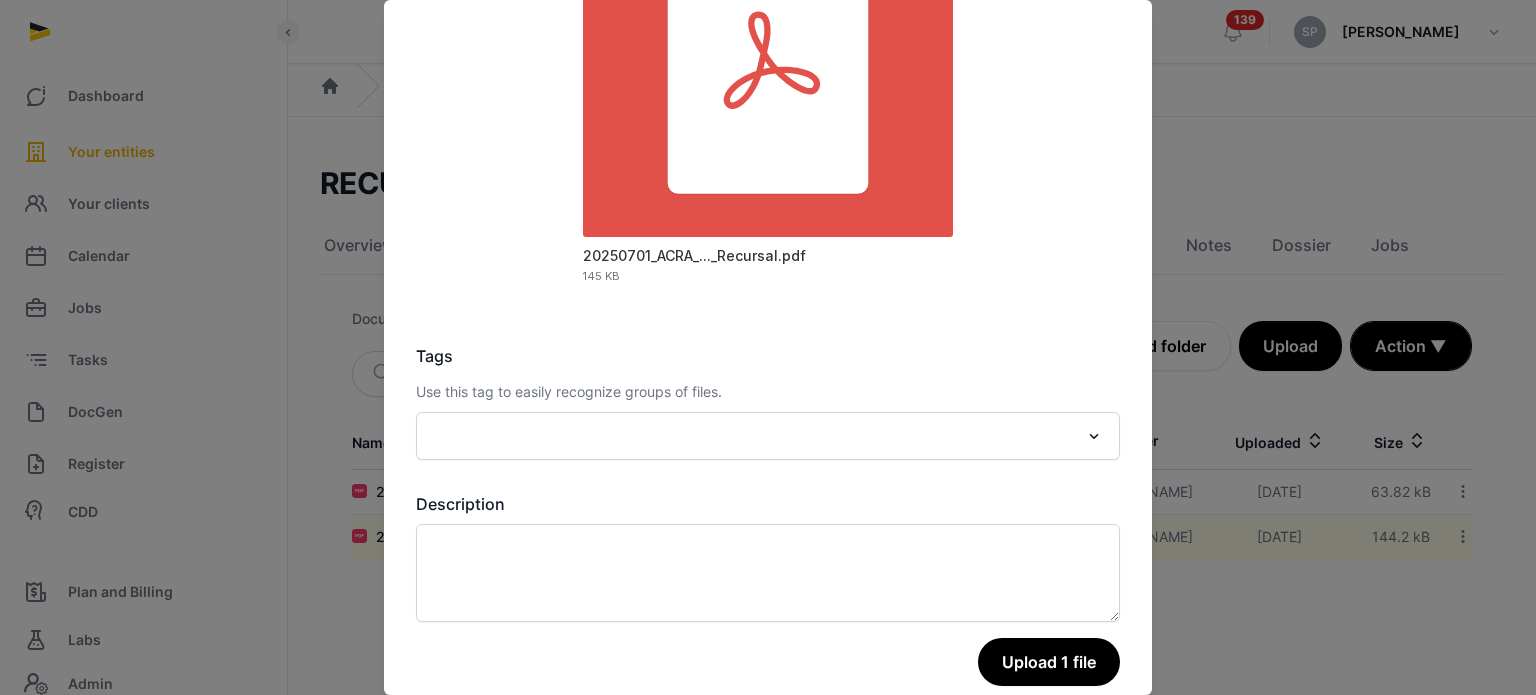 scroll, scrollTop: 282, scrollLeft: 0, axis: vertical 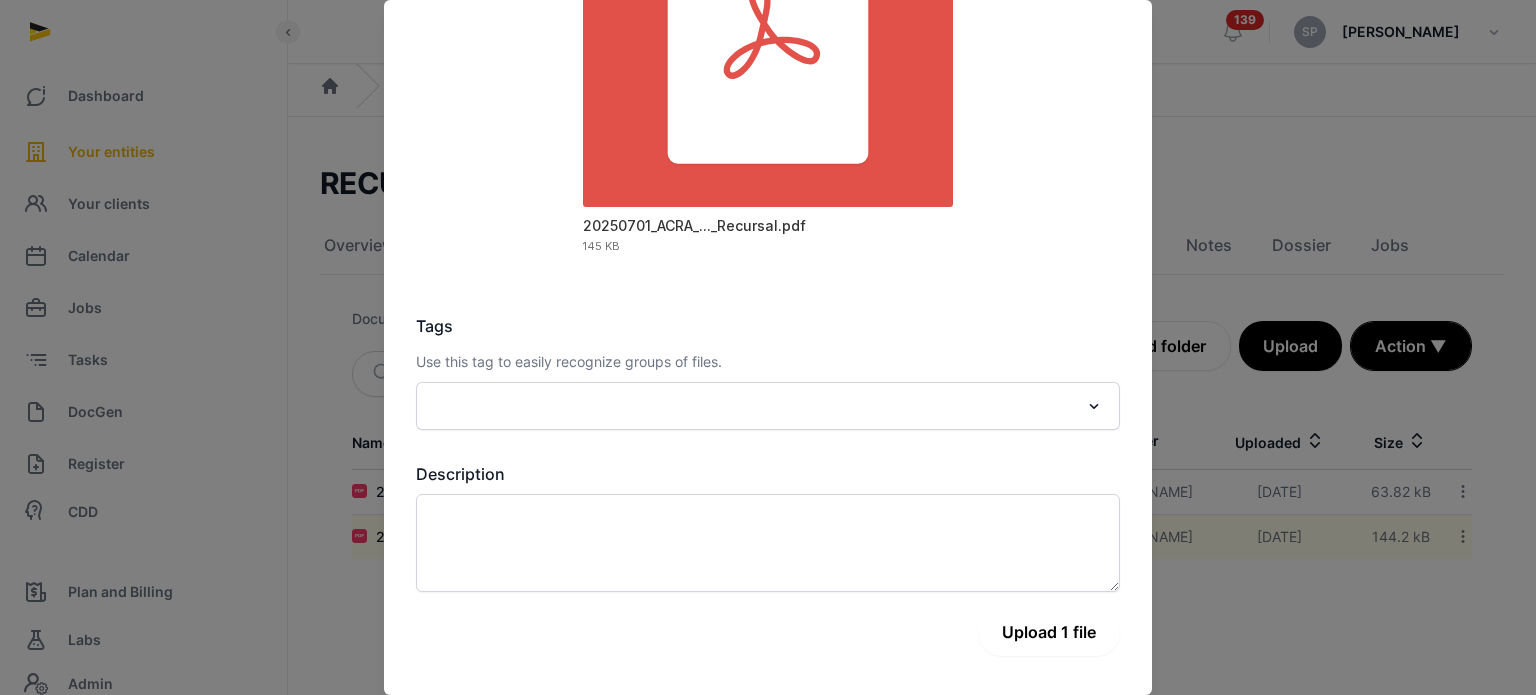 click on "Upload 1 file" at bounding box center [1049, 632] 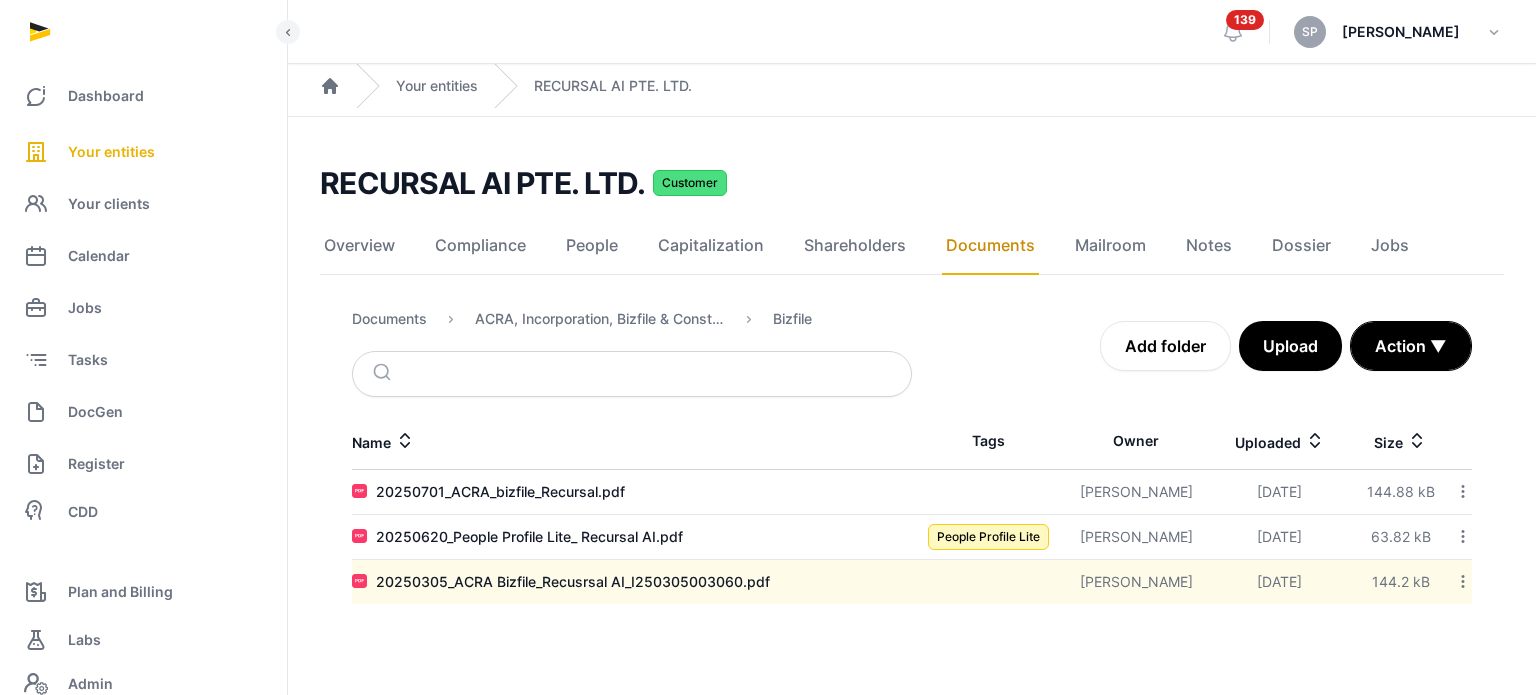 click 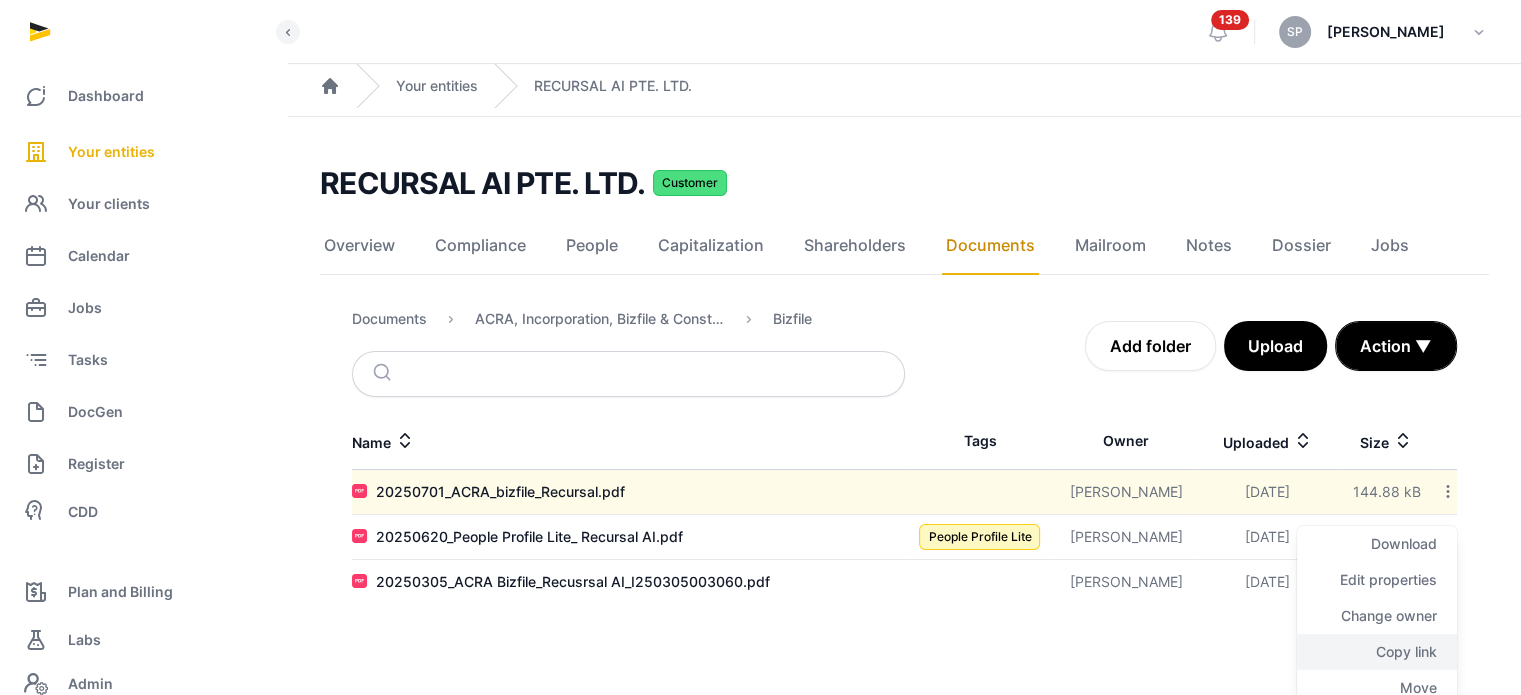 click on "Copy link" 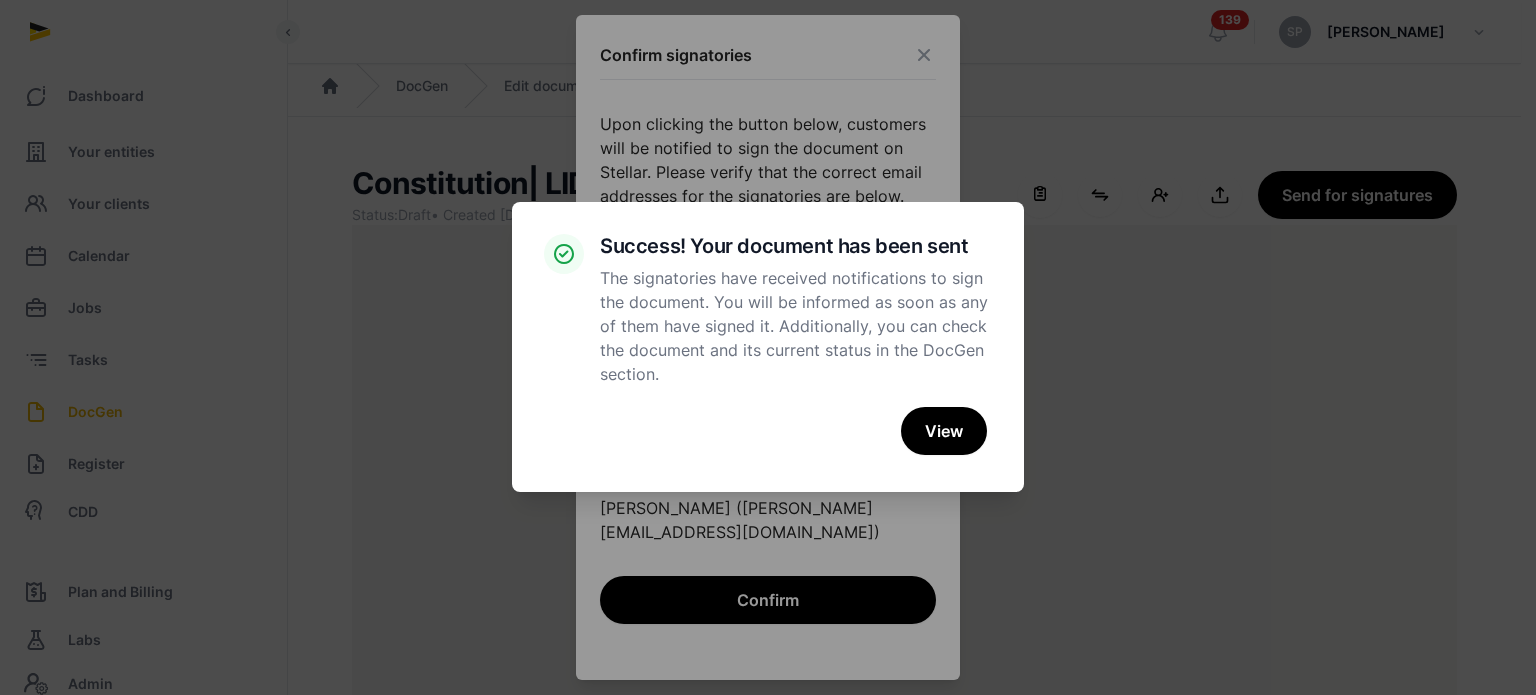 scroll, scrollTop: 91, scrollLeft: 0, axis: vertical 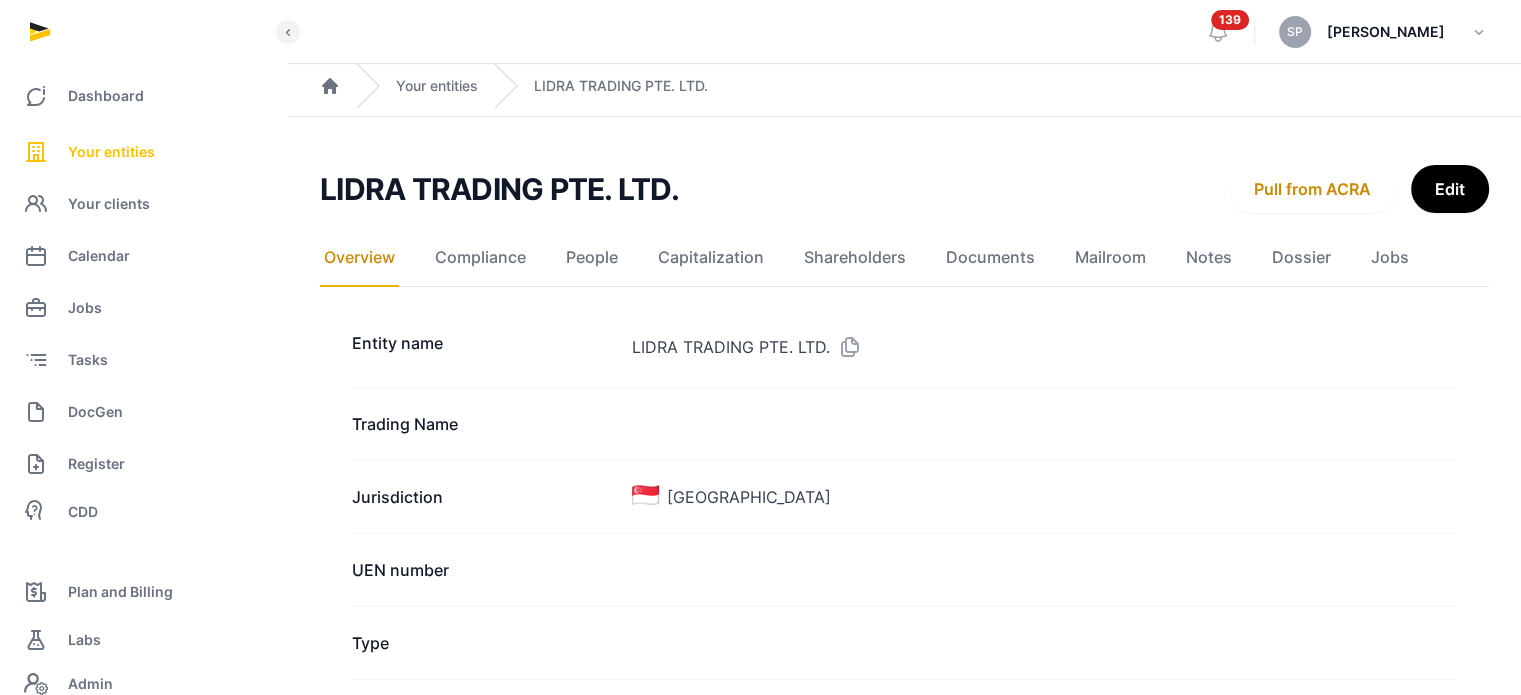 click on "Your entities" at bounding box center (111, 152) 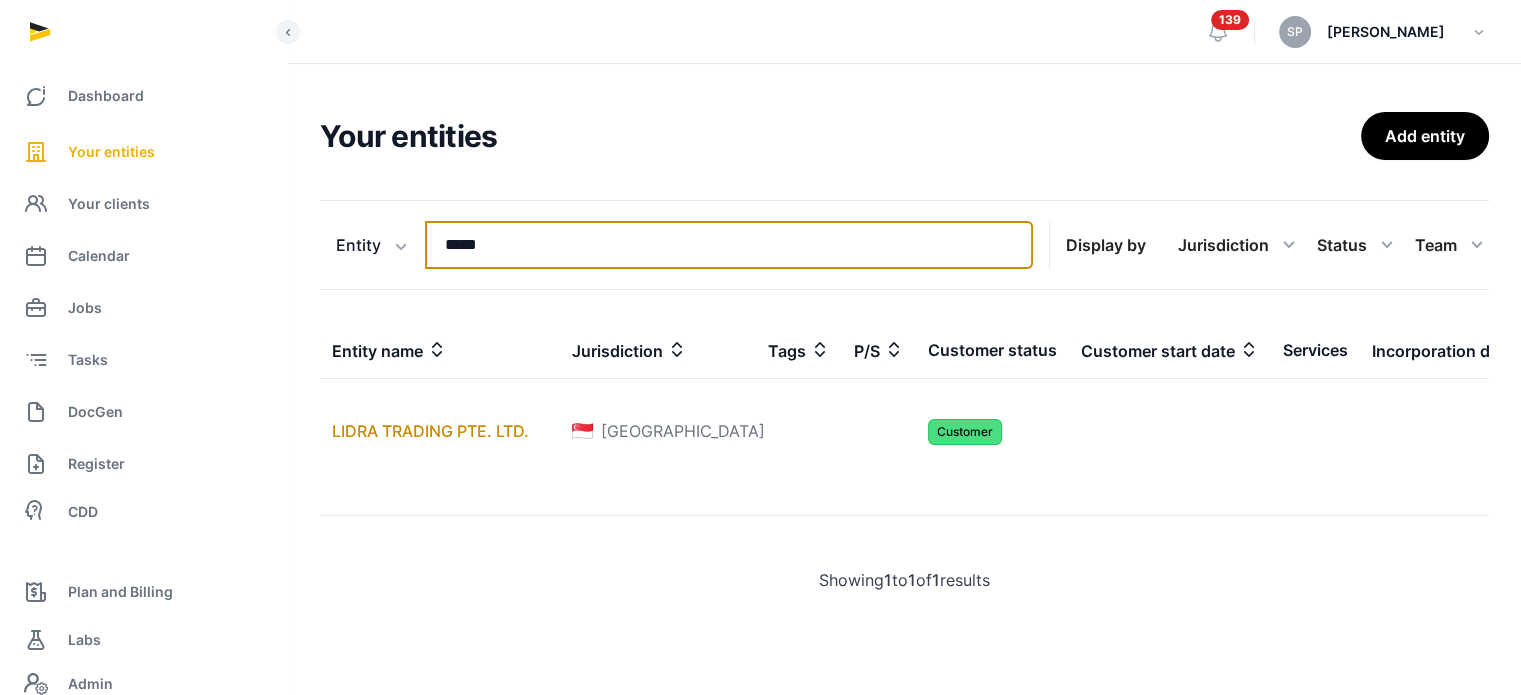 click on "*****" at bounding box center [729, 245] 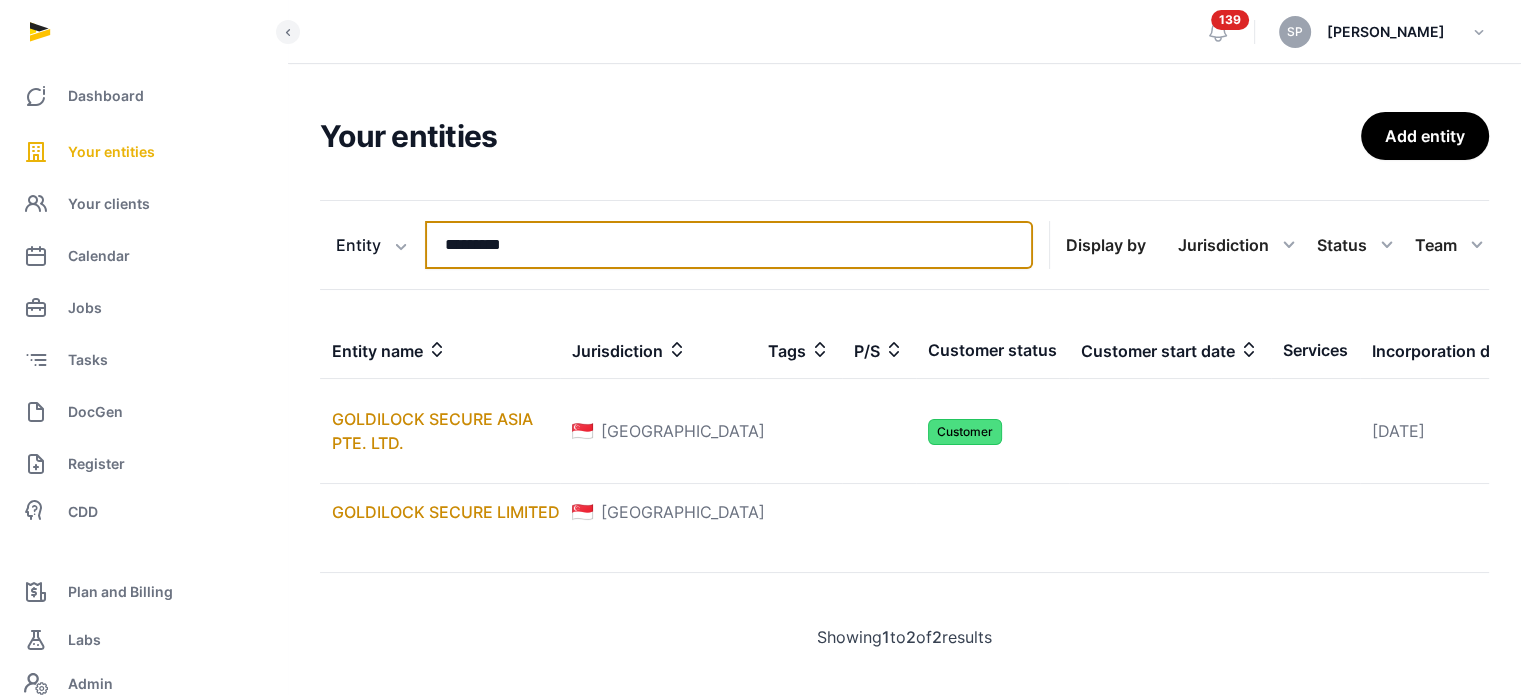 type on "*********" 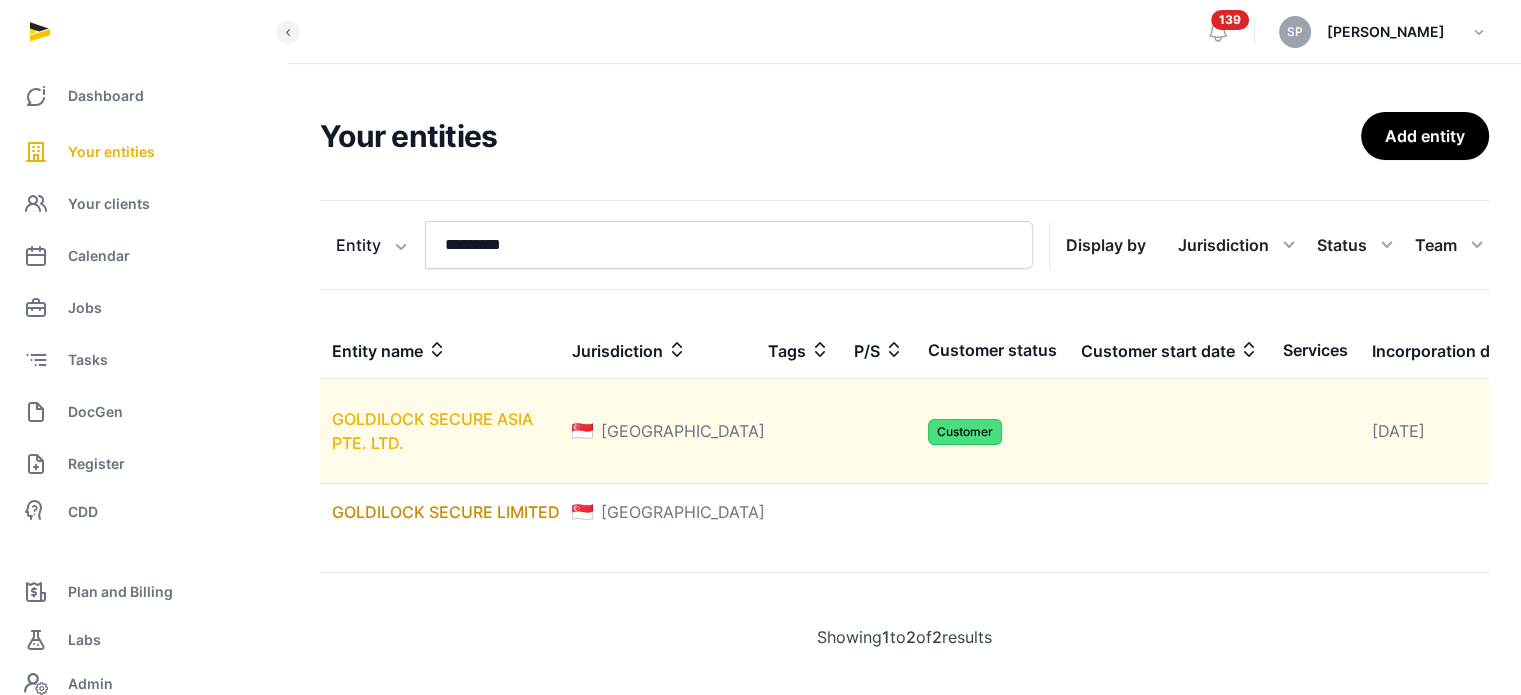 click on "GOLDILOCK SECURE ASIA PTE. LTD." at bounding box center [432, 431] 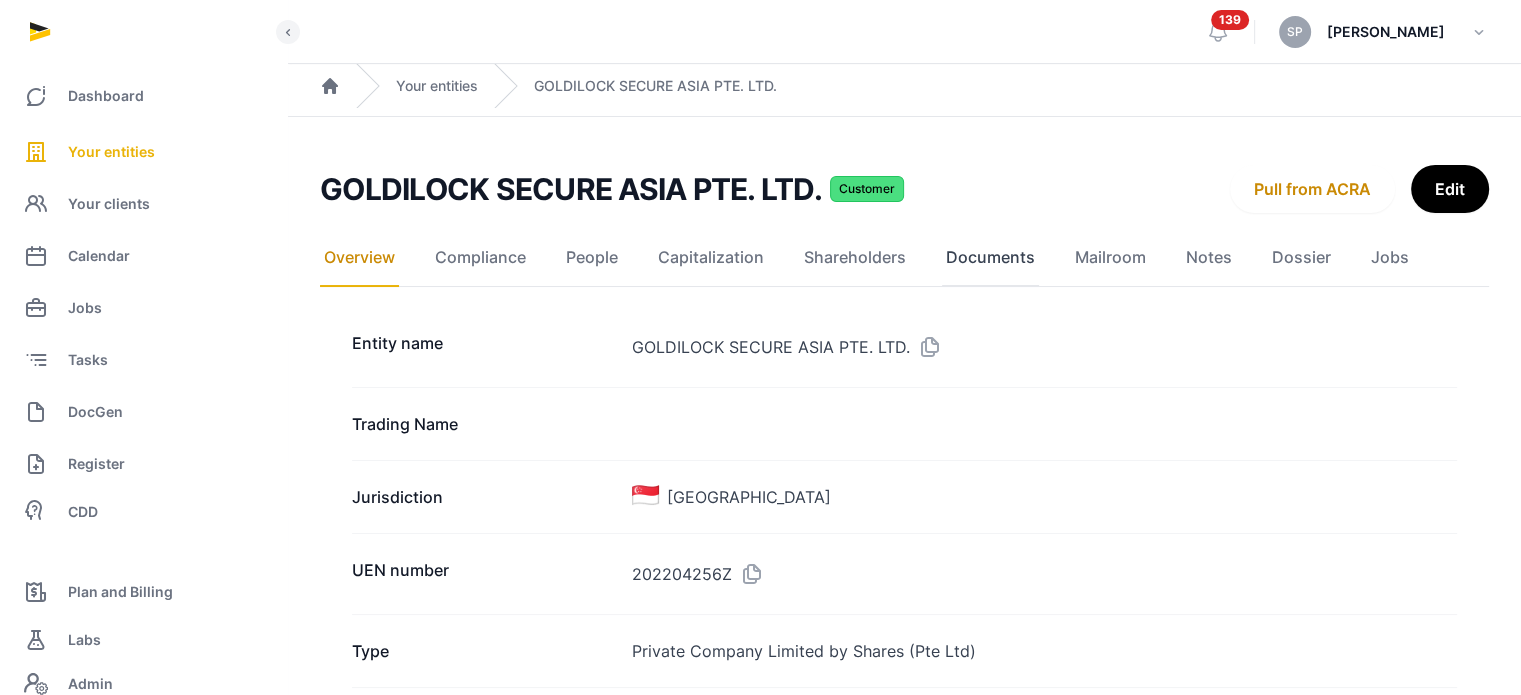 click on "Documents" 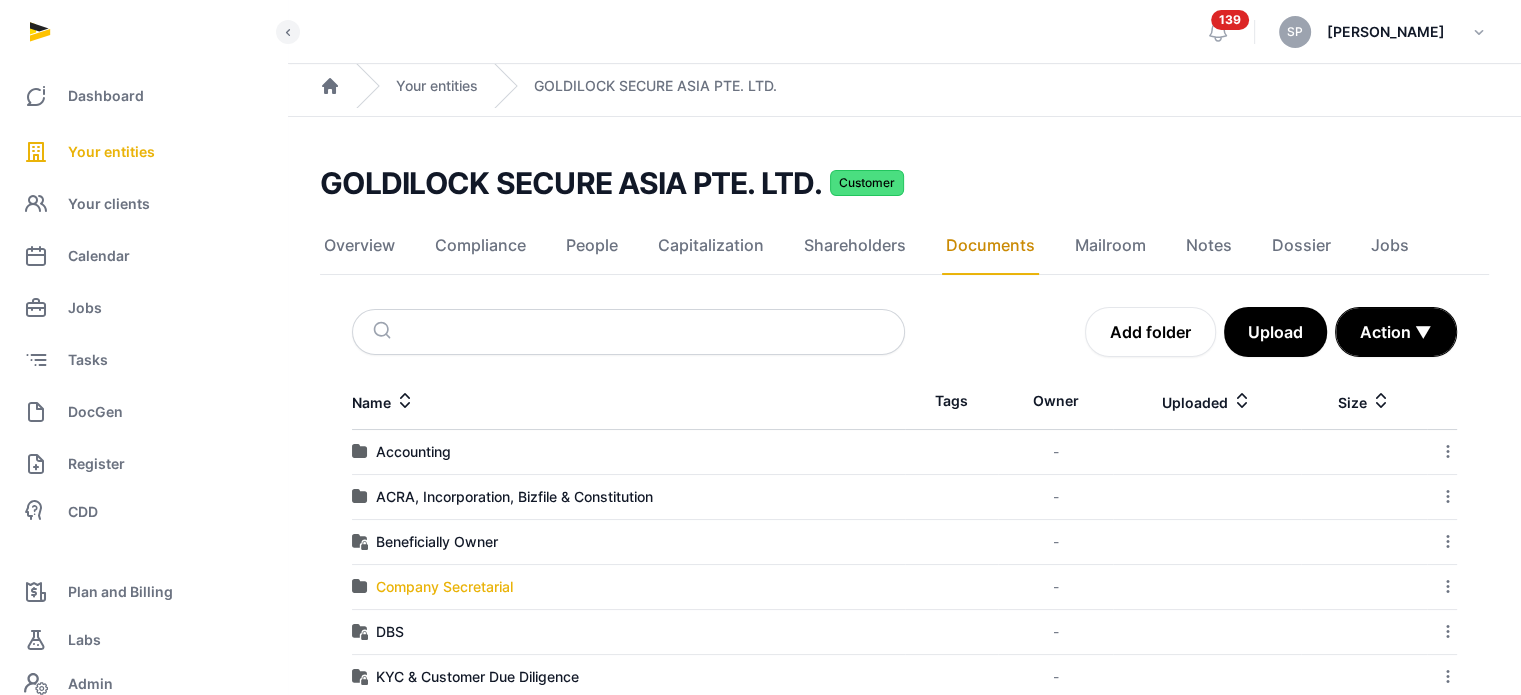click on "Company Secretarial" at bounding box center (444, 587) 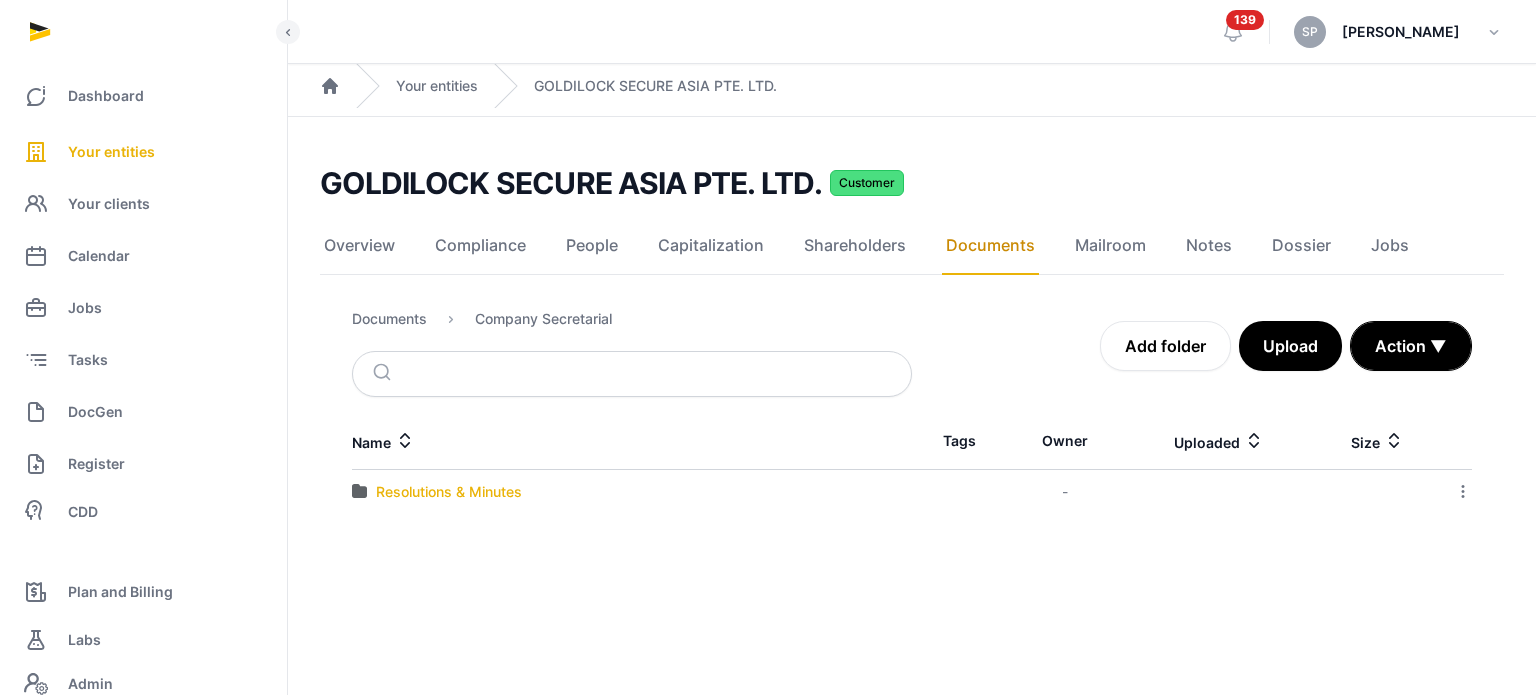 click on "Resolutions & Minutes" at bounding box center (449, 492) 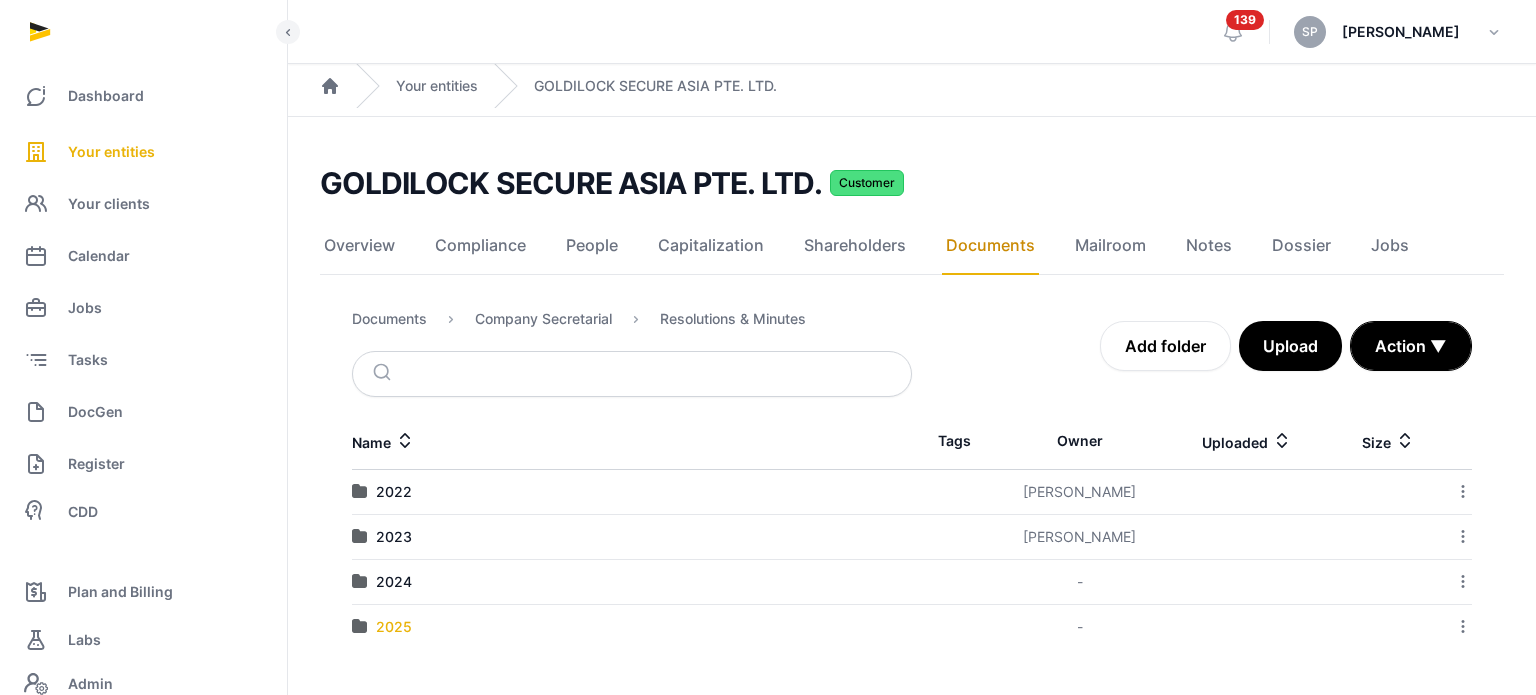 click on "2025" at bounding box center [394, 627] 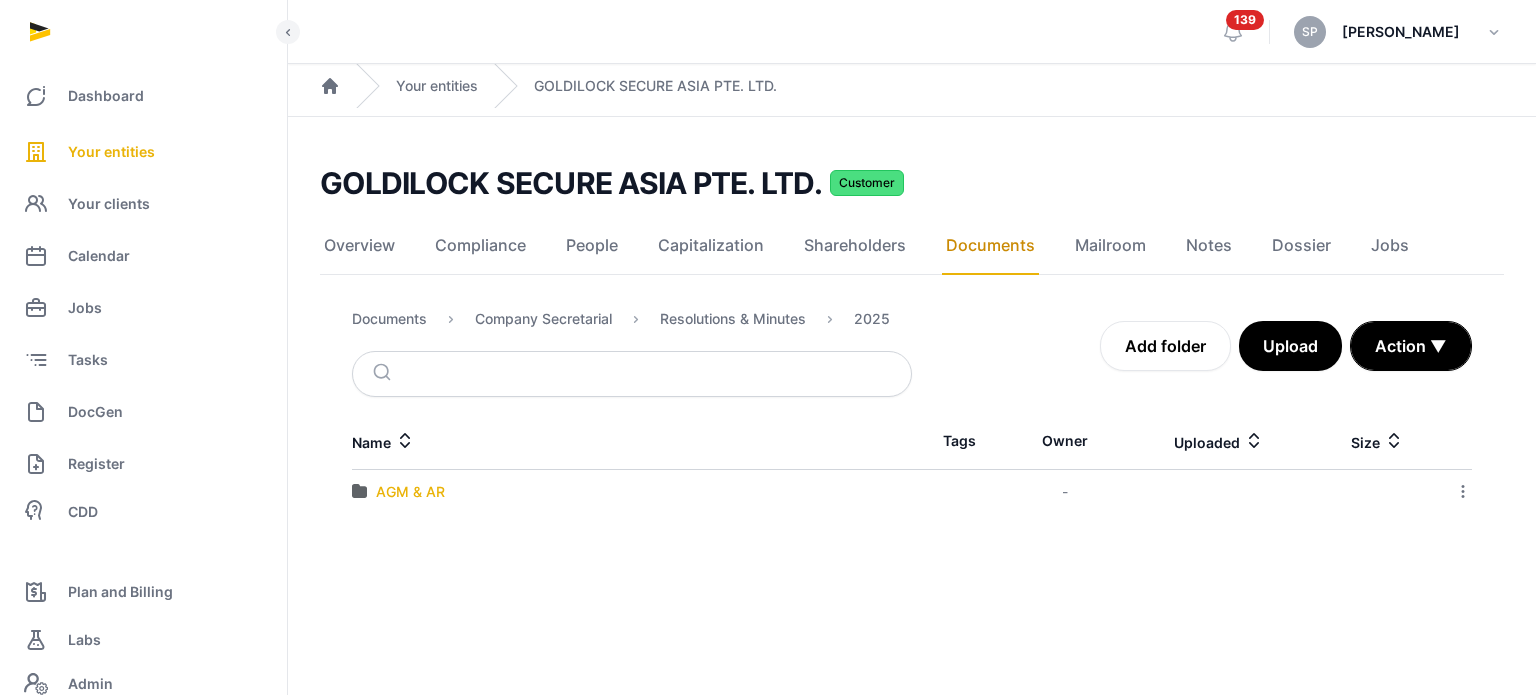 click on "AGM & AR" at bounding box center (410, 492) 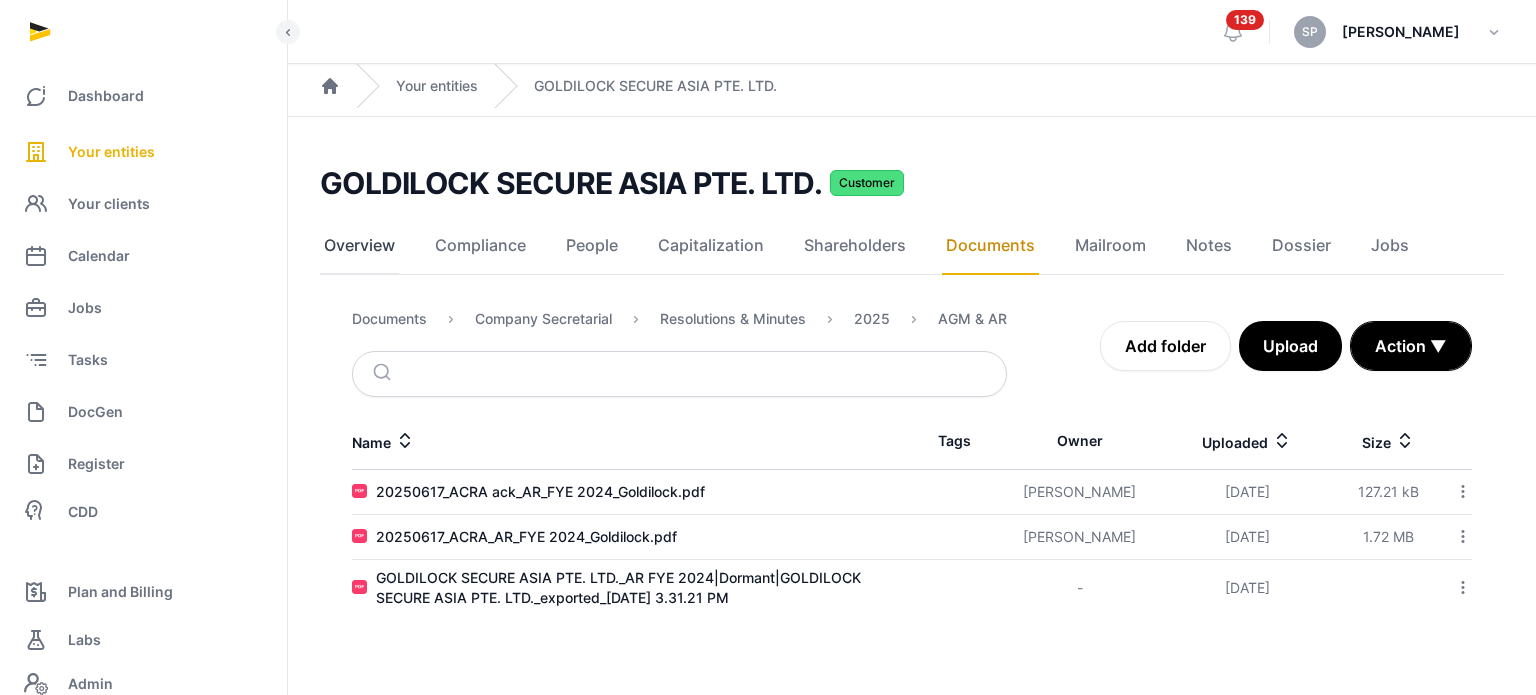 click on "Overview" 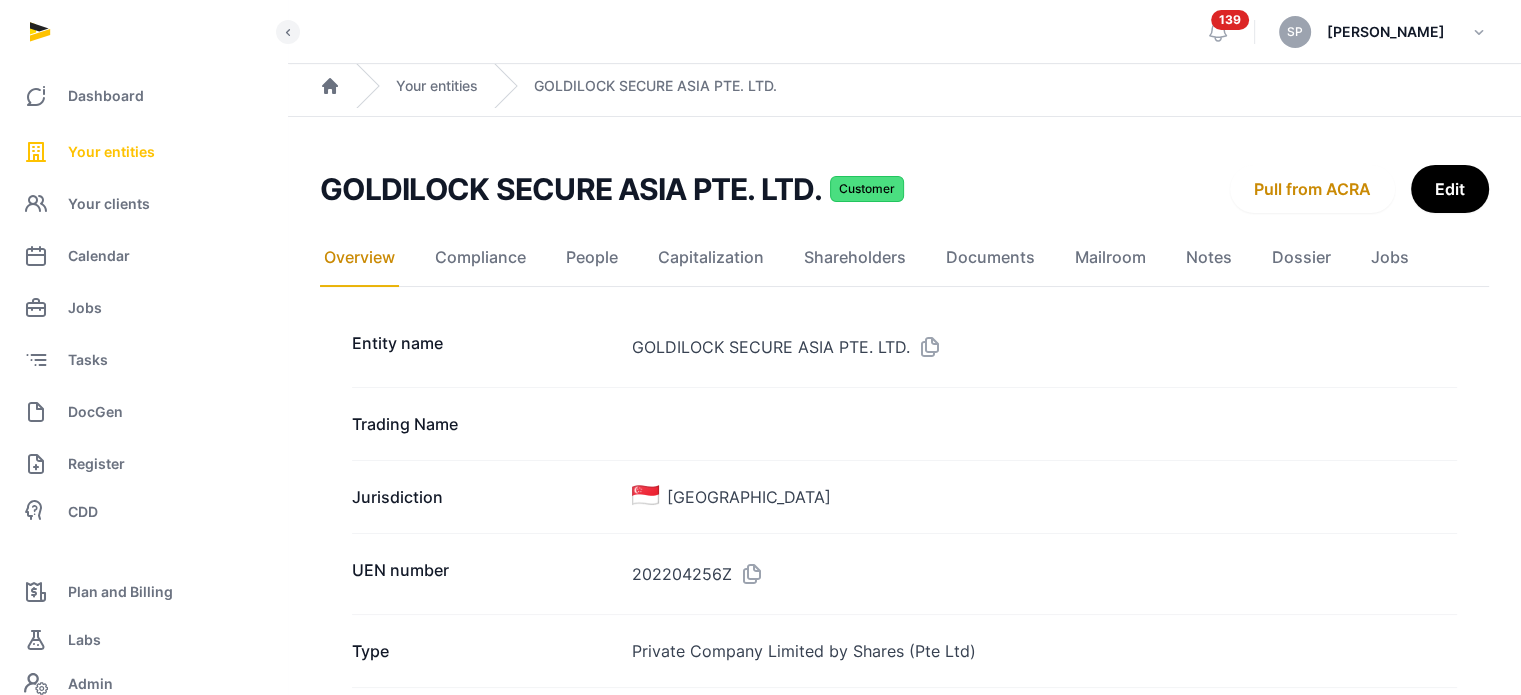 click on "Your entities" at bounding box center [111, 152] 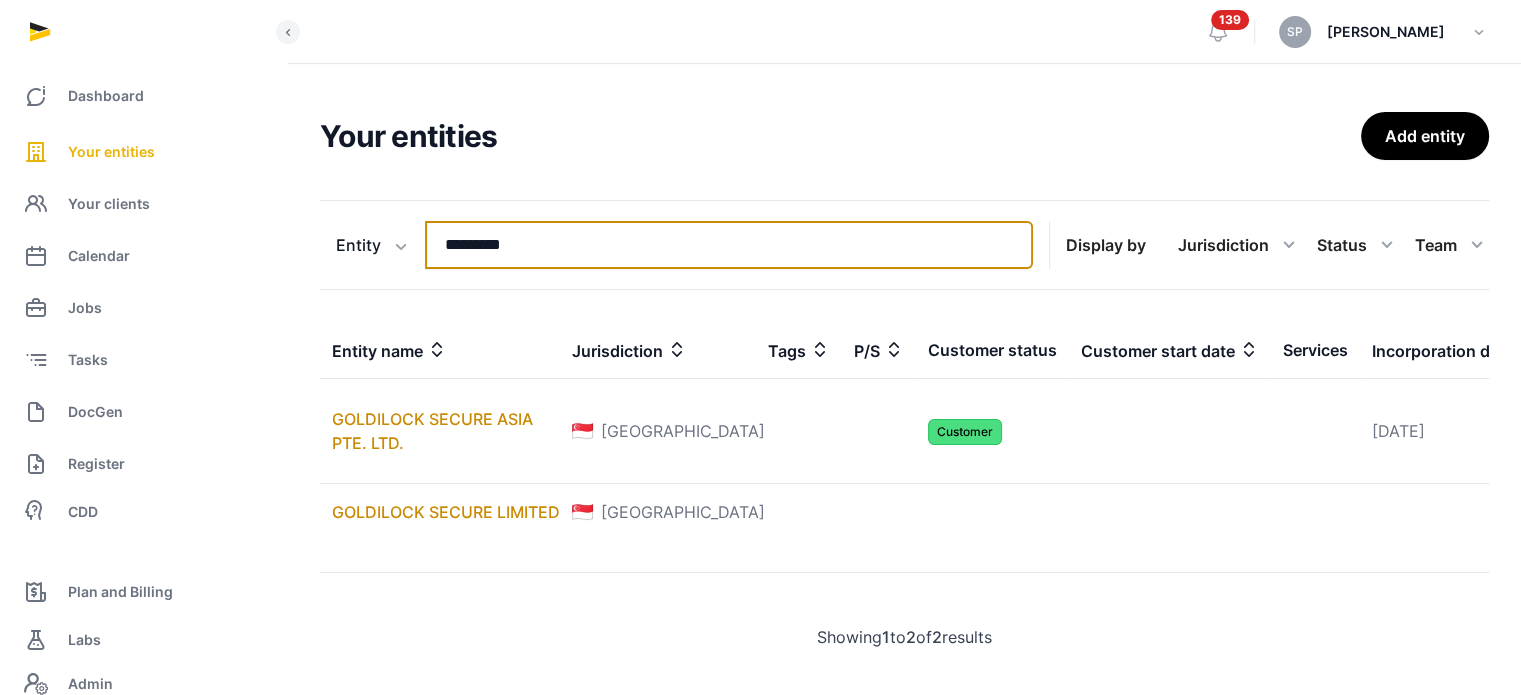 click on "*********" at bounding box center [729, 245] 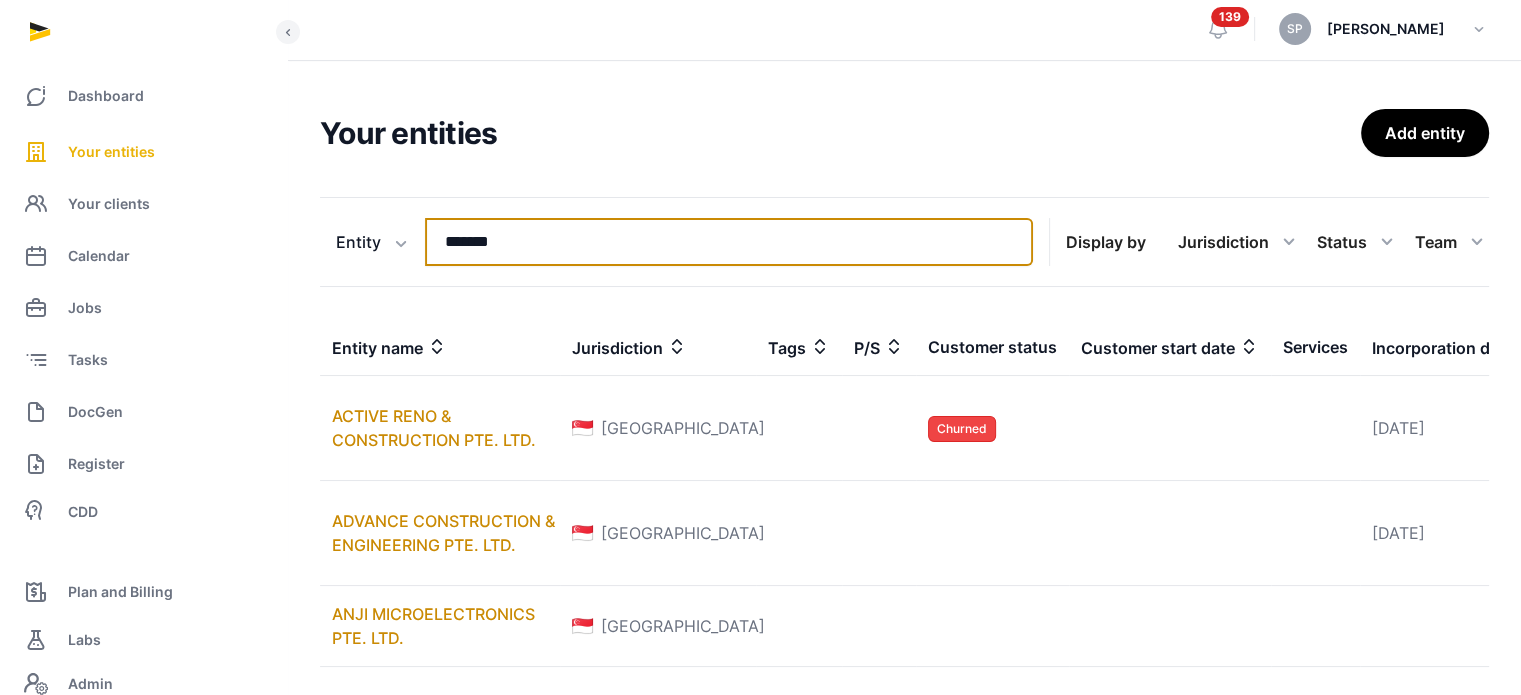 scroll, scrollTop: 0, scrollLeft: 0, axis: both 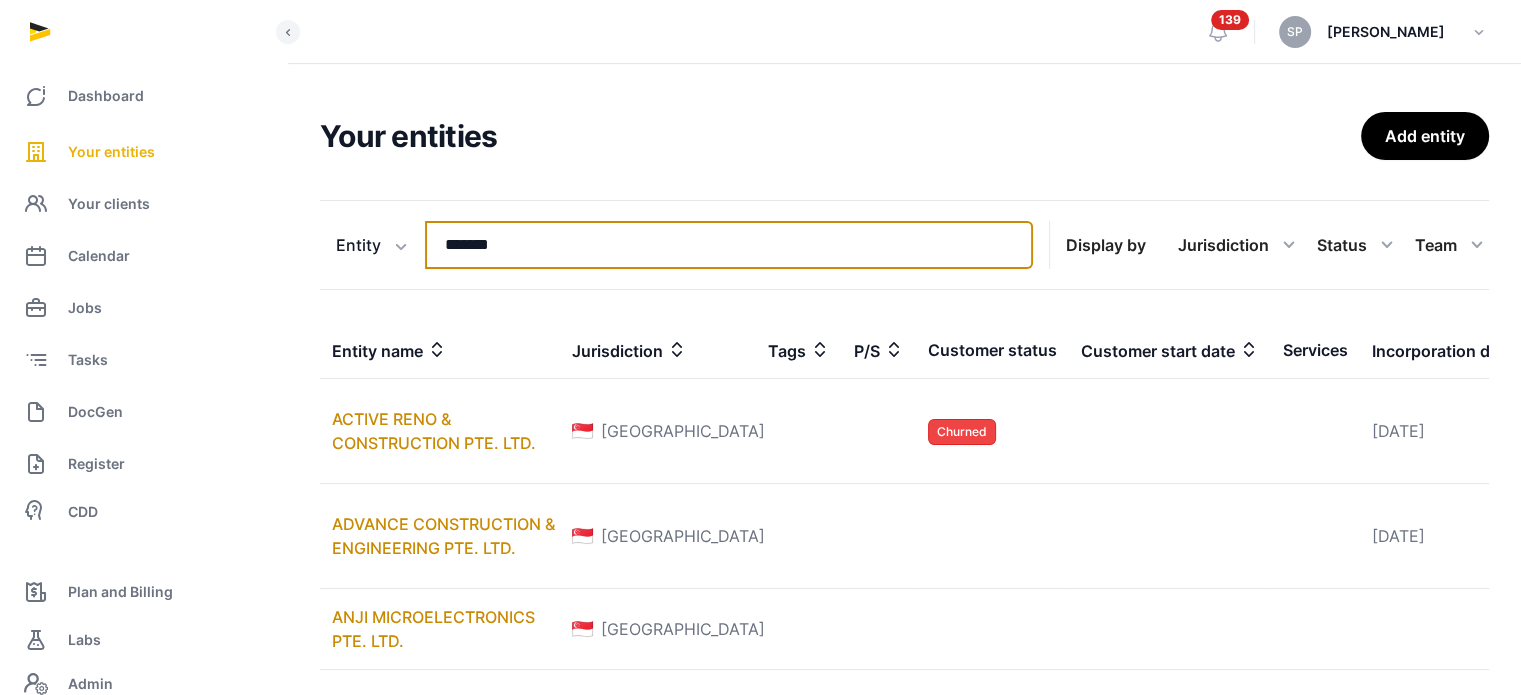click on "*******" at bounding box center [729, 245] 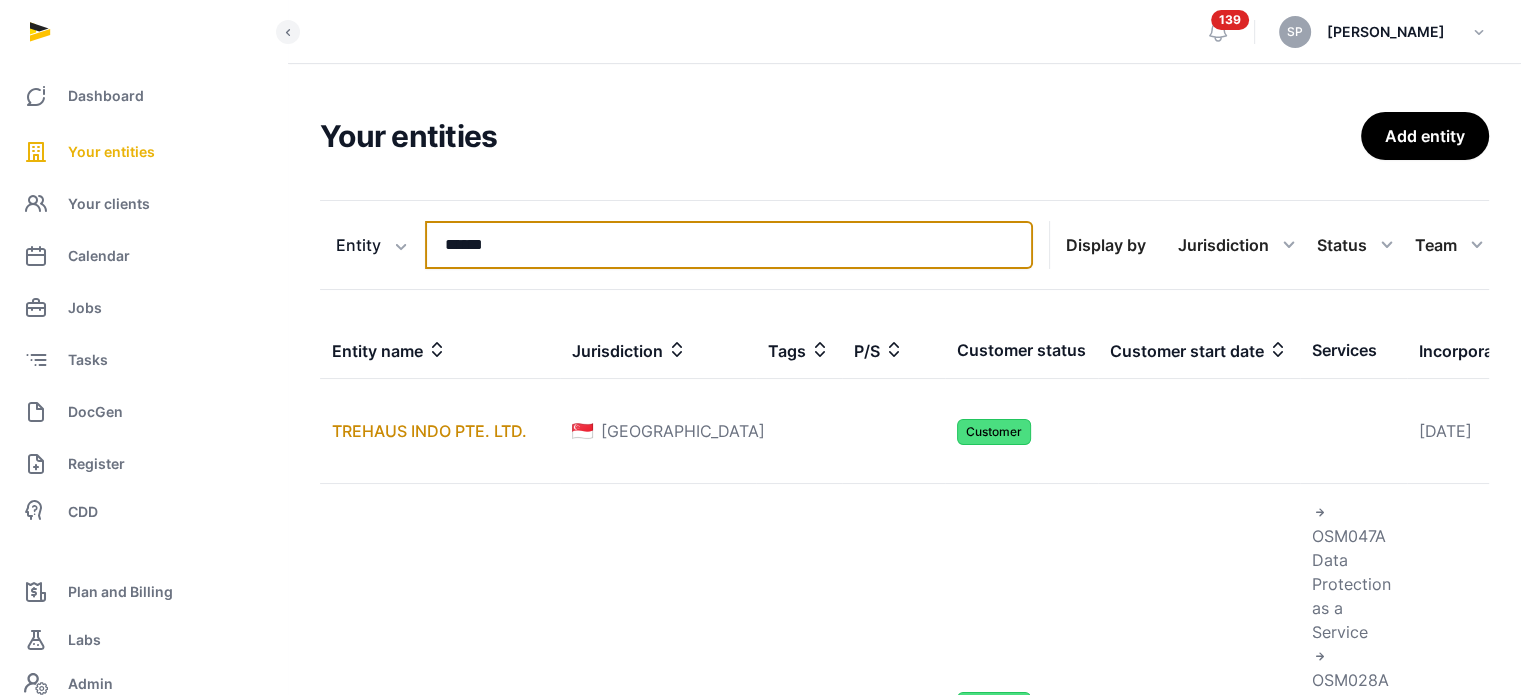 type on "*******" 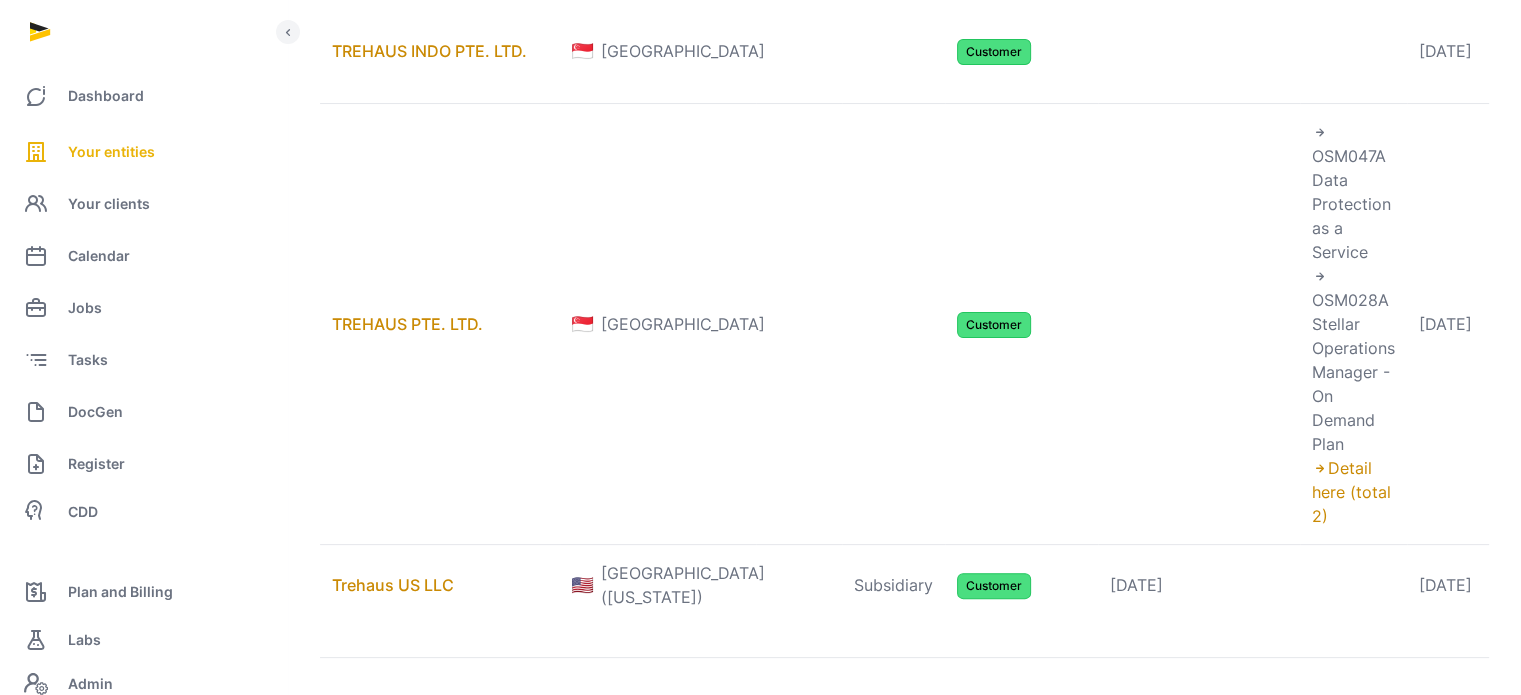 scroll, scrollTop: 389, scrollLeft: 0, axis: vertical 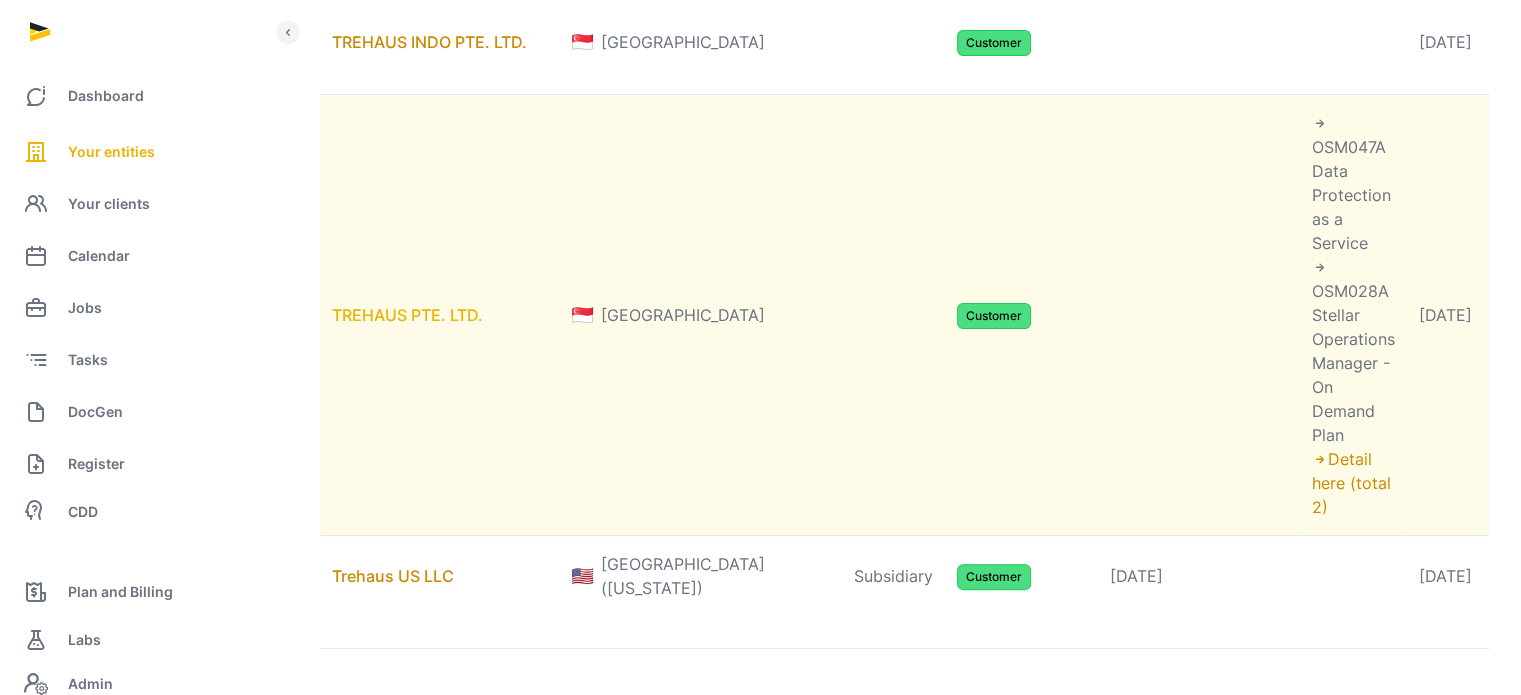 click on "TREHAUS PTE. LTD." at bounding box center [407, 315] 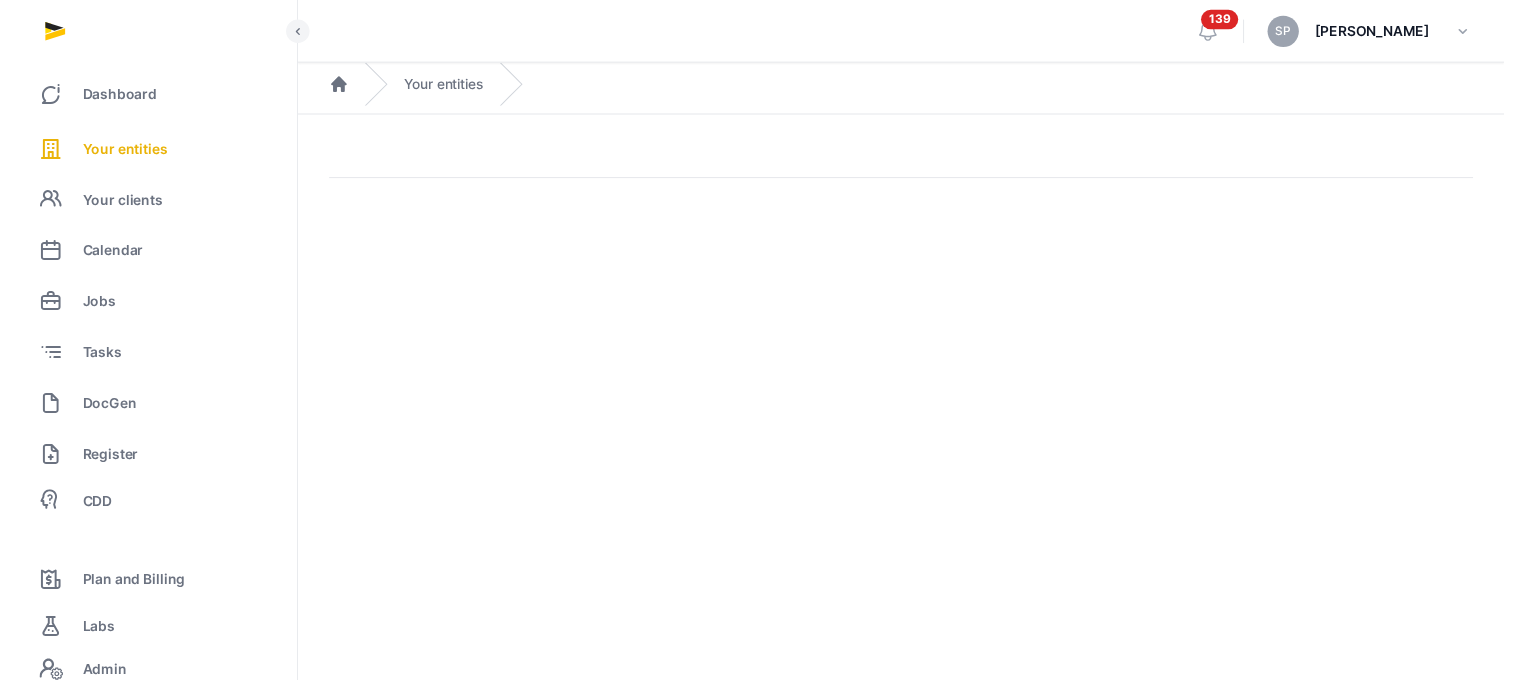 scroll, scrollTop: 0, scrollLeft: 0, axis: both 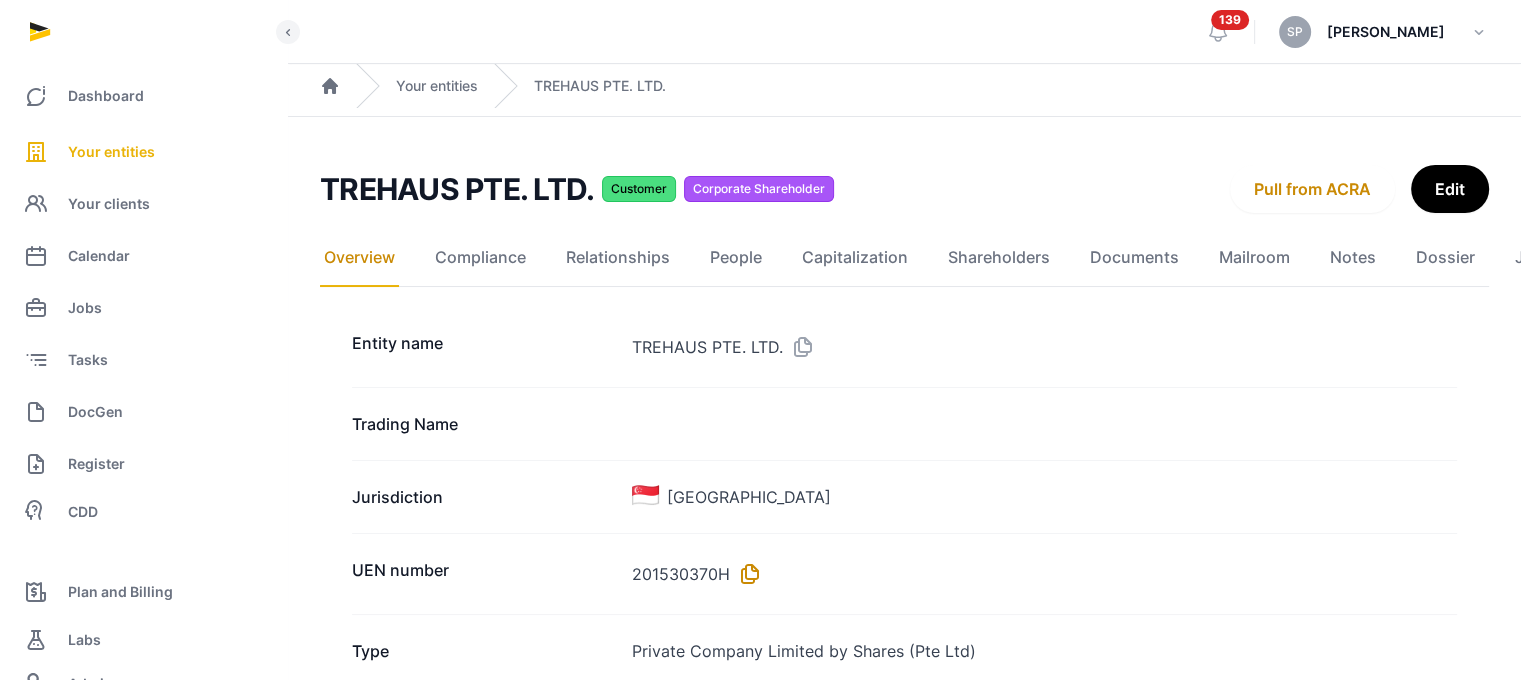 click at bounding box center (746, 574) 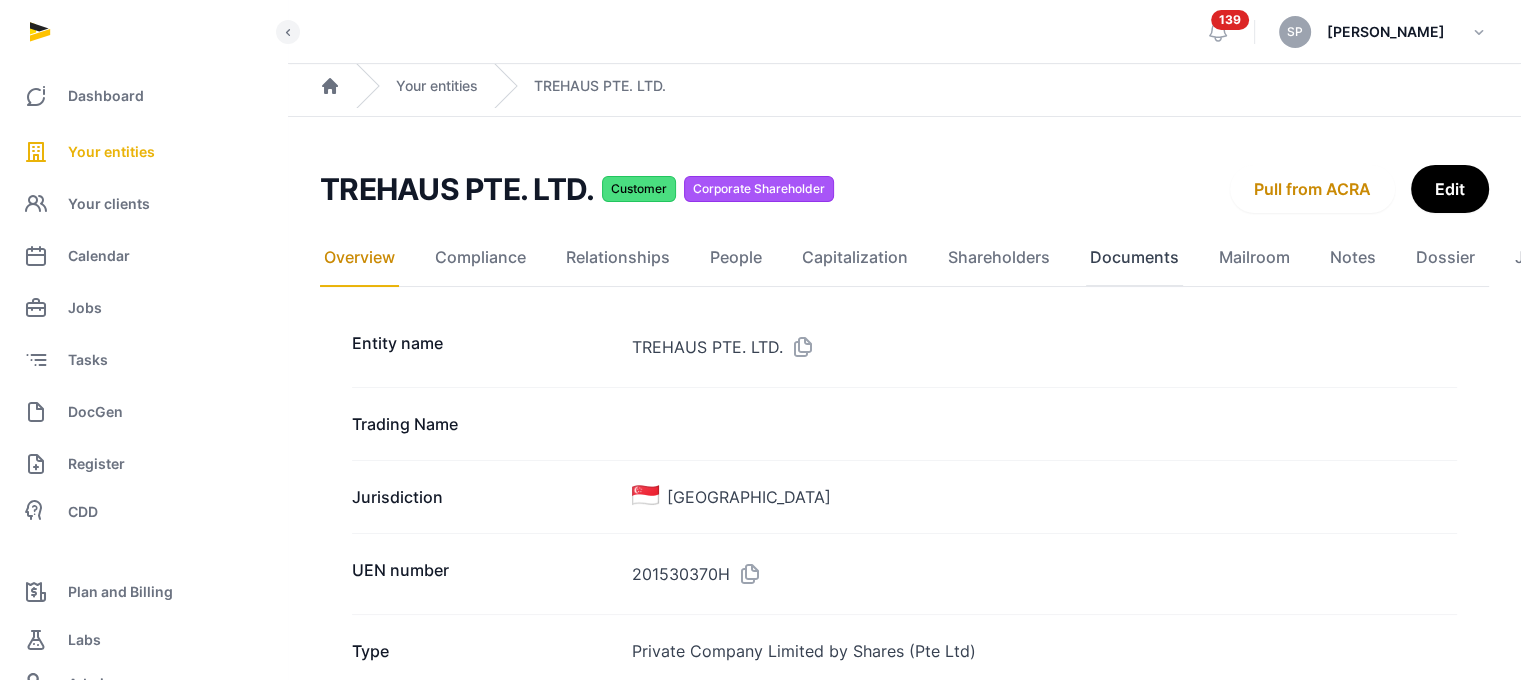 click on "Documents" 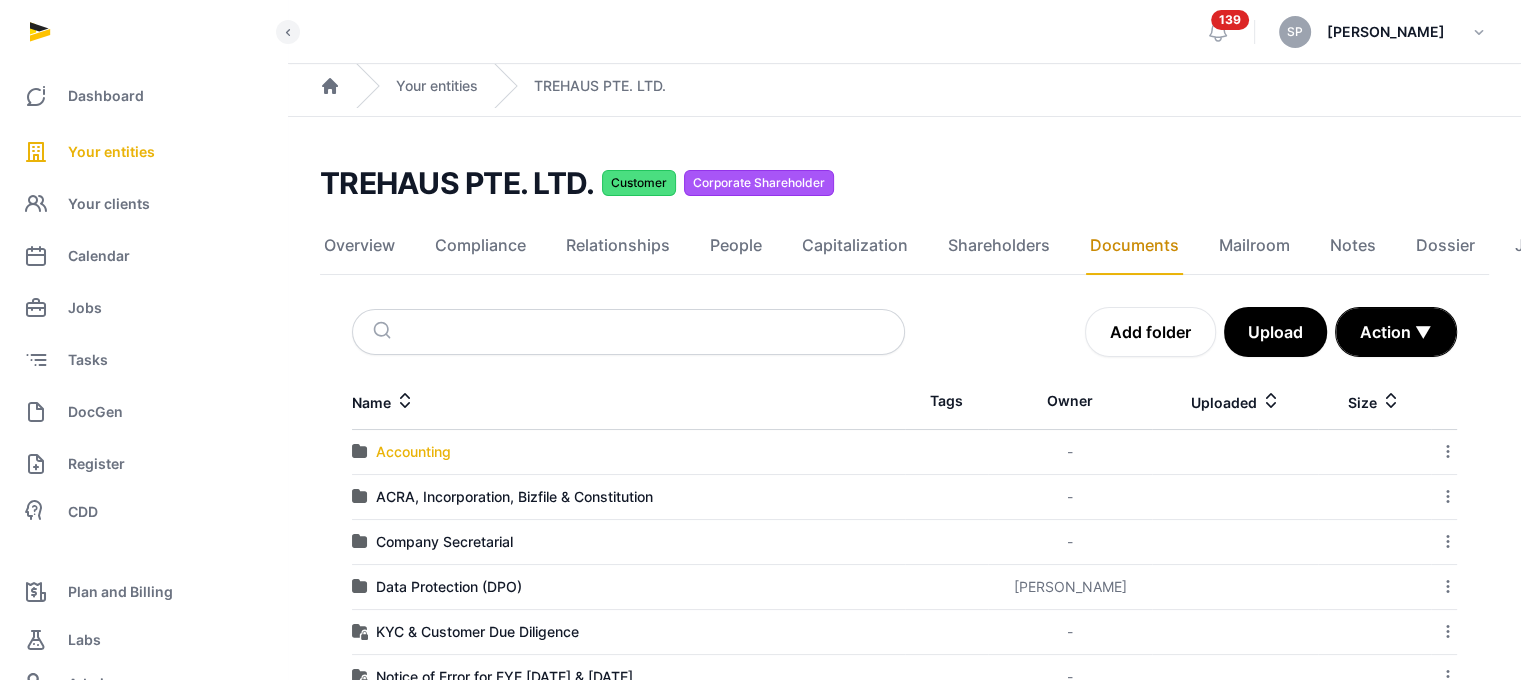 click on "Accounting" at bounding box center [413, 452] 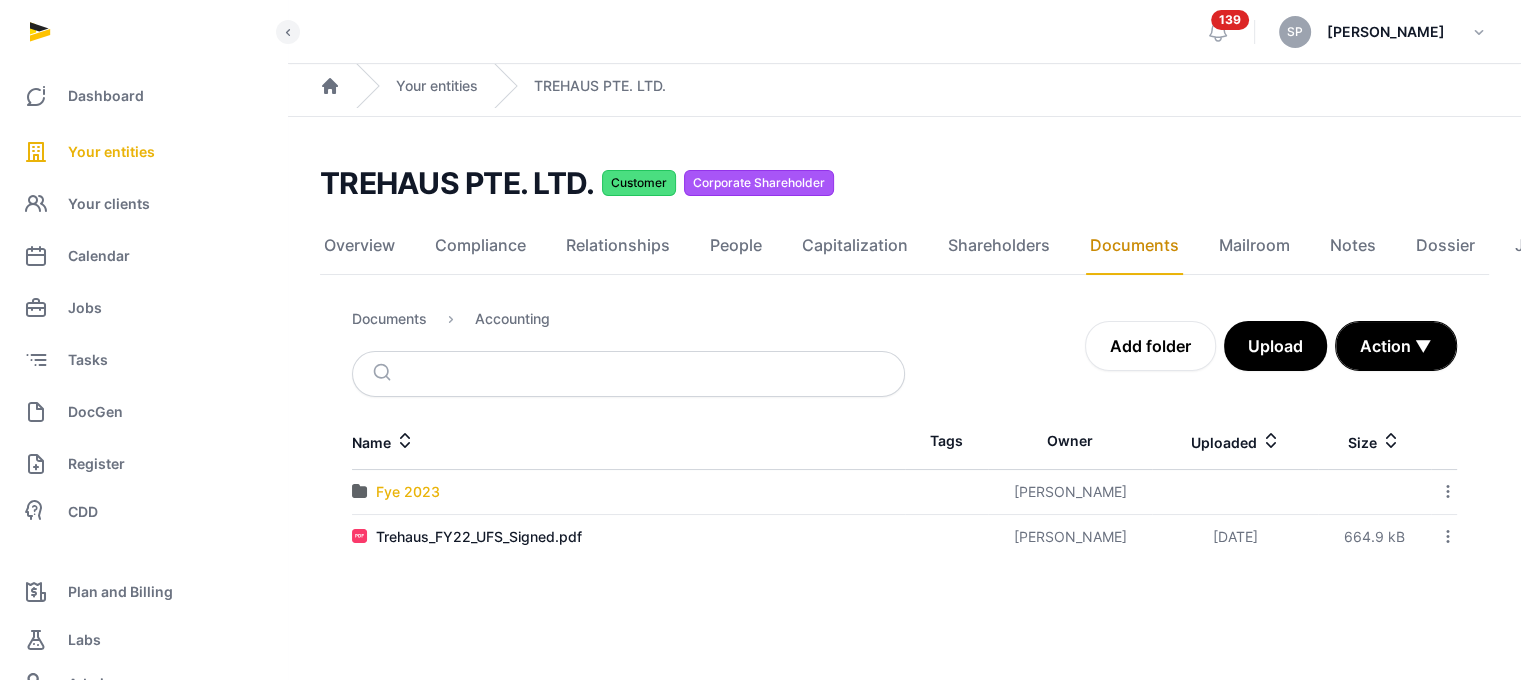 click on "Fye 2023" at bounding box center (408, 492) 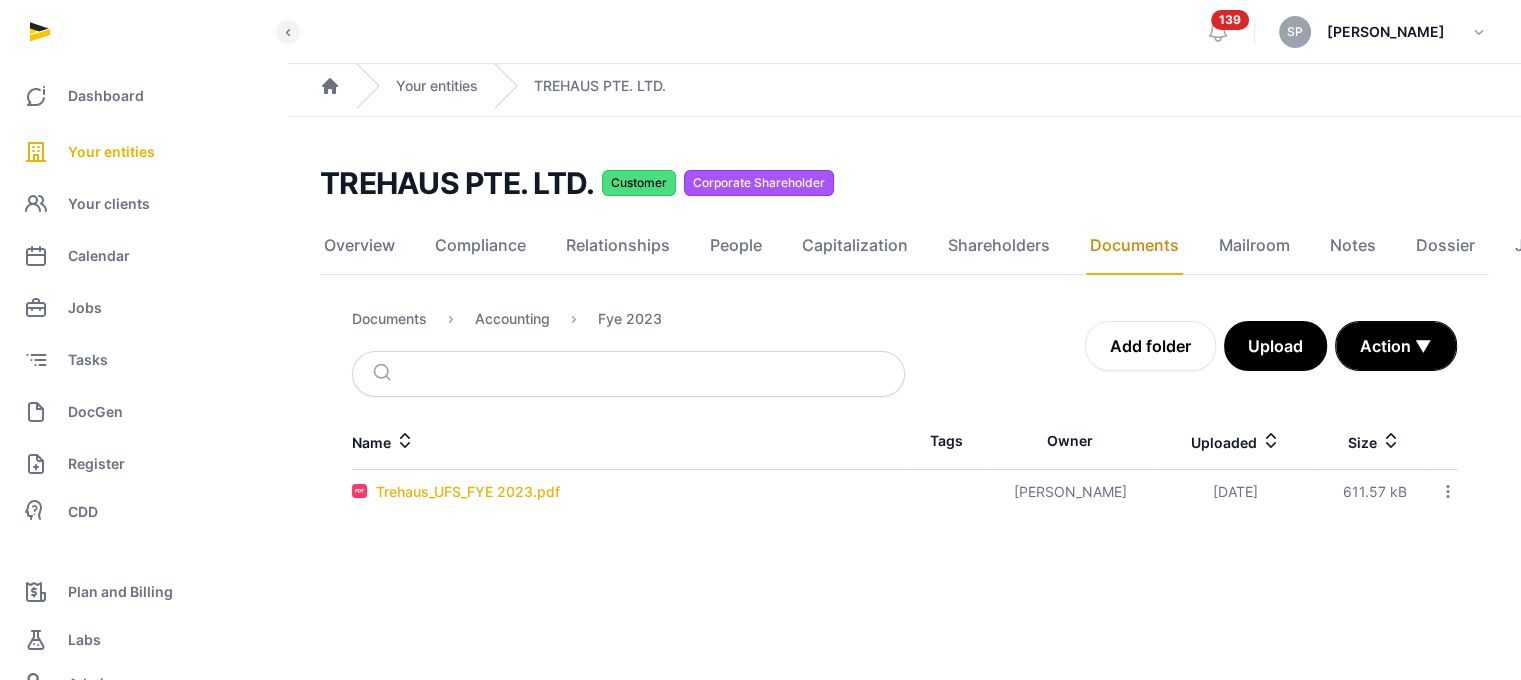 click on "Trehaus_UFS_FYE 2023.pdf" at bounding box center [468, 492] 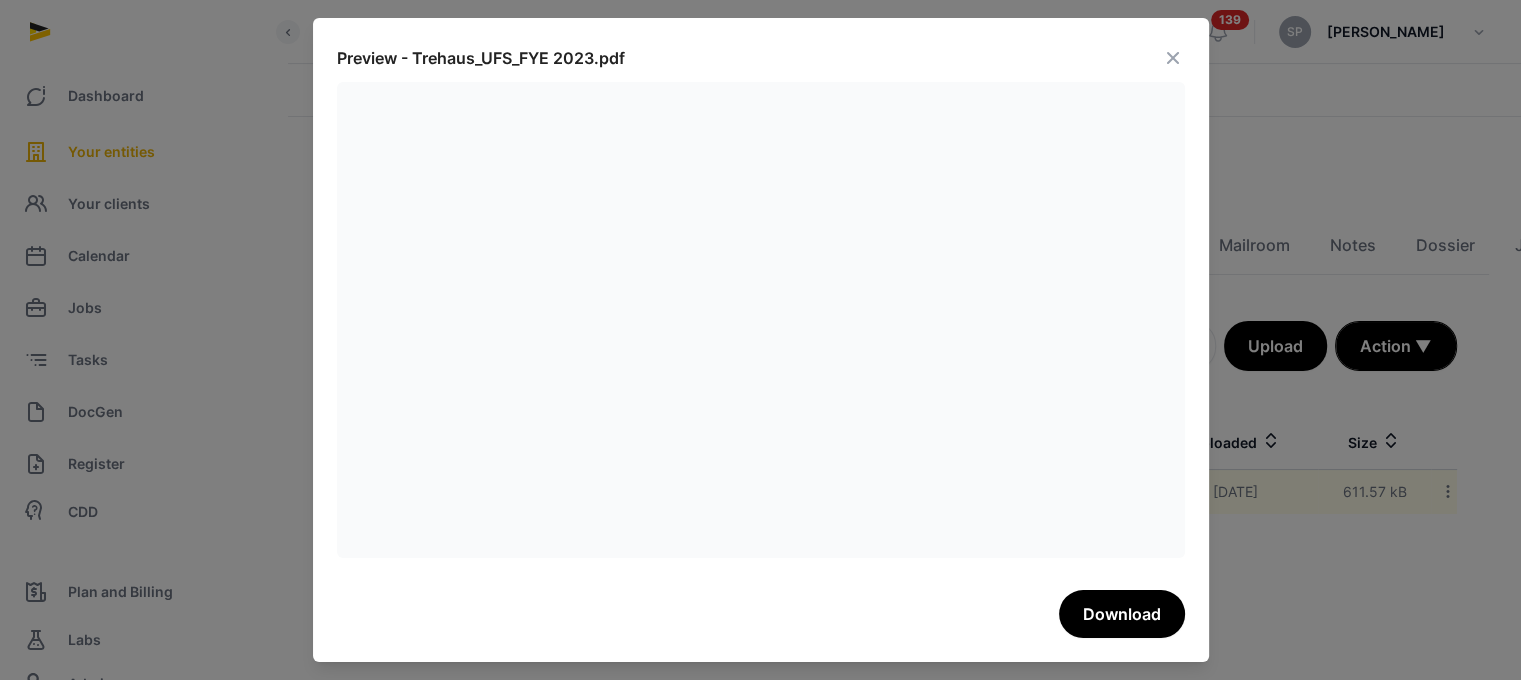 click at bounding box center (1173, 58) 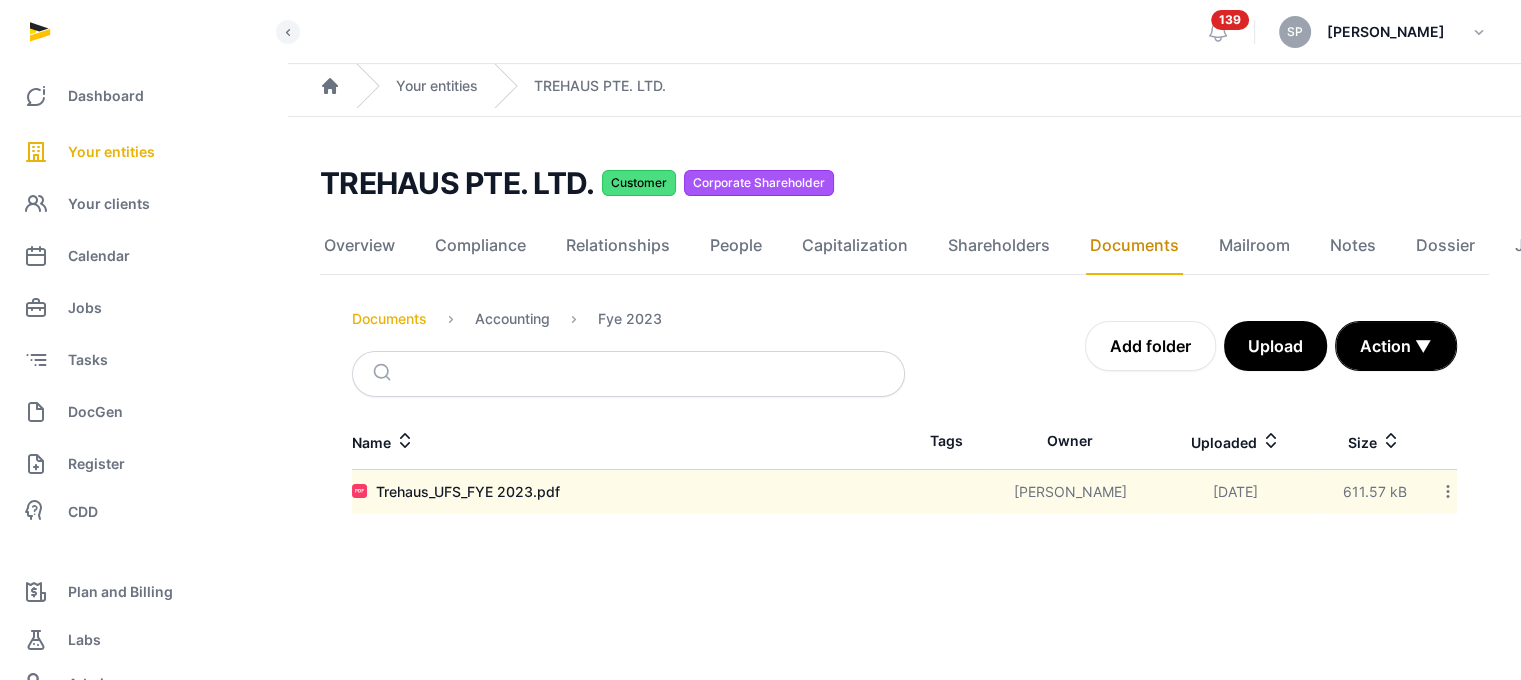 click on "Documents" at bounding box center (389, 319) 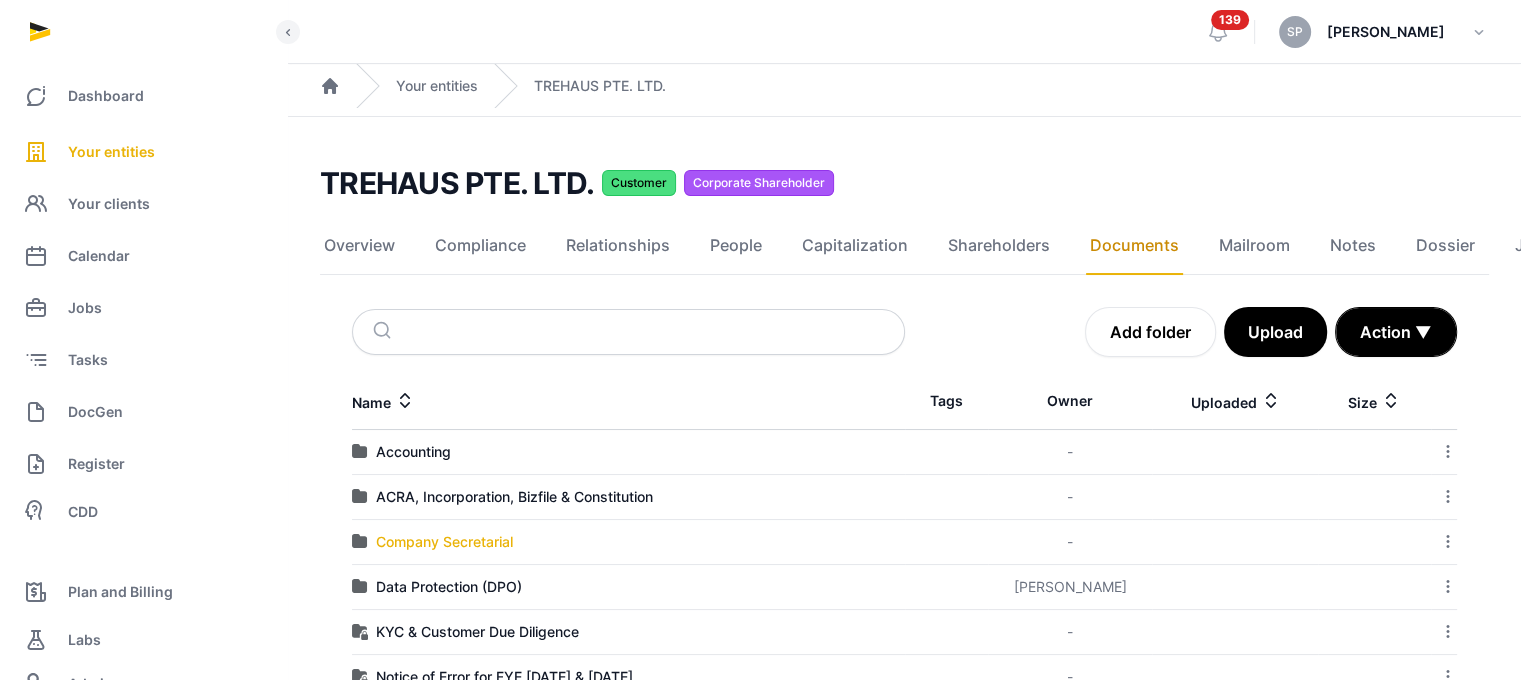 click on "Company Secretarial" at bounding box center [444, 542] 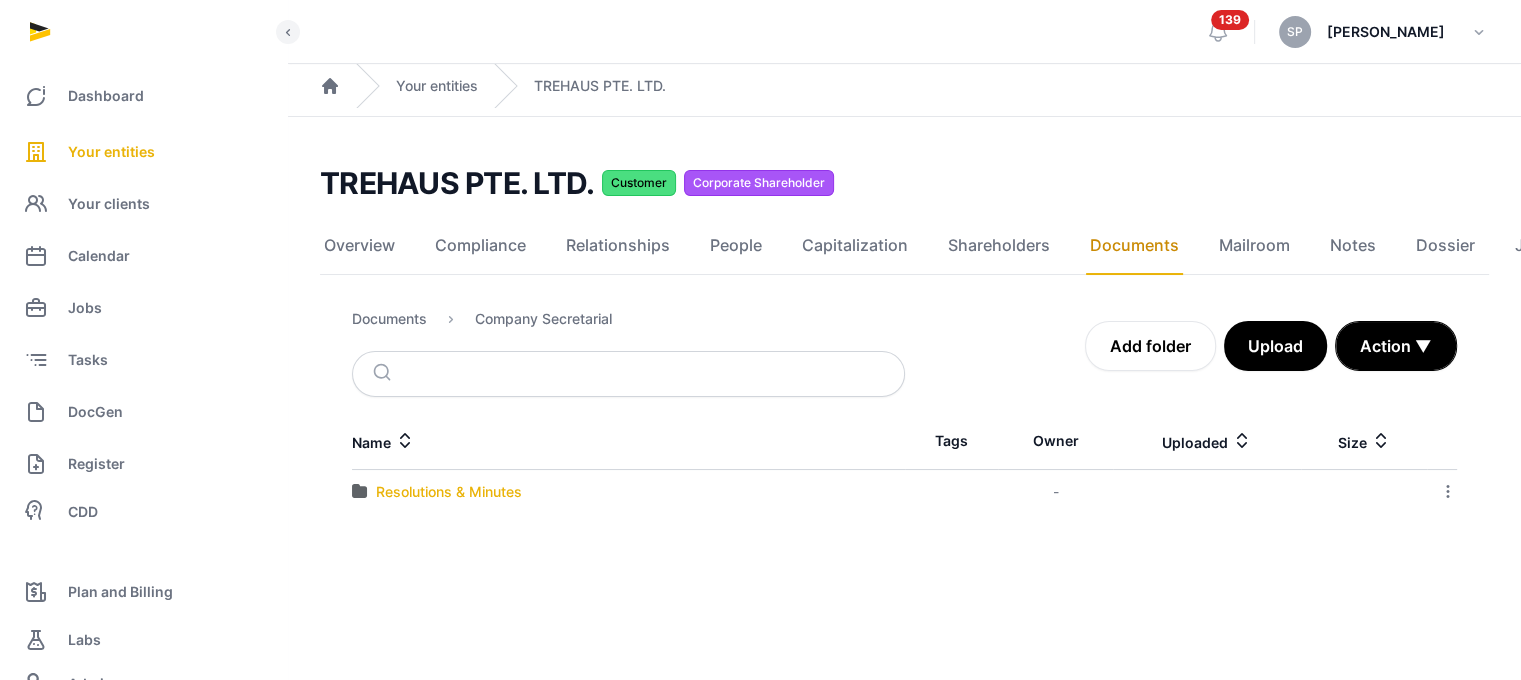 click on "Resolutions & Minutes" at bounding box center [449, 492] 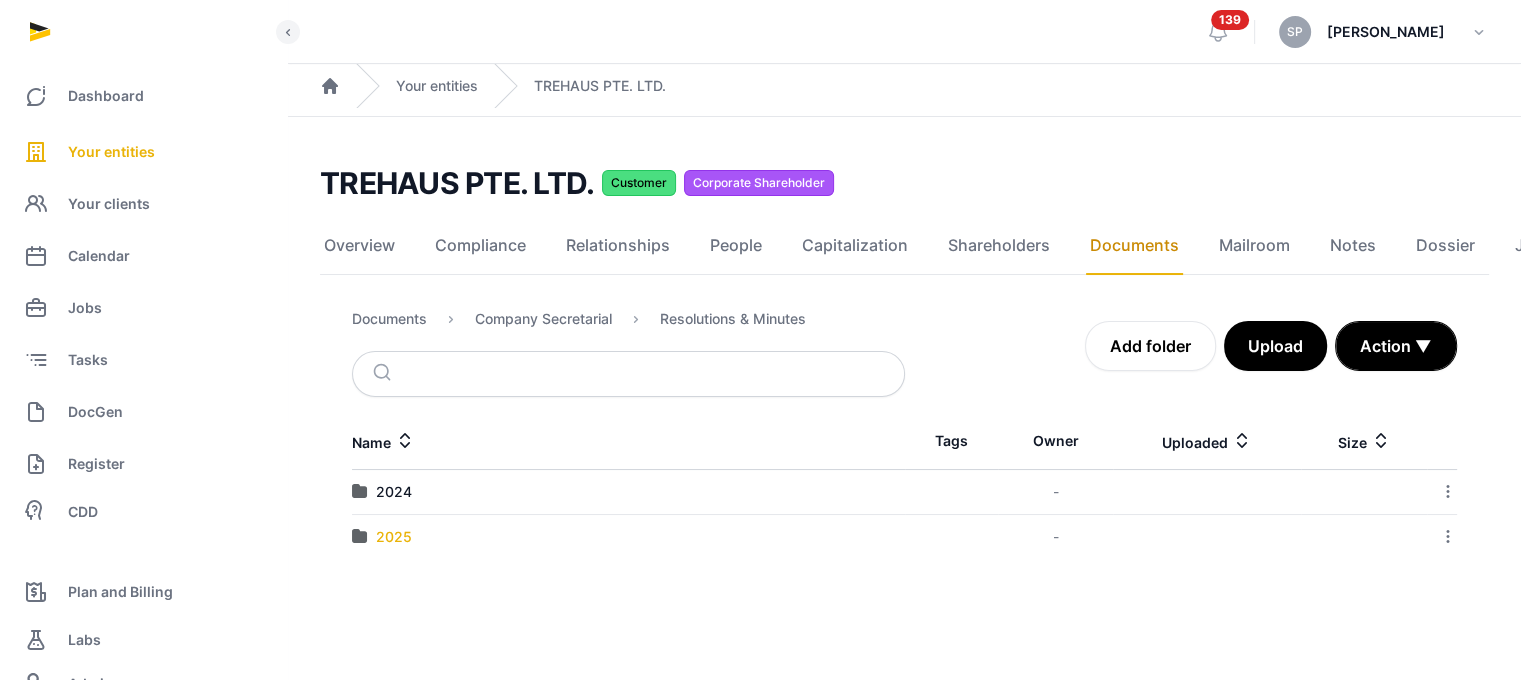 click on "2025" at bounding box center (394, 537) 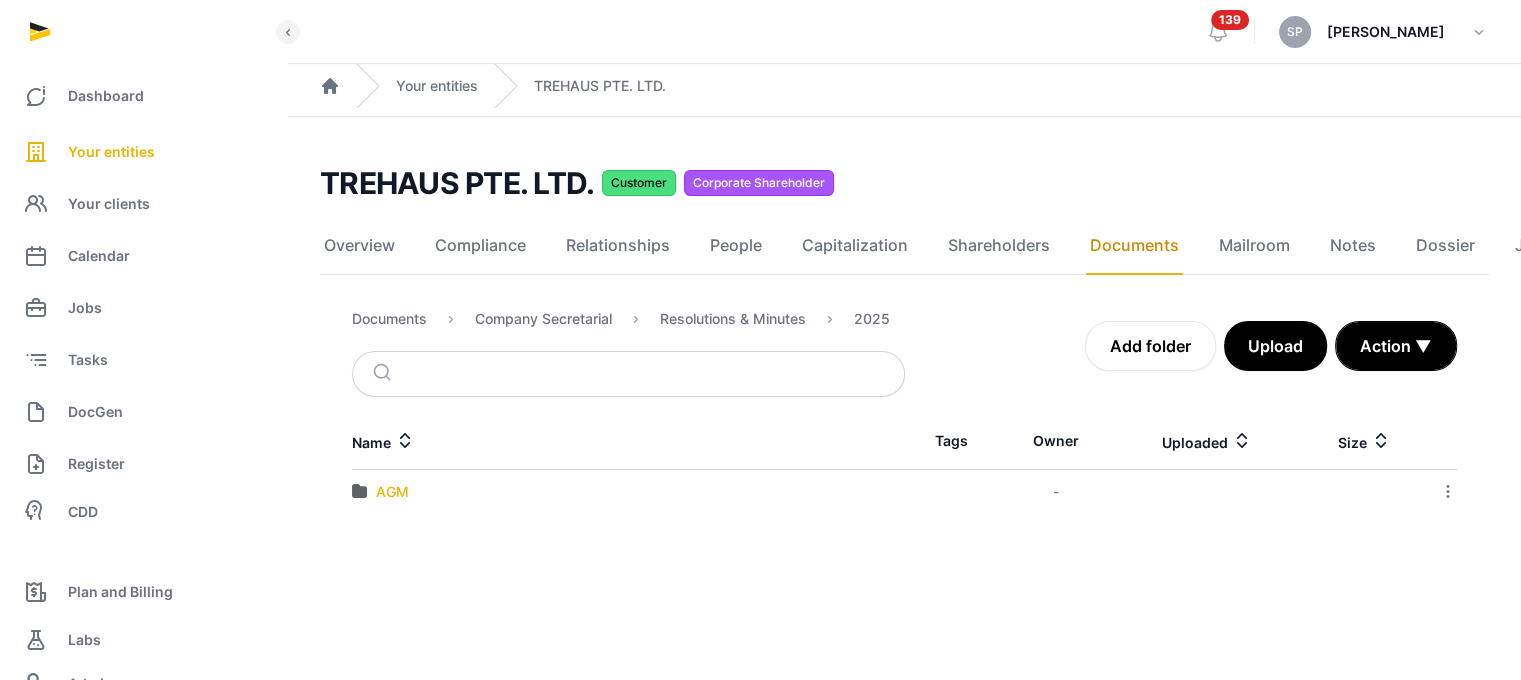 click on "AGM" at bounding box center (392, 492) 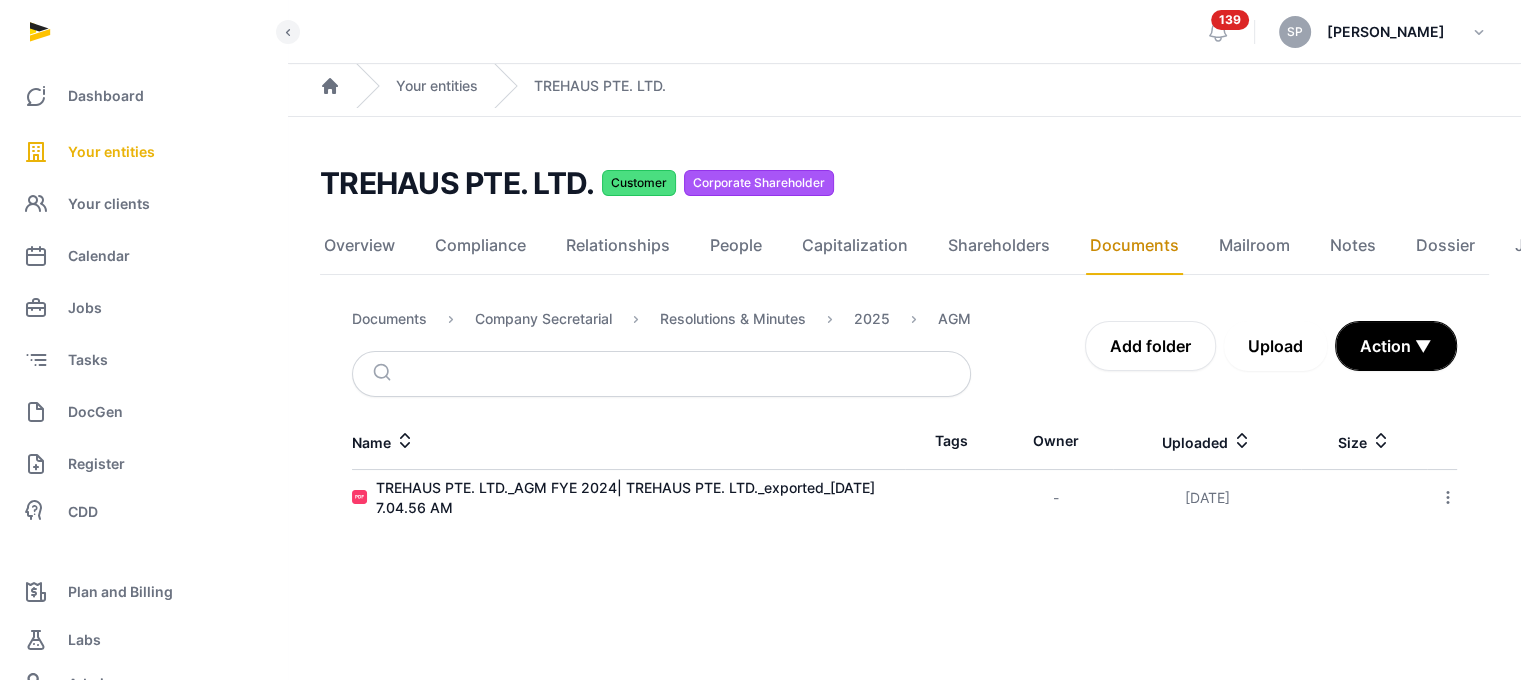 click on "Upload" at bounding box center (1275, 346) 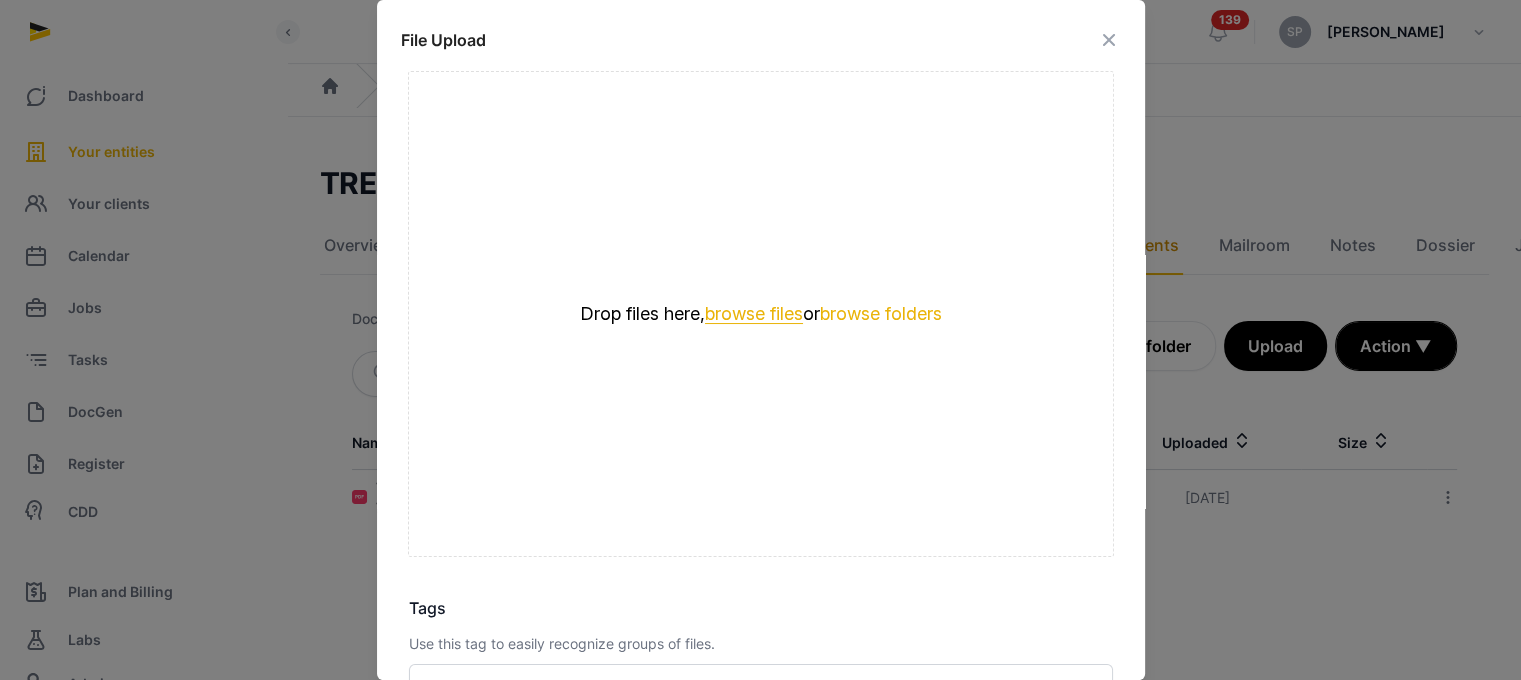 click on "browse files" at bounding box center (754, 314) 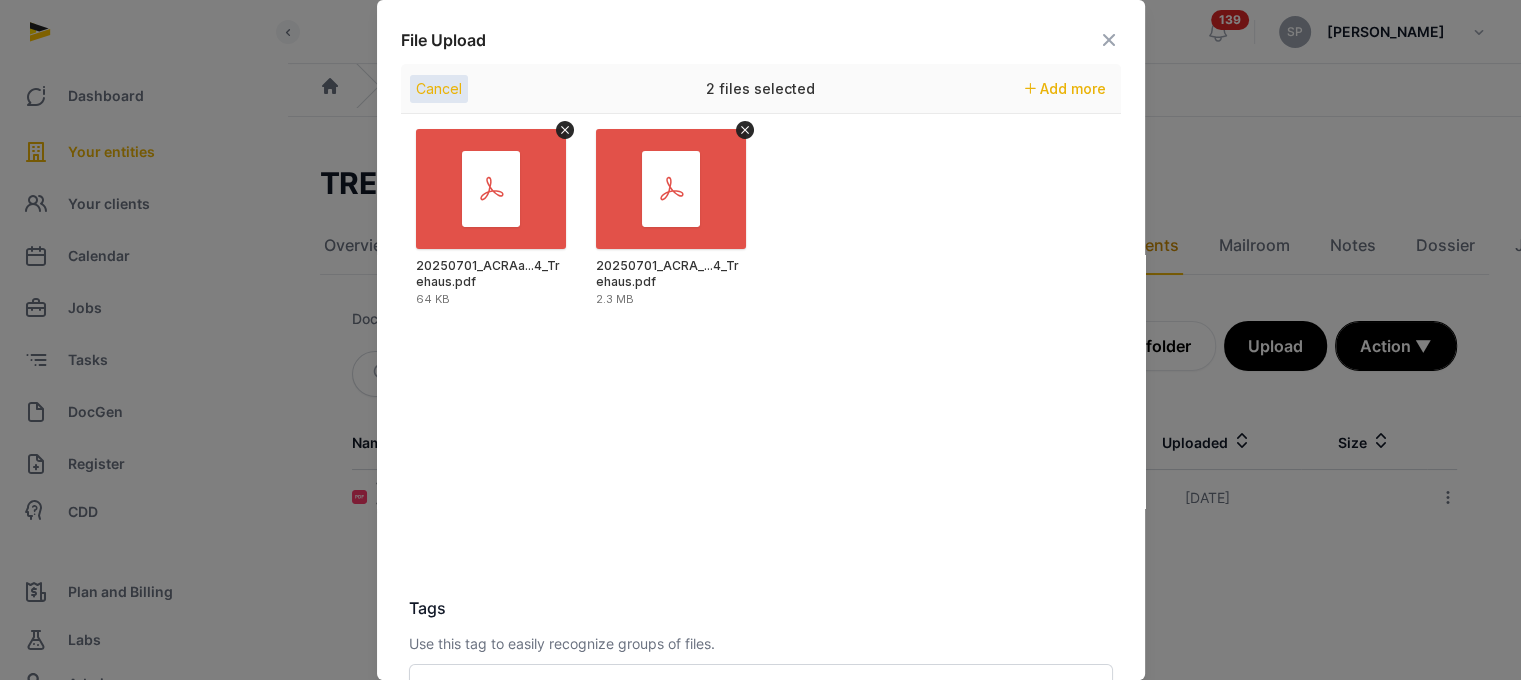 scroll, scrollTop: 282, scrollLeft: 0, axis: vertical 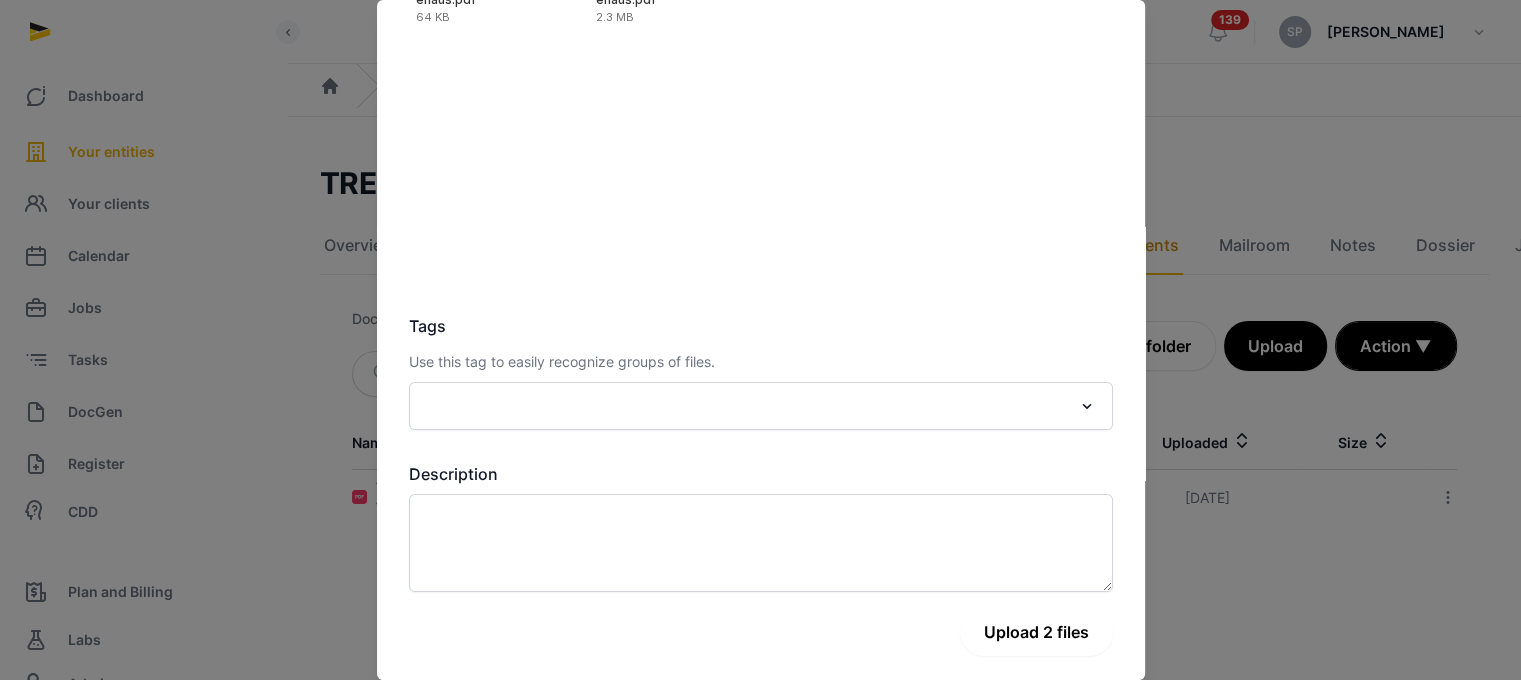 click on "Upload 2 files" at bounding box center [1036, 632] 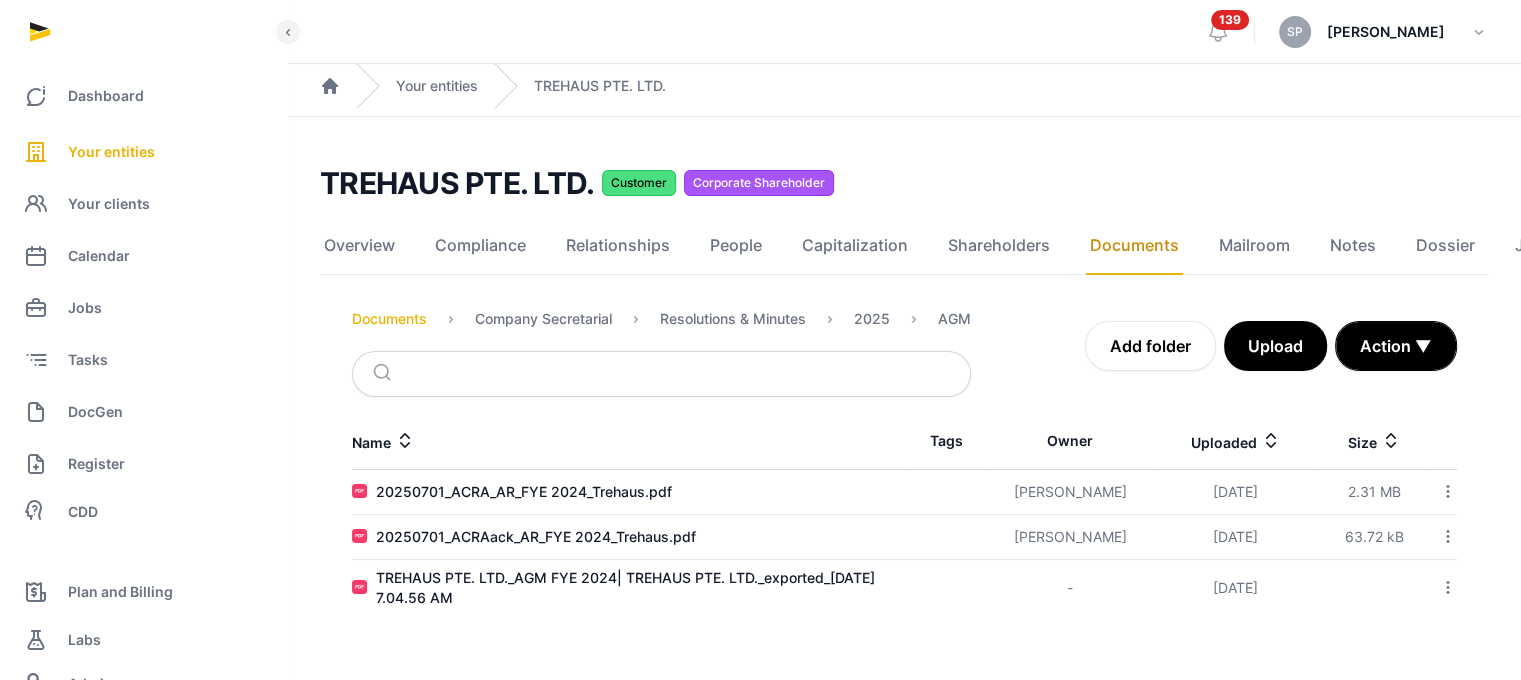 click on "Documents" at bounding box center (389, 319) 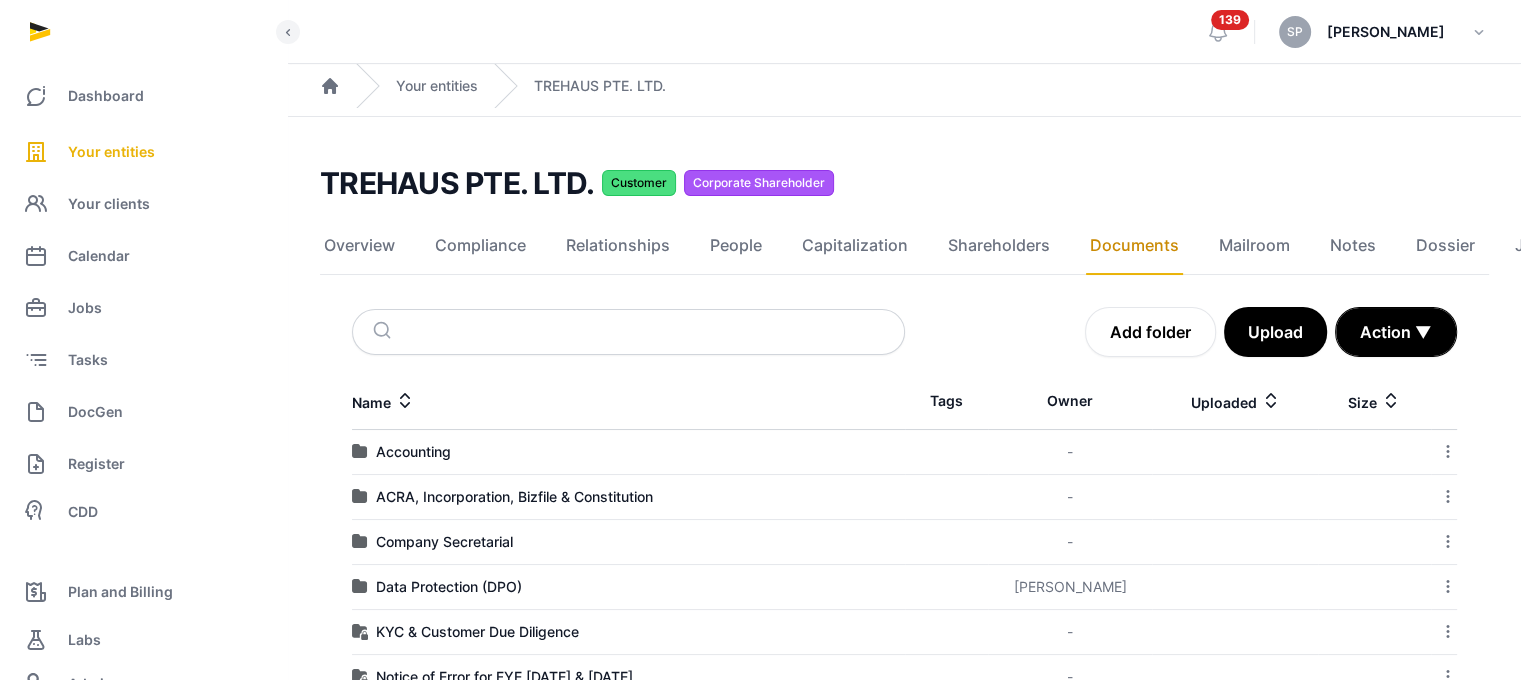 click on "ACRA, Incorporation, Bizfile & Constitution" at bounding box center [628, 497] 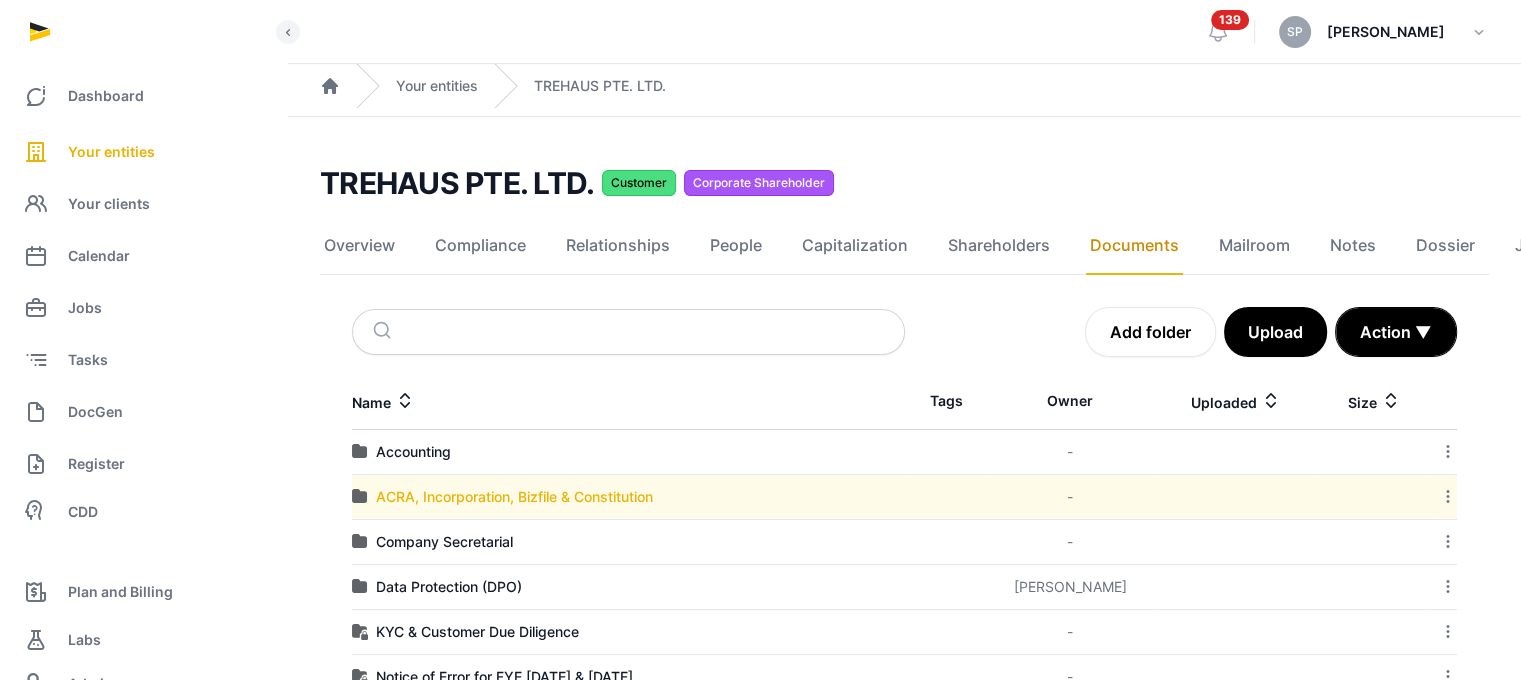 click on "ACRA, Incorporation, Bizfile & Constitution" at bounding box center [514, 497] 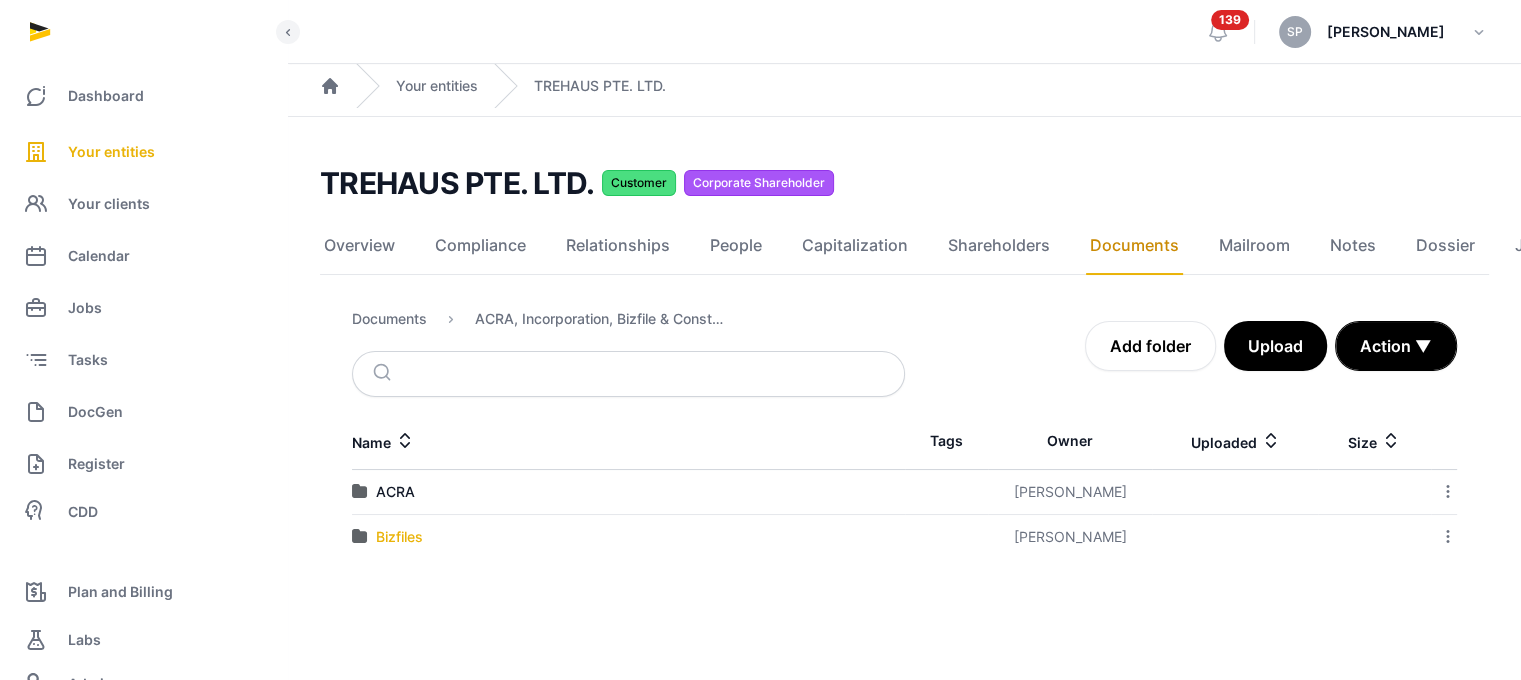 click on "Bizfiles" at bounding box center [399, 537] 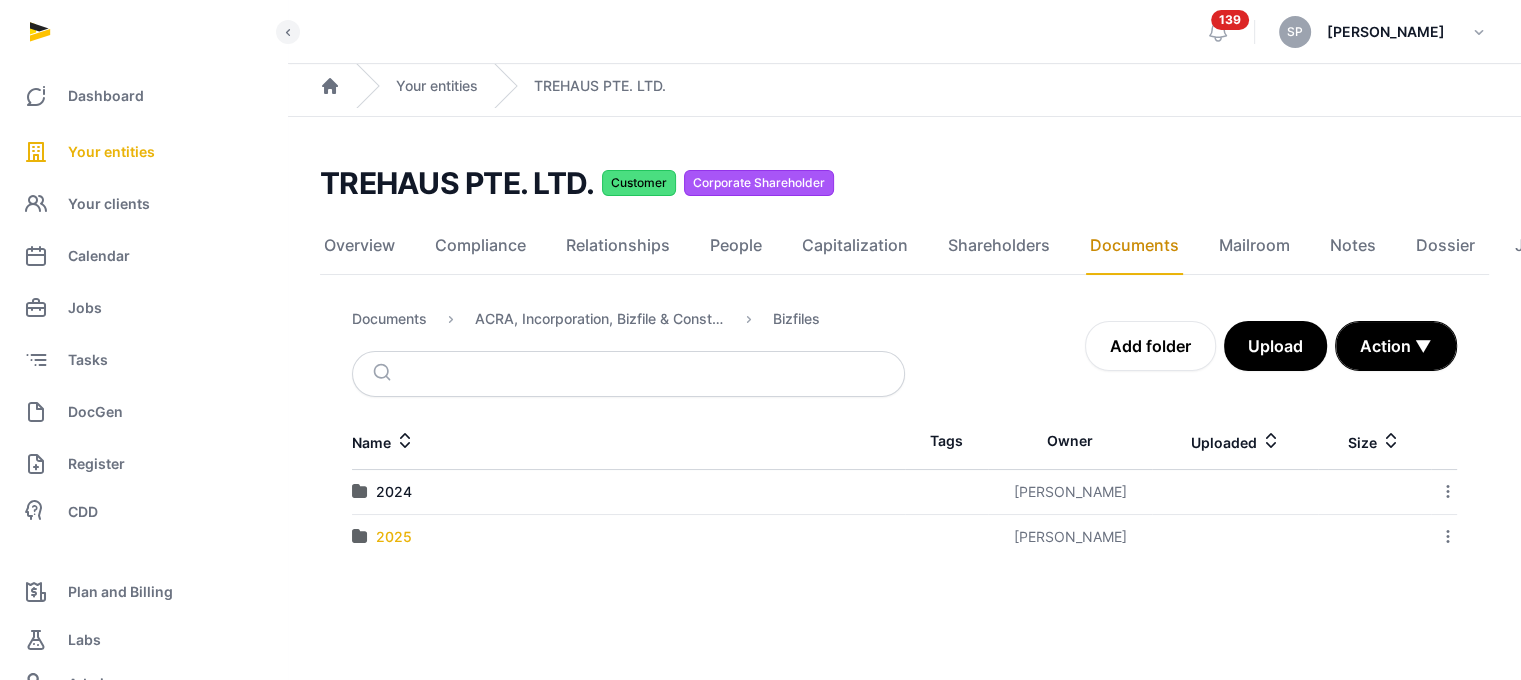 click on "2025" at bounding box center [394, 537] 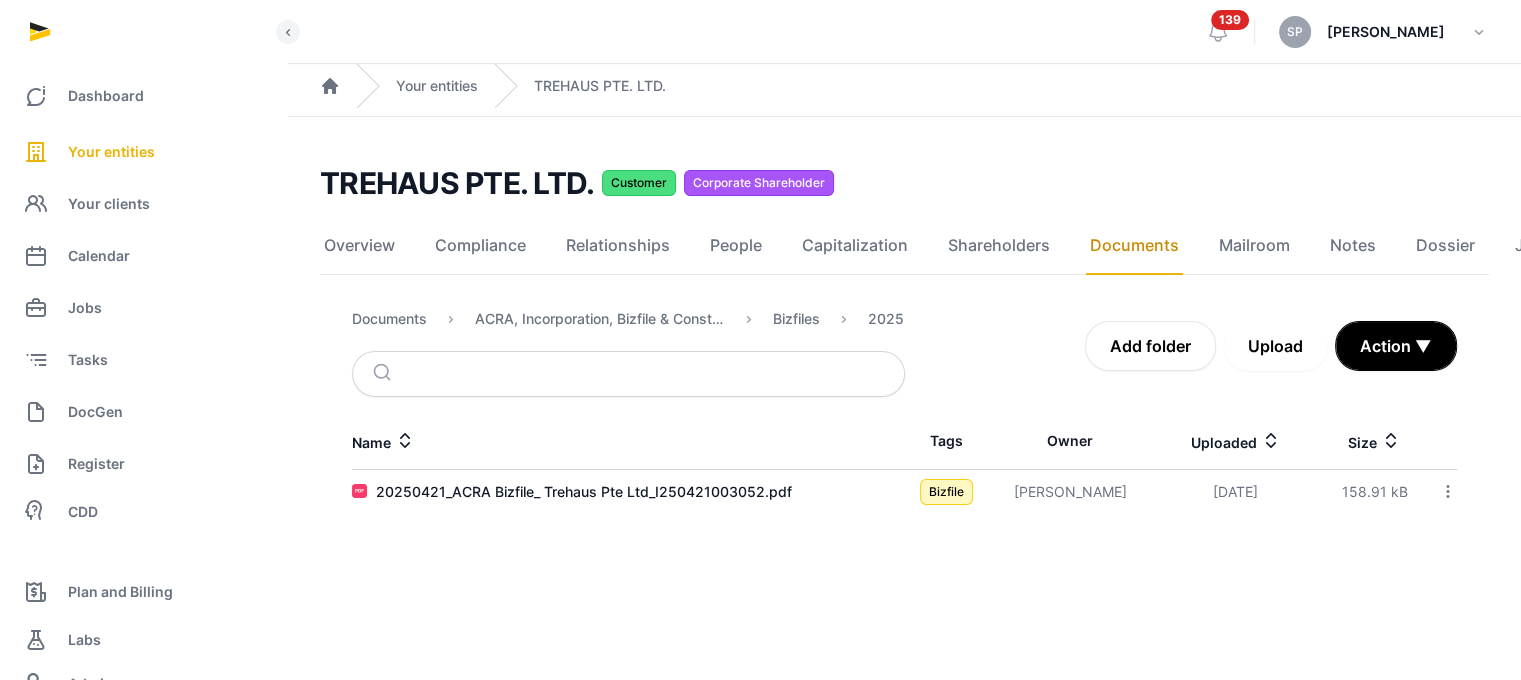 click on "Upload" at bounding box center [1275, 346] 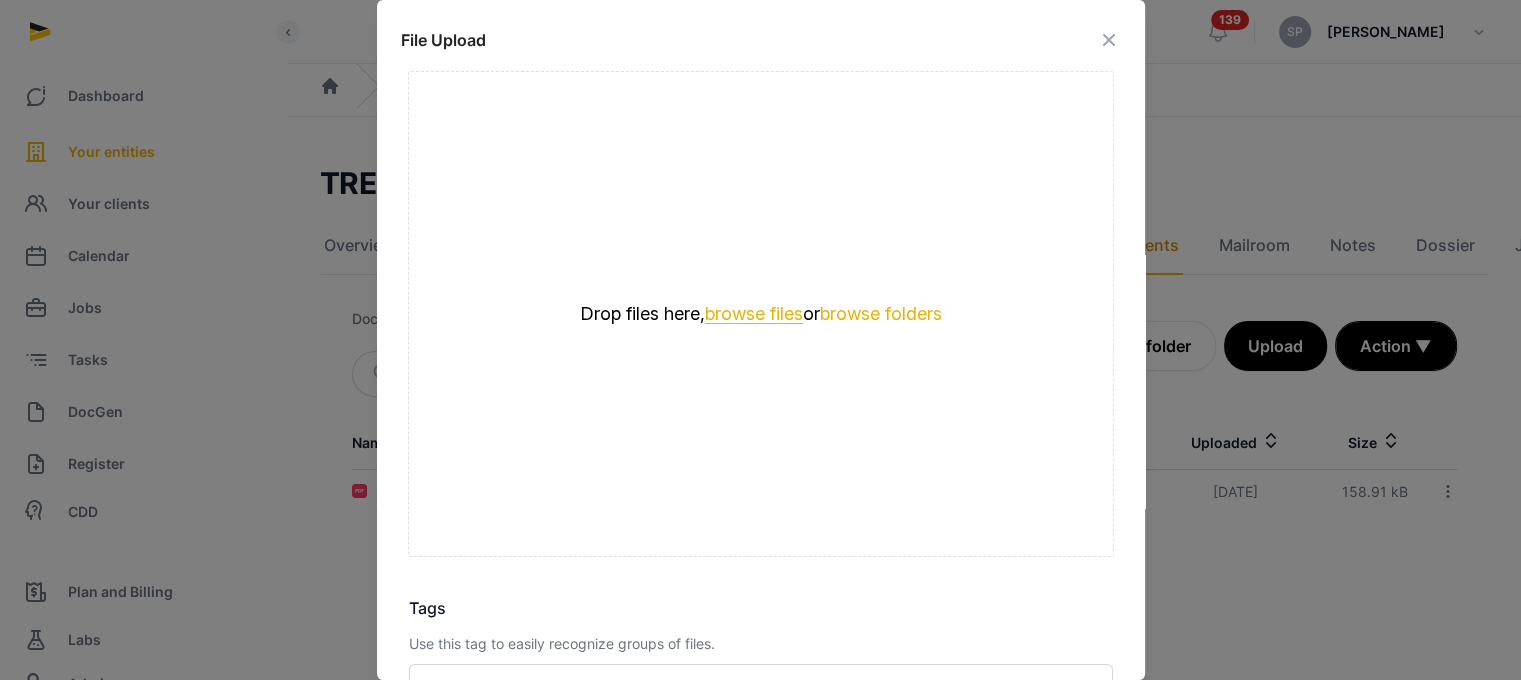 click on "browse files" at bounding box center [754, 314] 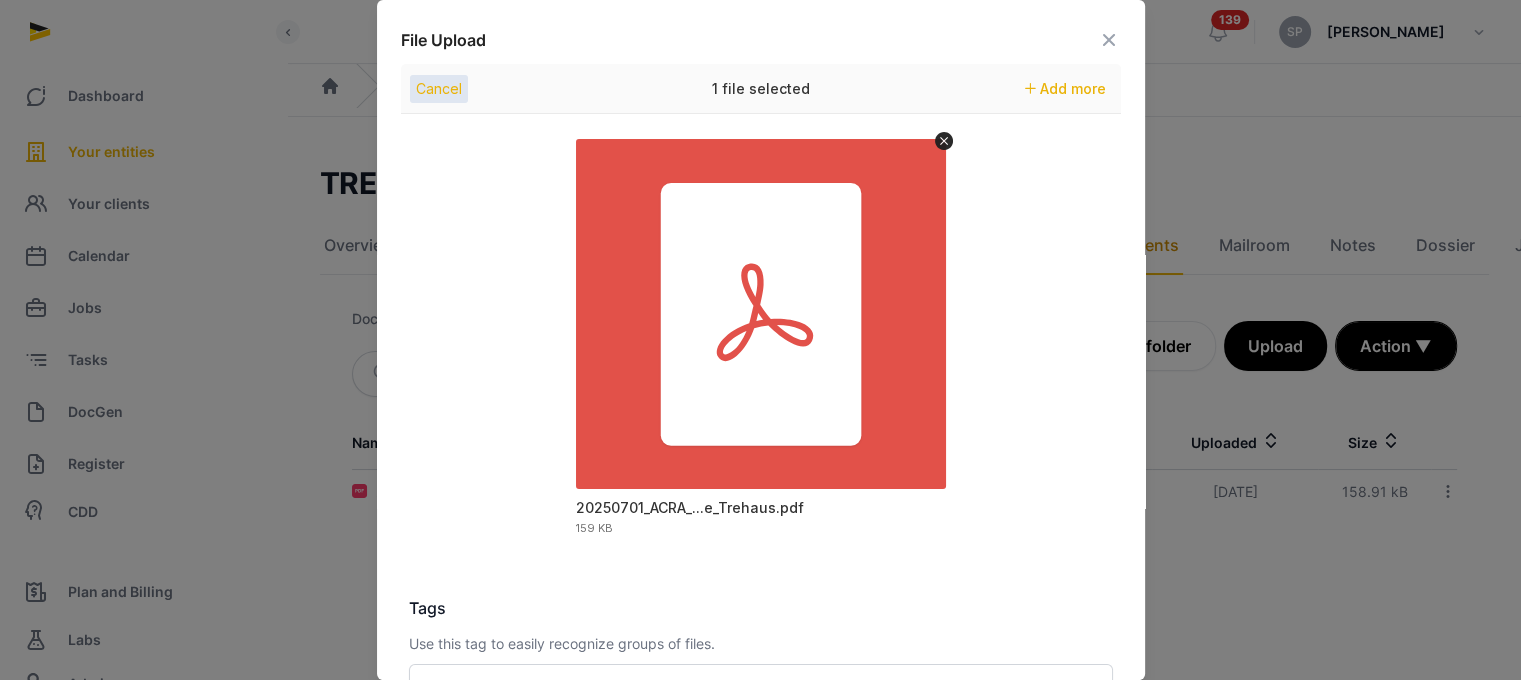 scroll, scrollTop: 282, scrollLeft: 0, axis: vertical 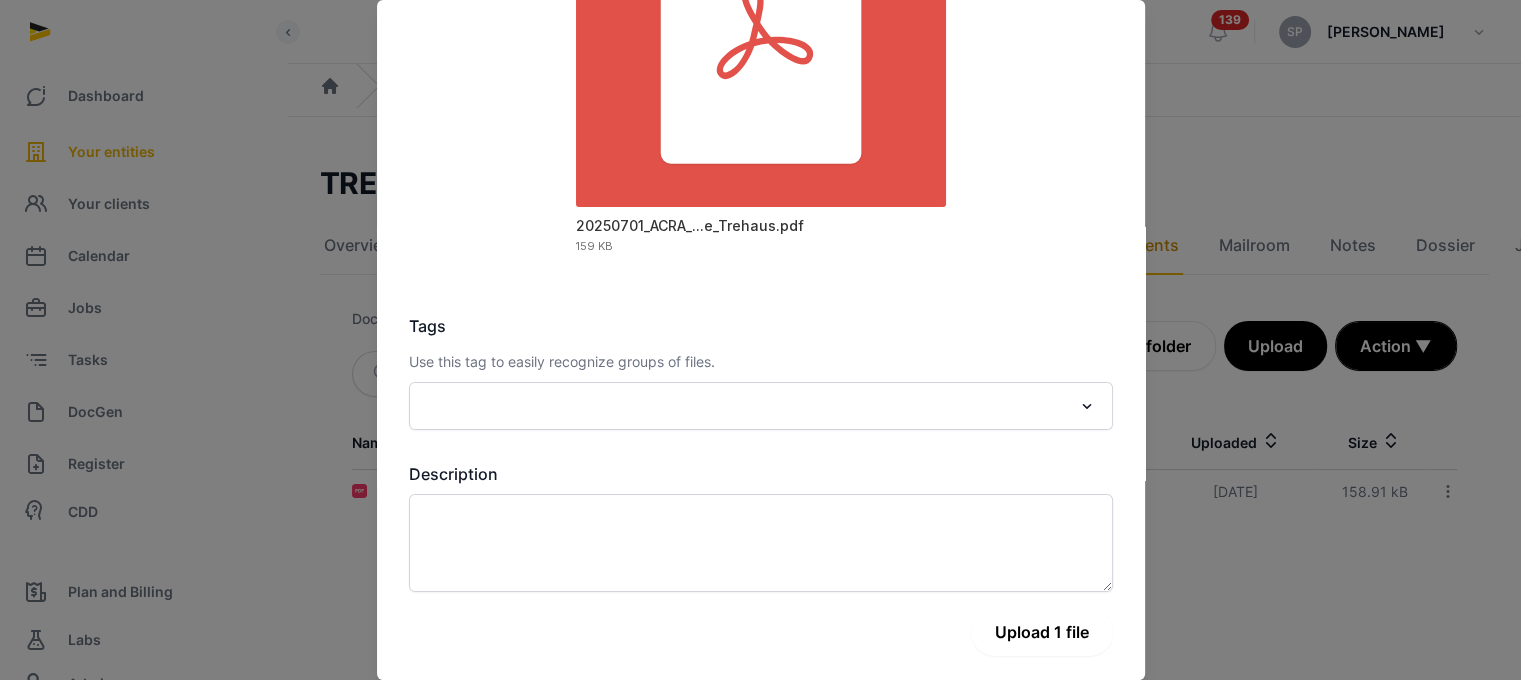 click on "Upload 1 file" at bounding box center [1042, 632] 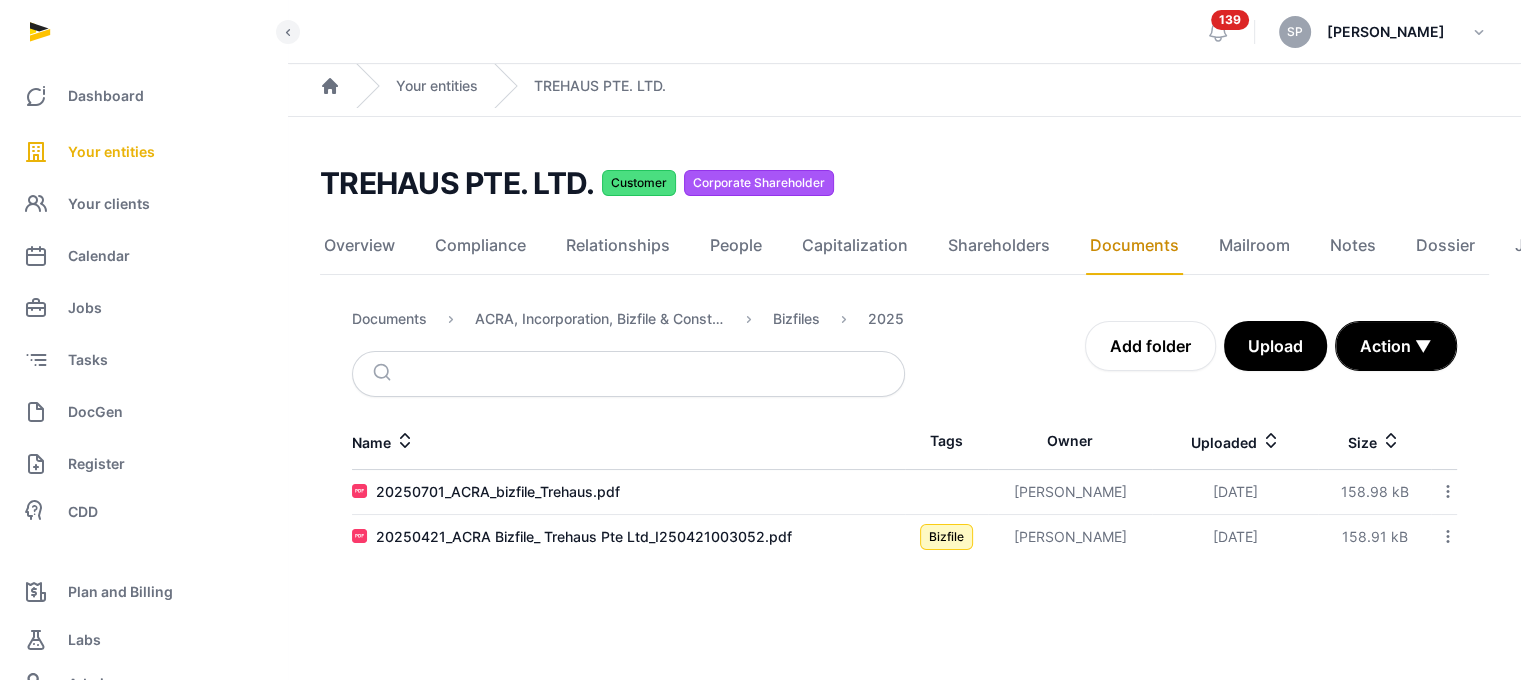 click 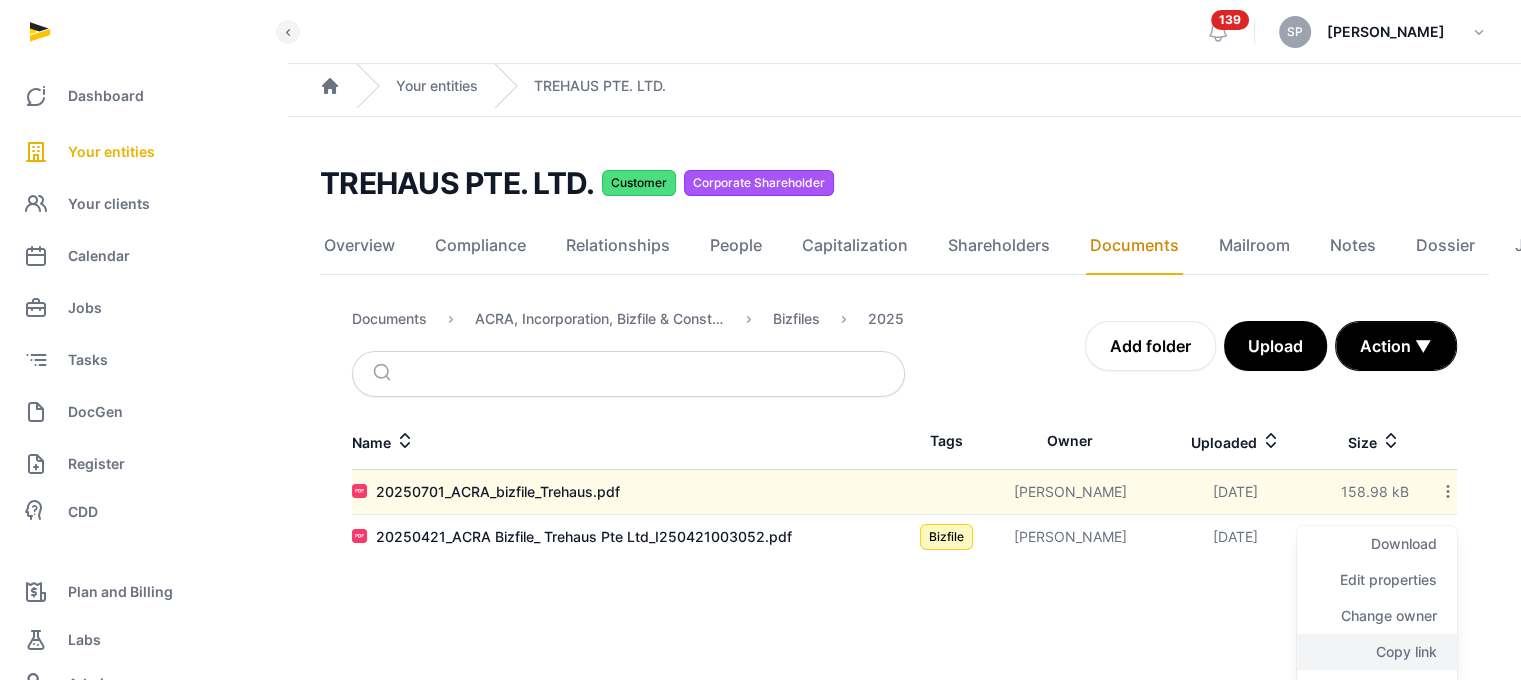 click on "Copy link" 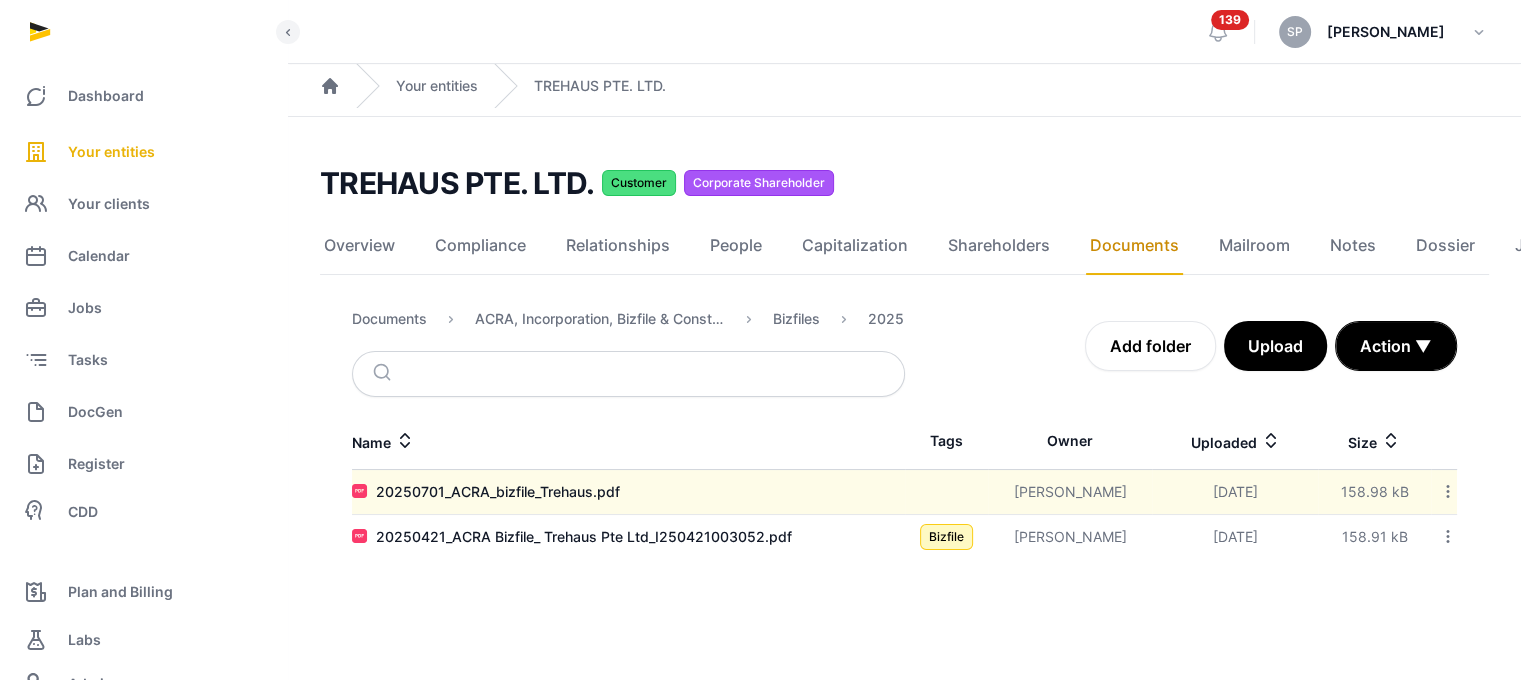 click 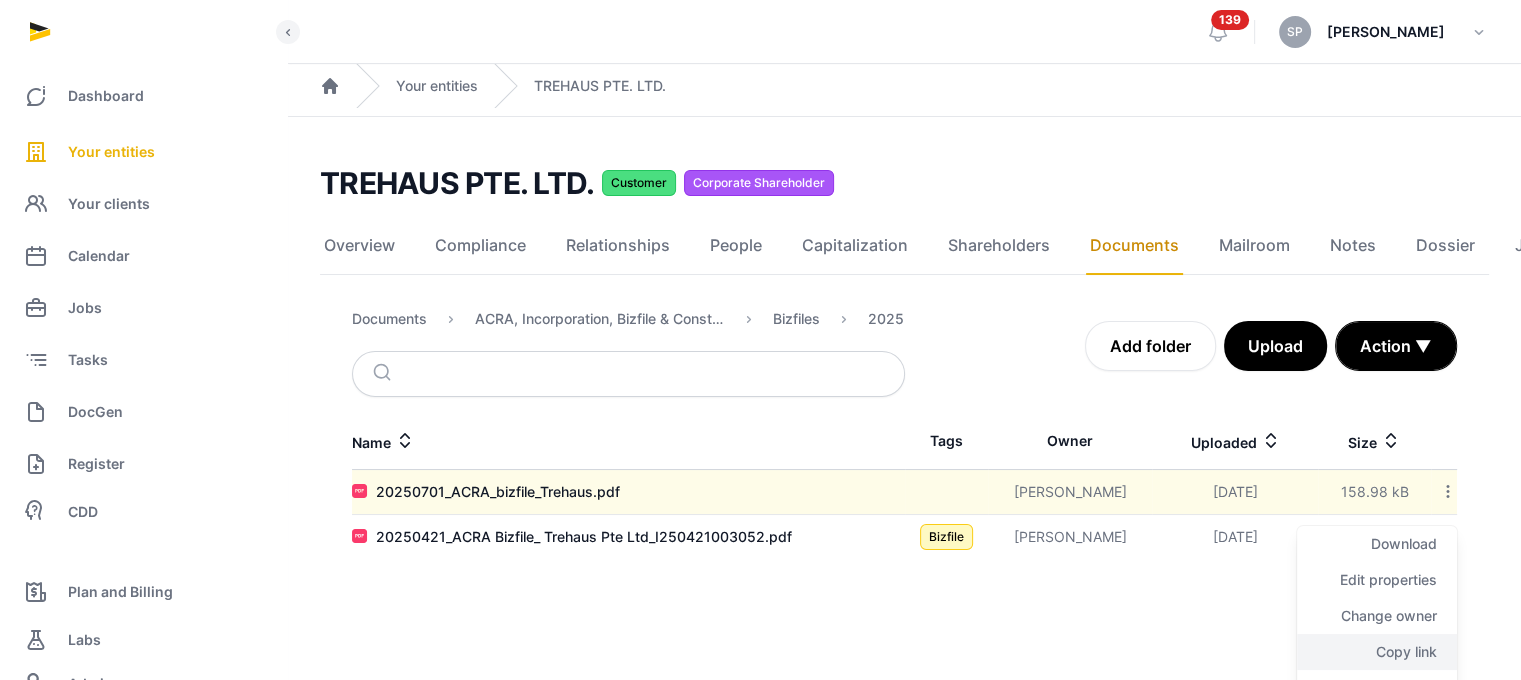 click on "Copy link" 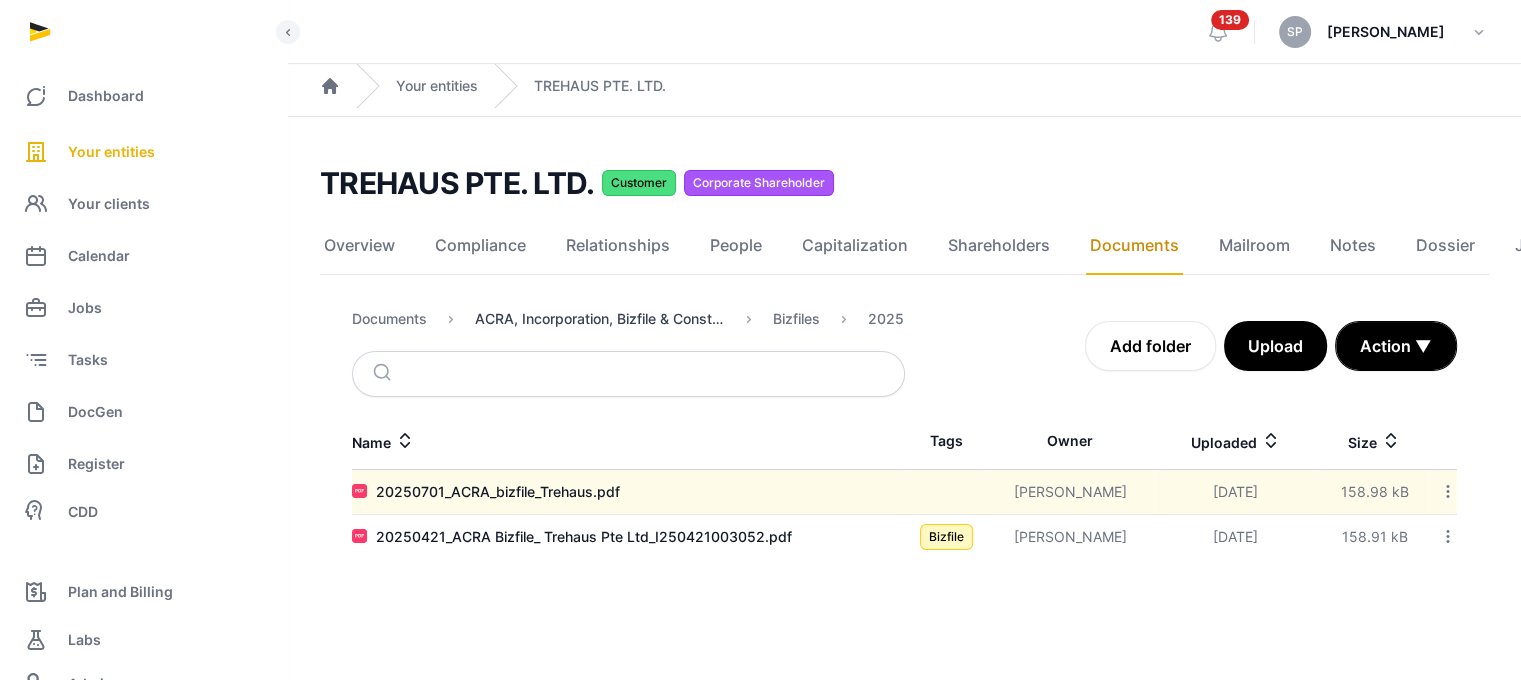 click on "ACRA, Incorporation, Bizfile & Constitution" at bounding box center [600, 319] 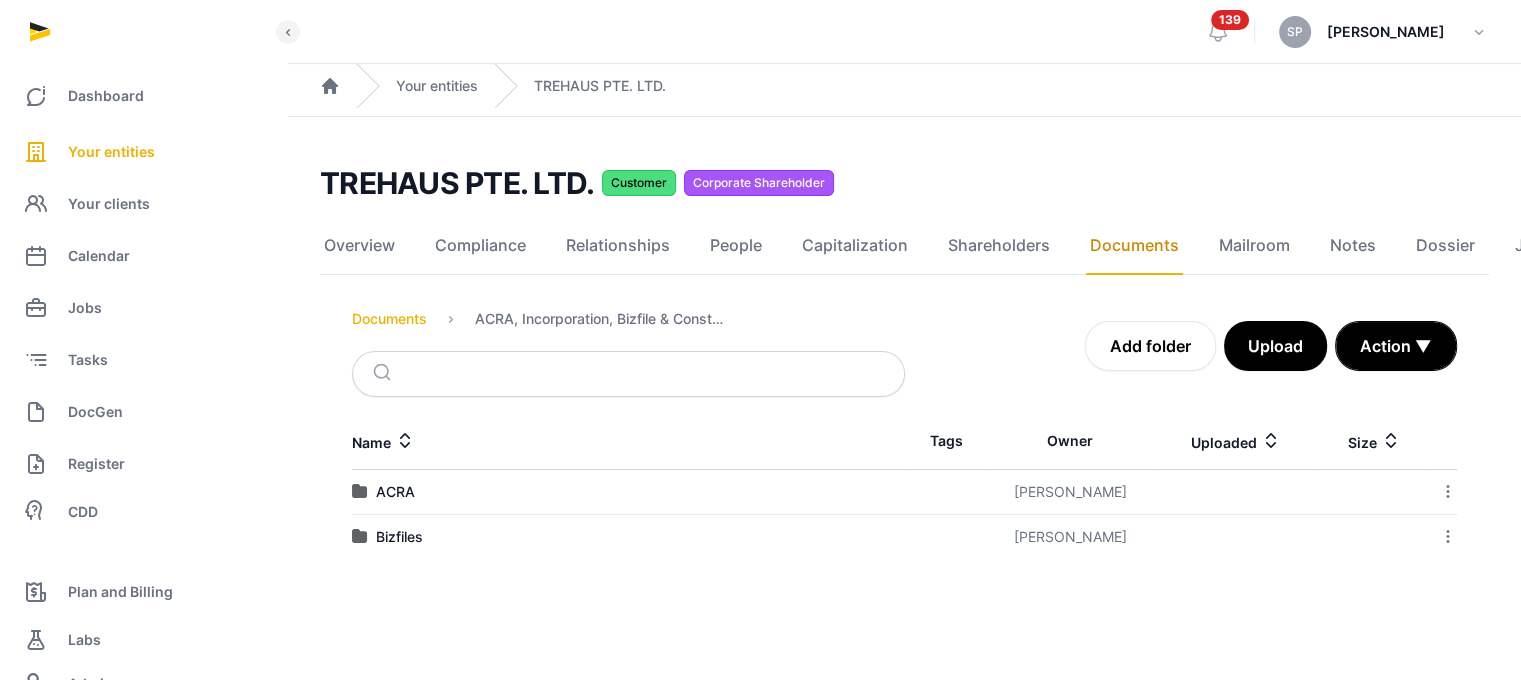 click on "Documents" at bounding box center (389, 319) 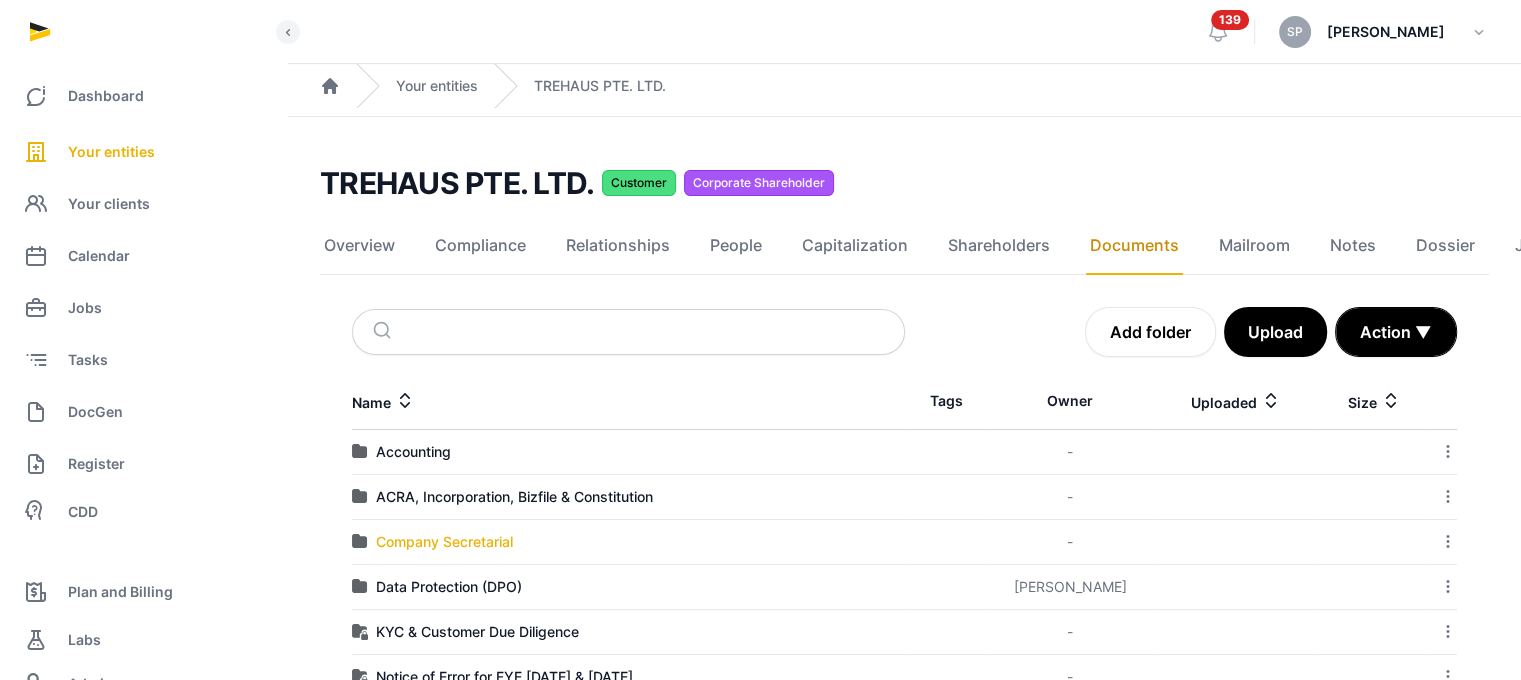 click on "Company Secretarial" at bounding box center [444, 542] 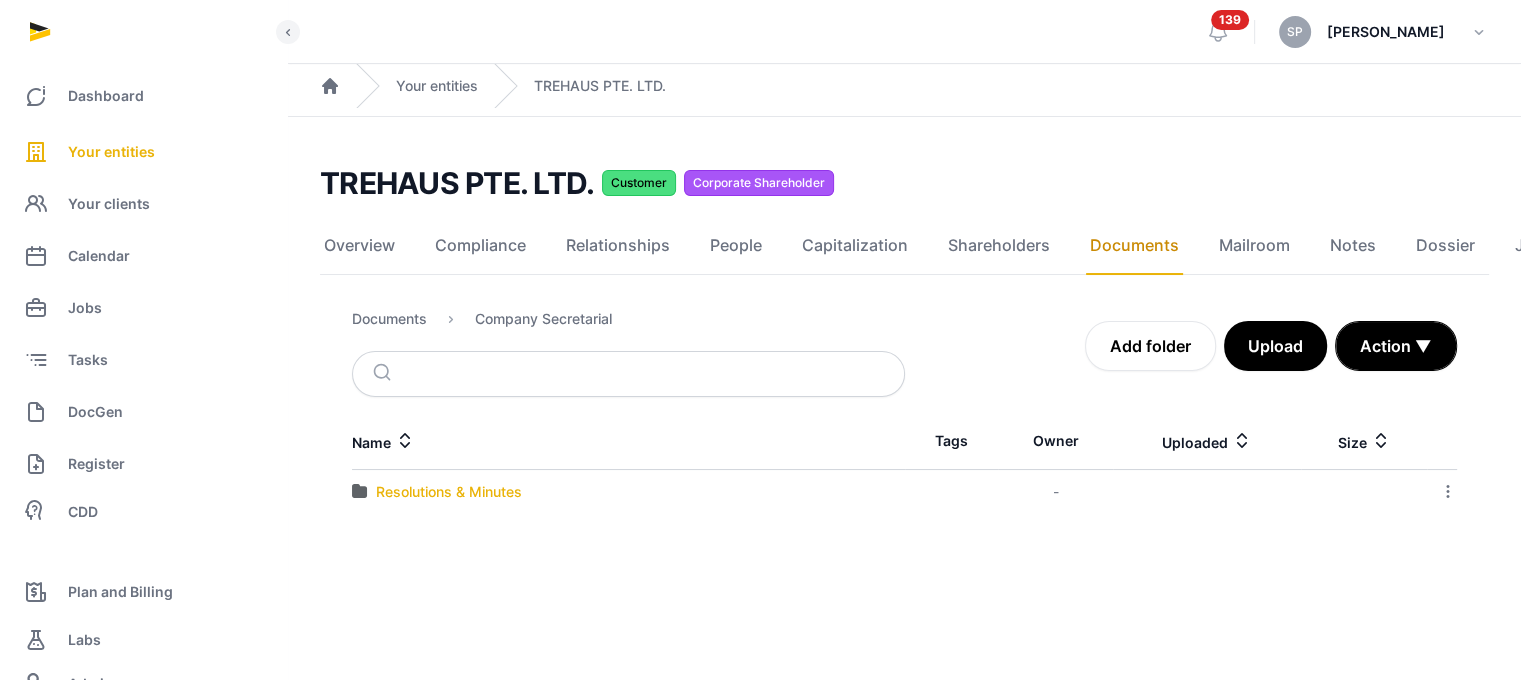 click on "Resolutions & Minutes" at bounding box center (449, 492) 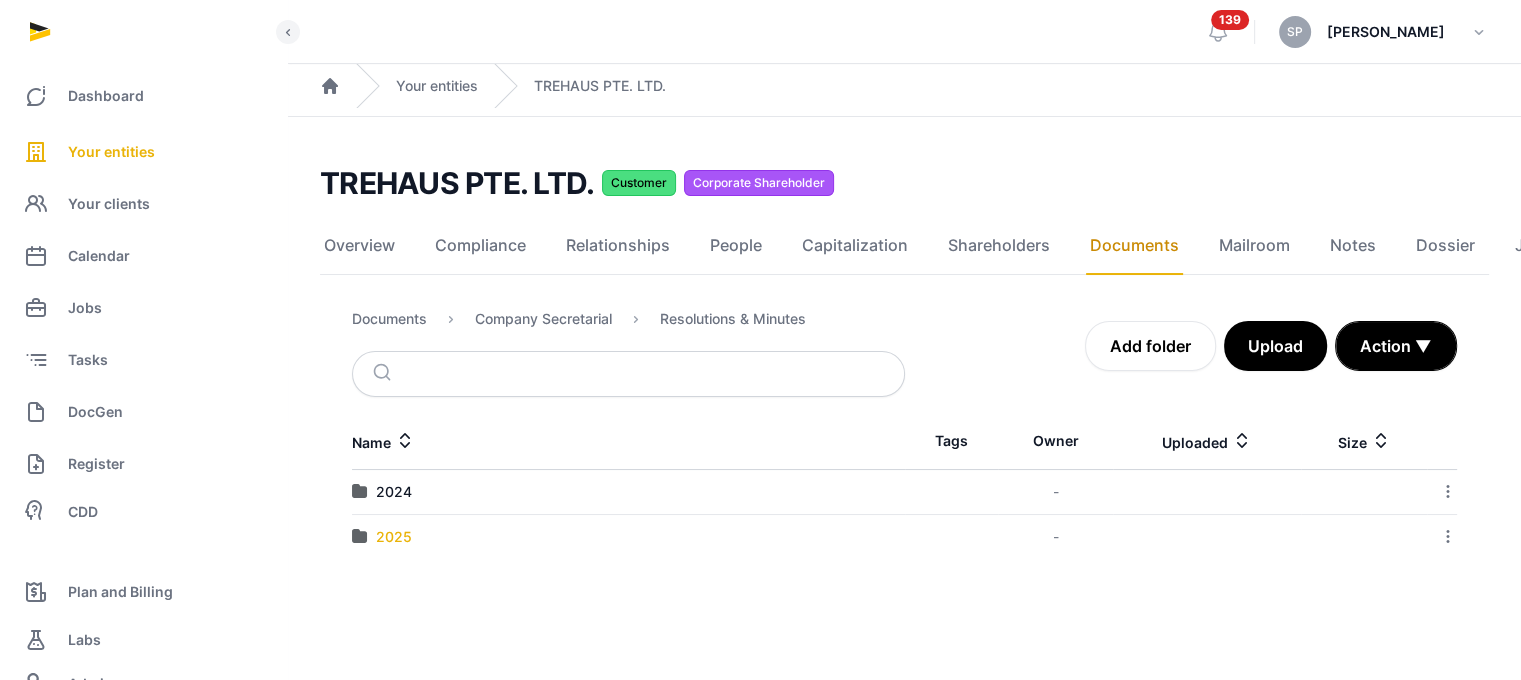 click on "2025" at bounding box center (394, 537) 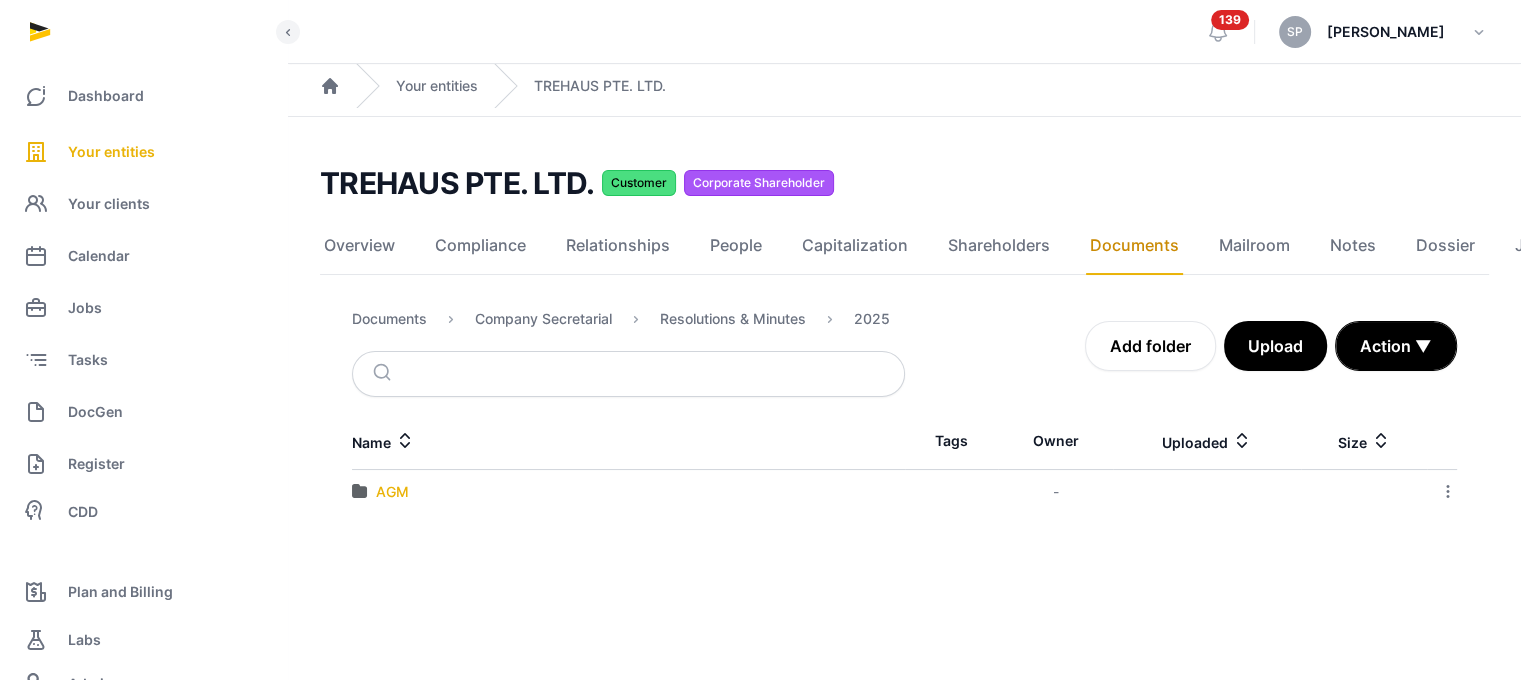 click on "AGM" at bounding box center (392, 492) 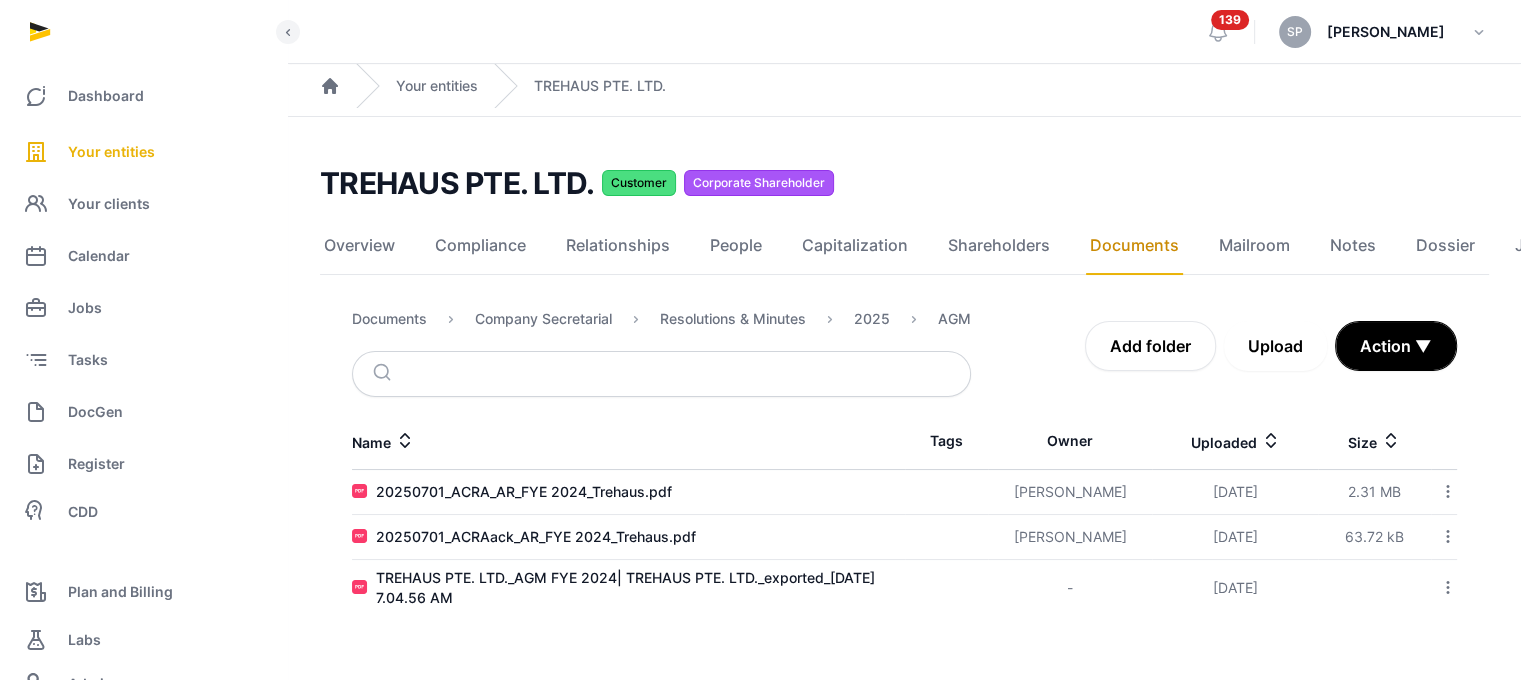 click on "Upload" at bounding box center (1275, 346) 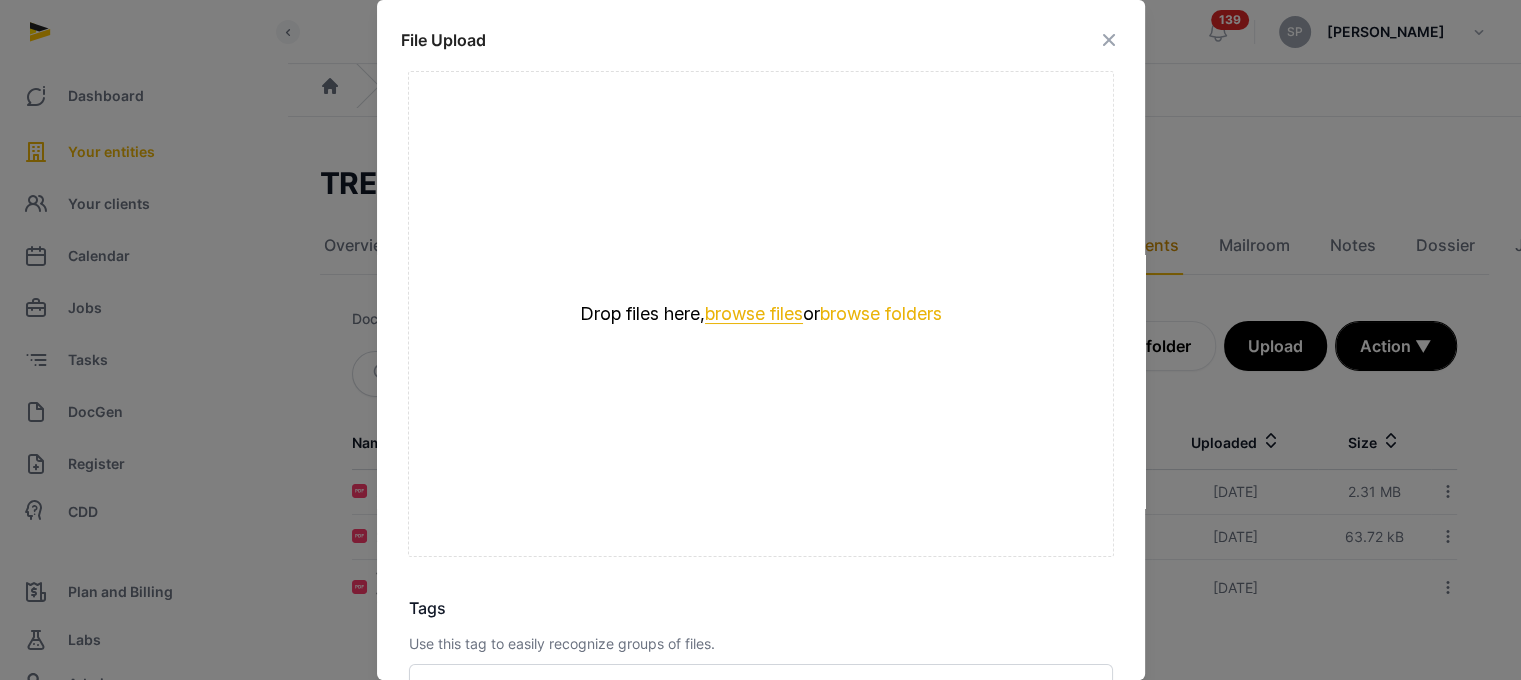 click on "browse files" at bounding box center (754, 314) 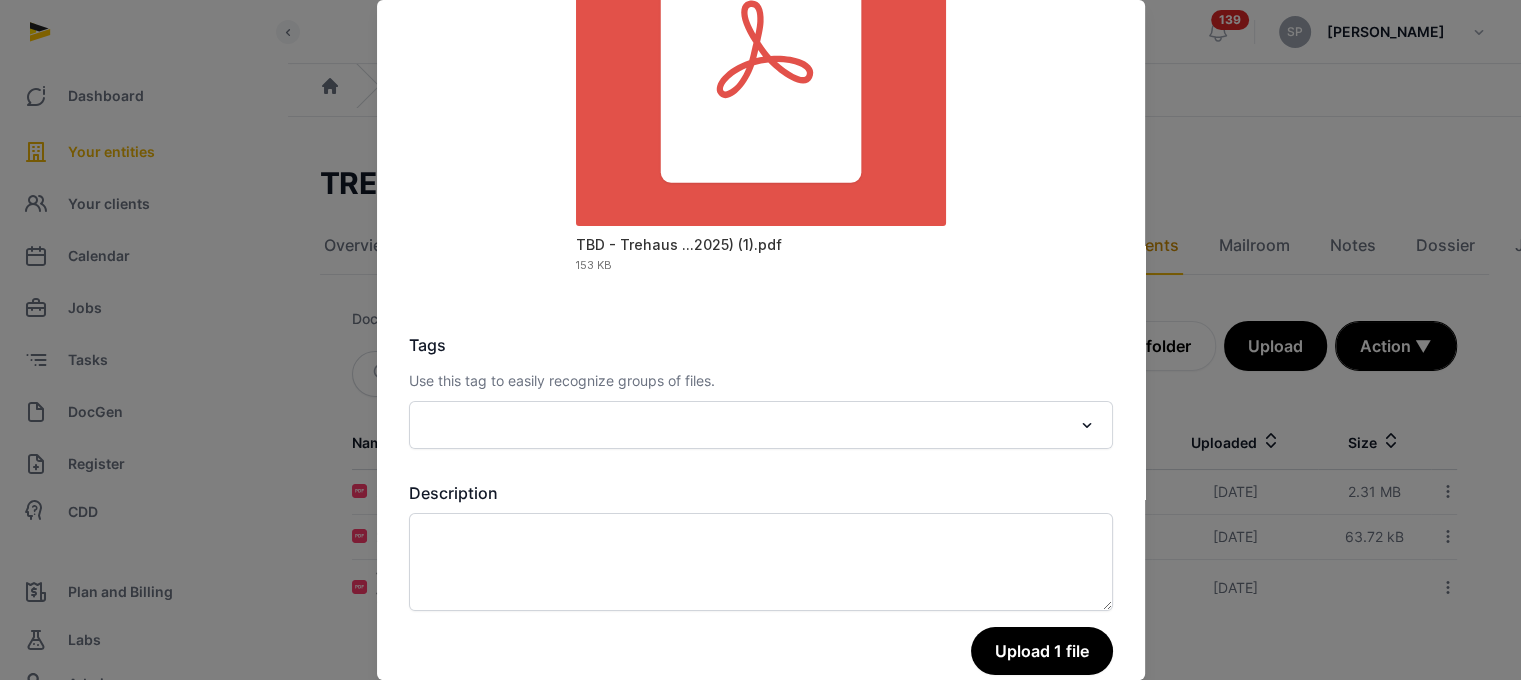 scroll, scrollTop: 282, scrollLeft: 0, axis: vertical 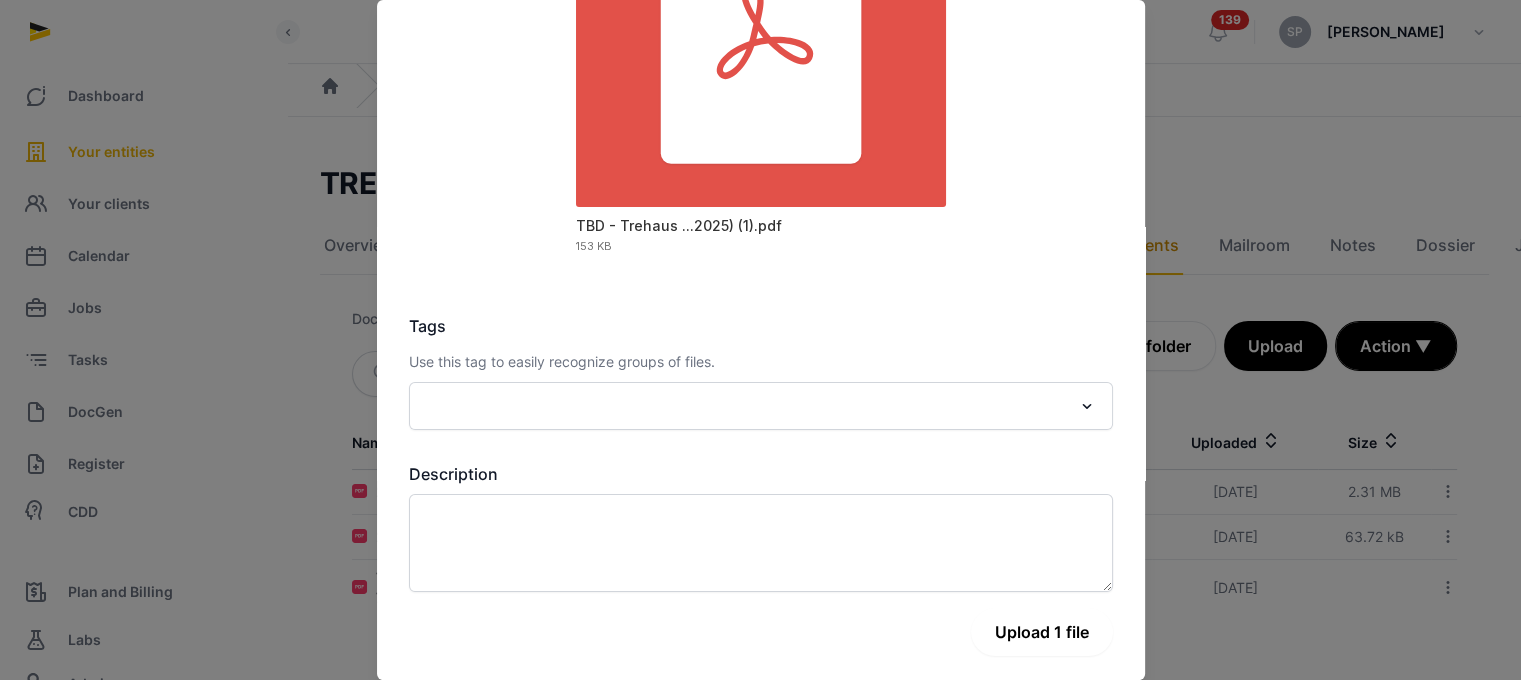 click on "Upload 1 file" at bounding box center [1042, 632] 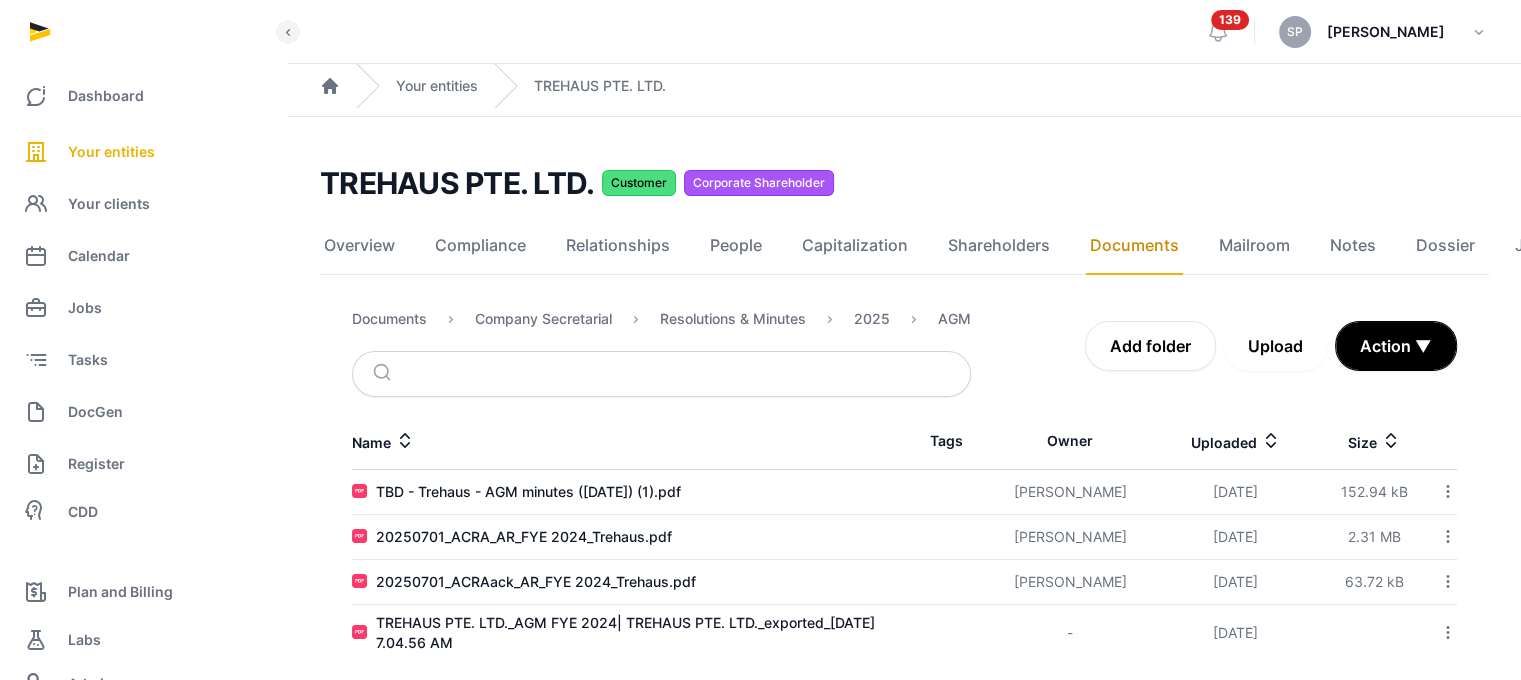 click on "Upload" at bounding box center (1275, 346) 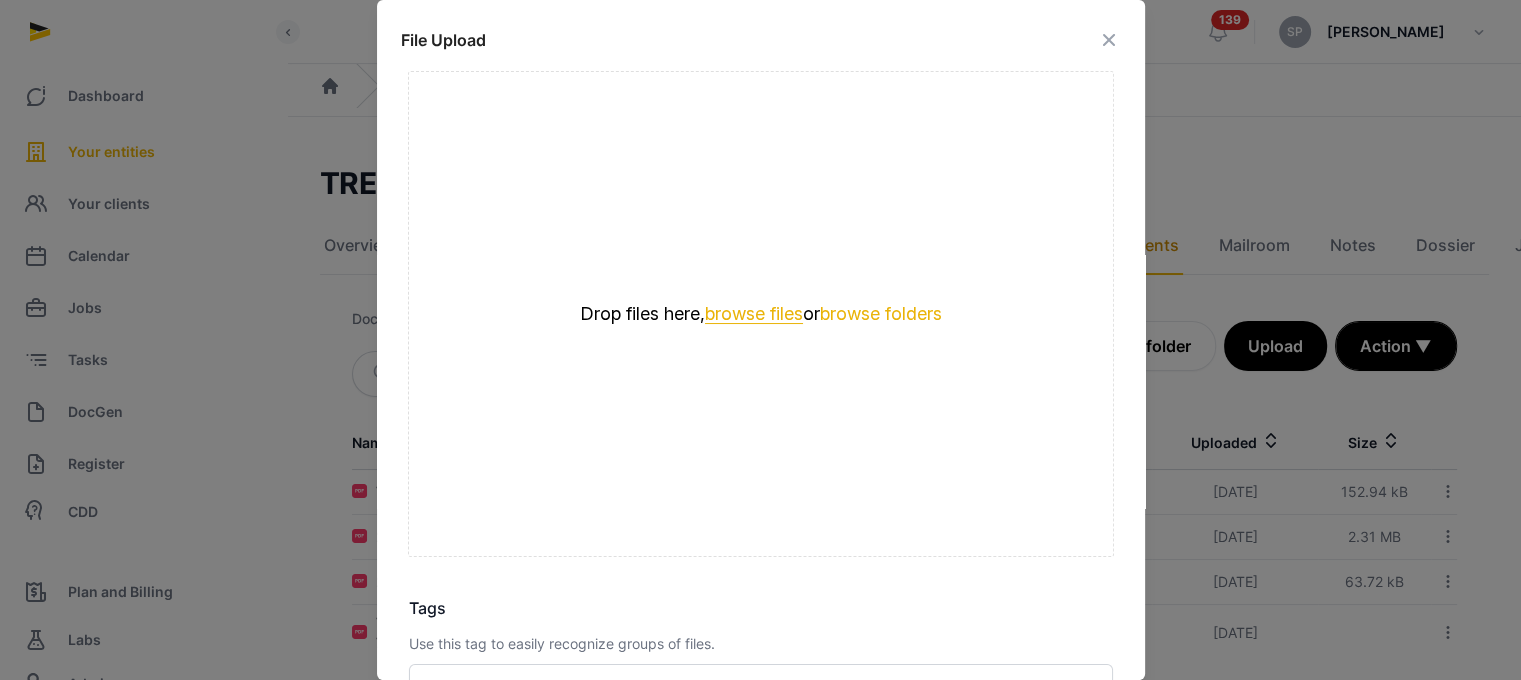 click on "browse files" at bounding box center (754, 314) 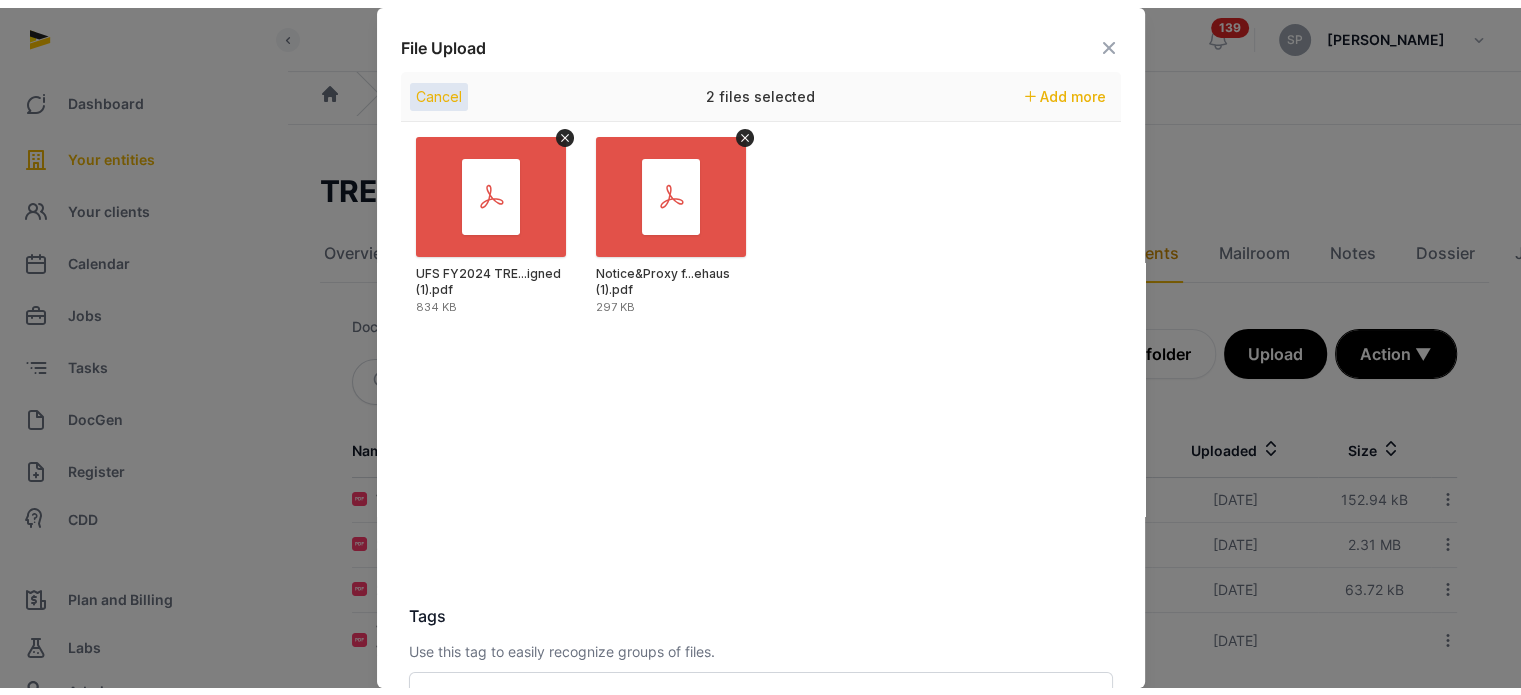 scroll, scrollTop: 282, scrollLeft: 0, axis: vertical 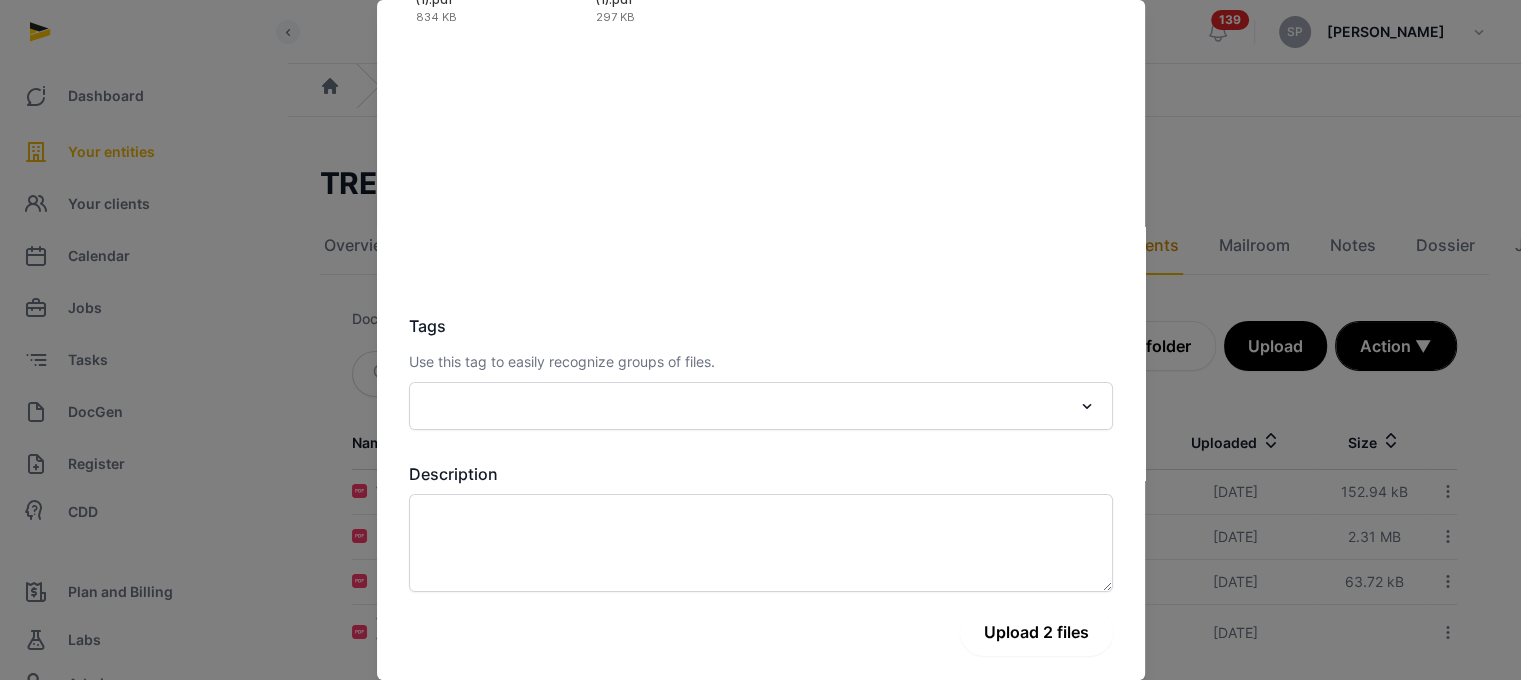 click on "Upload 2 files" at bounding box center [1036, 632] 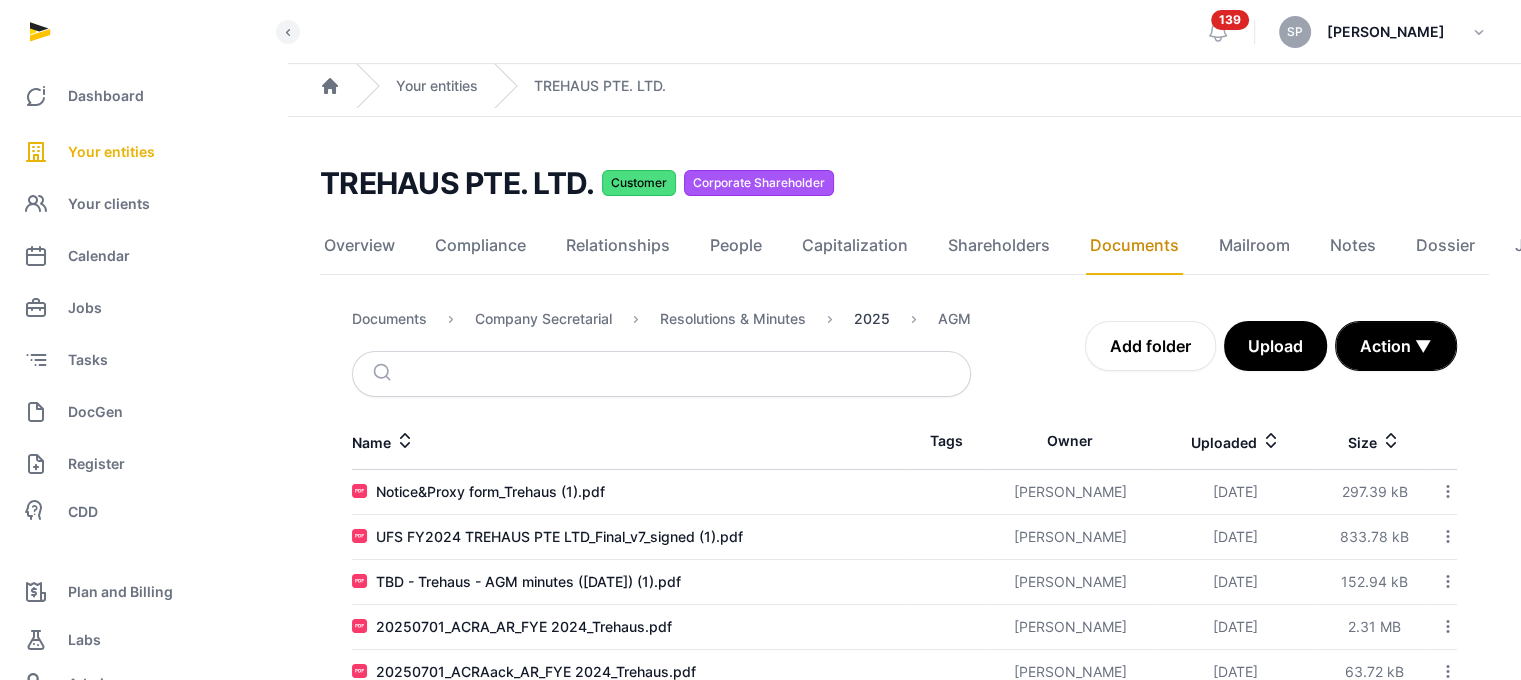 click on "2025" at bounding box center [872, 319] 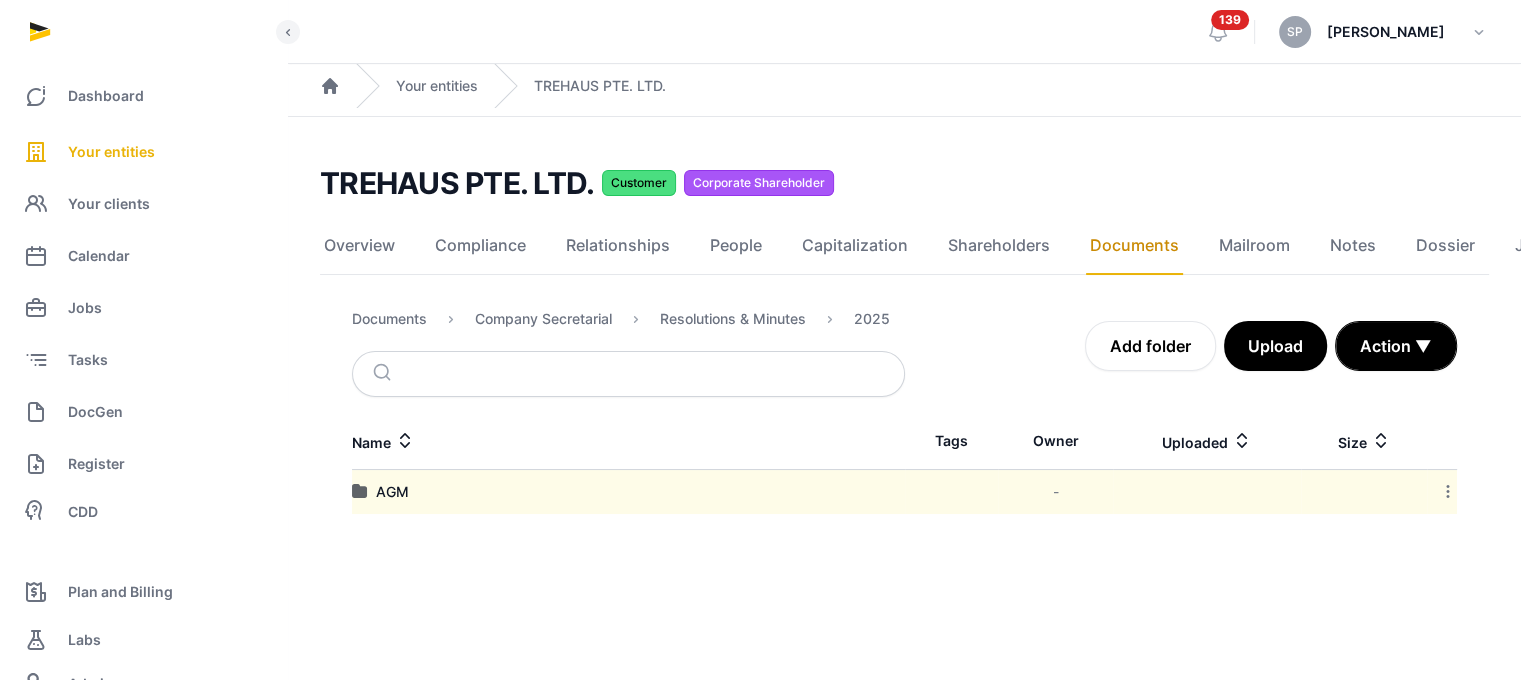 click 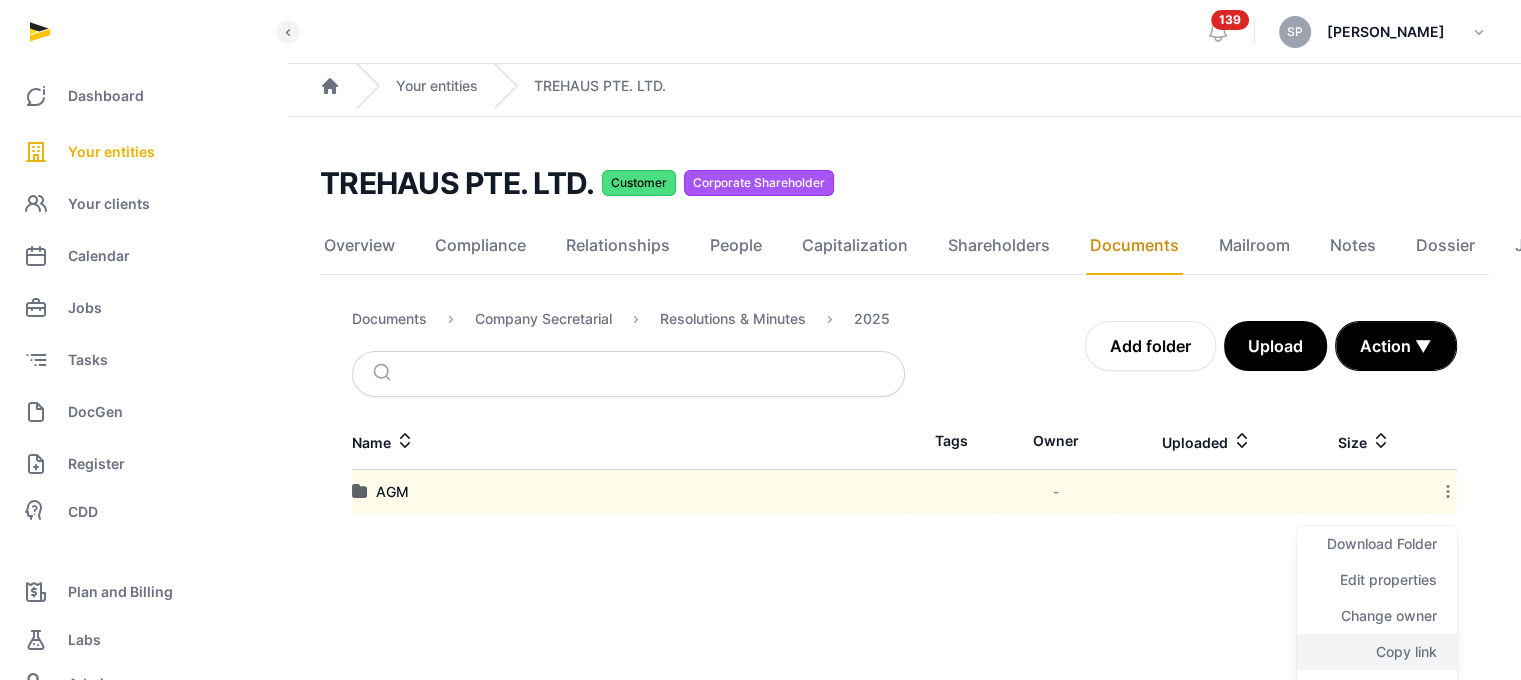 click on "Copy link" 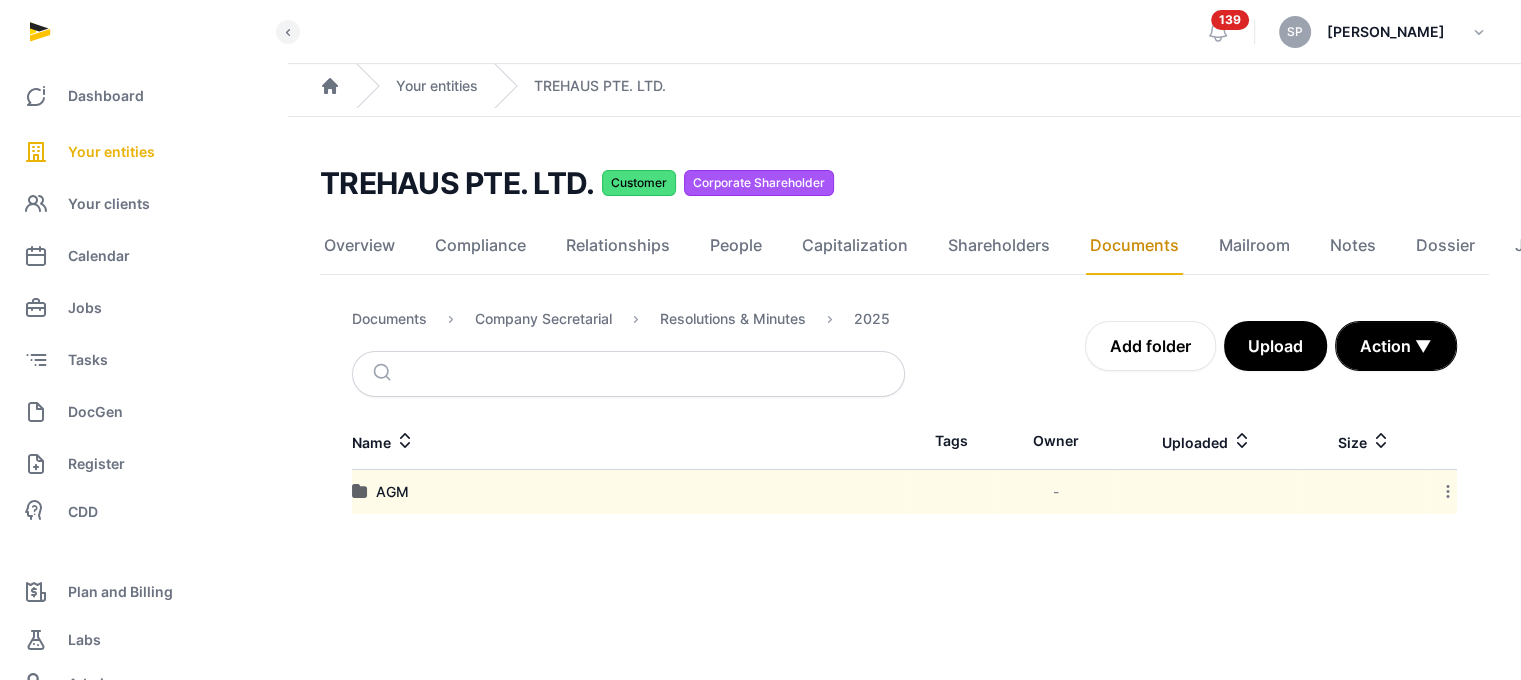 click 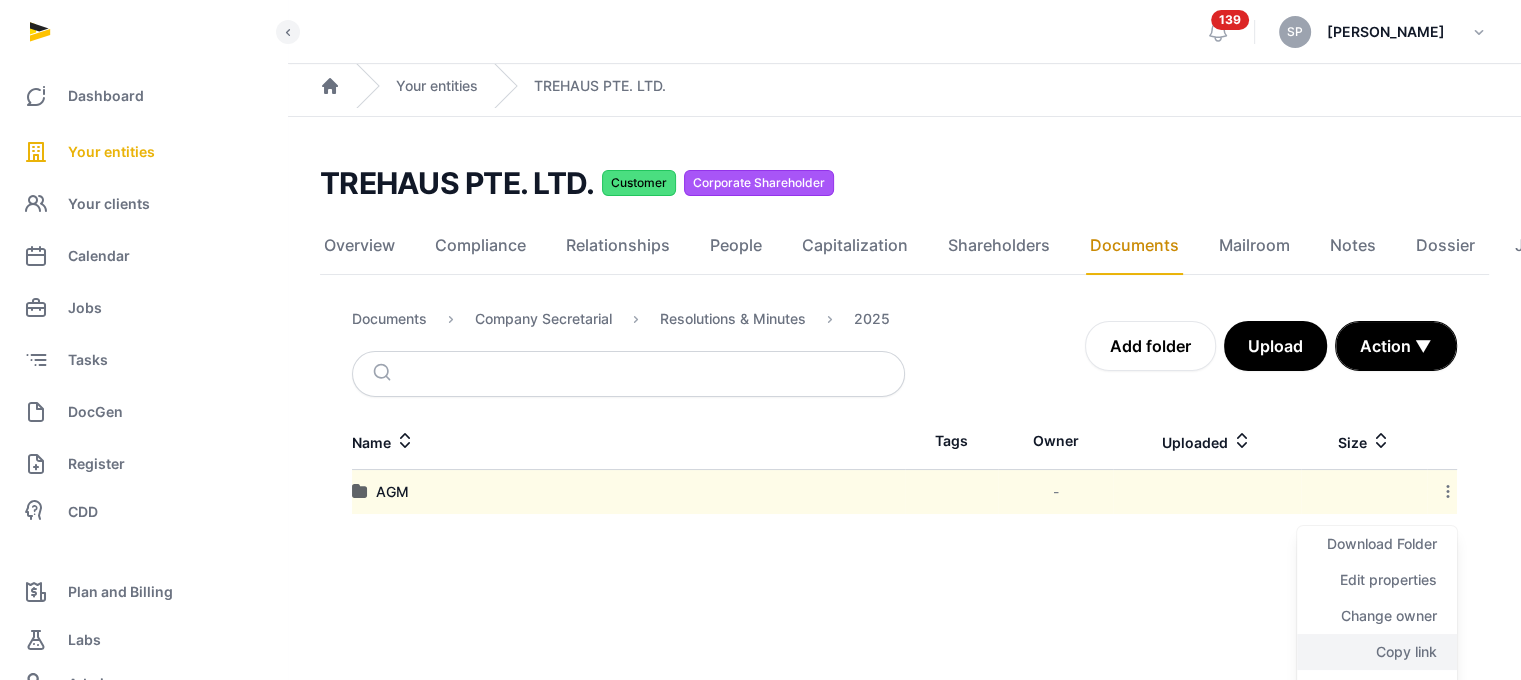 click on "Copy link" 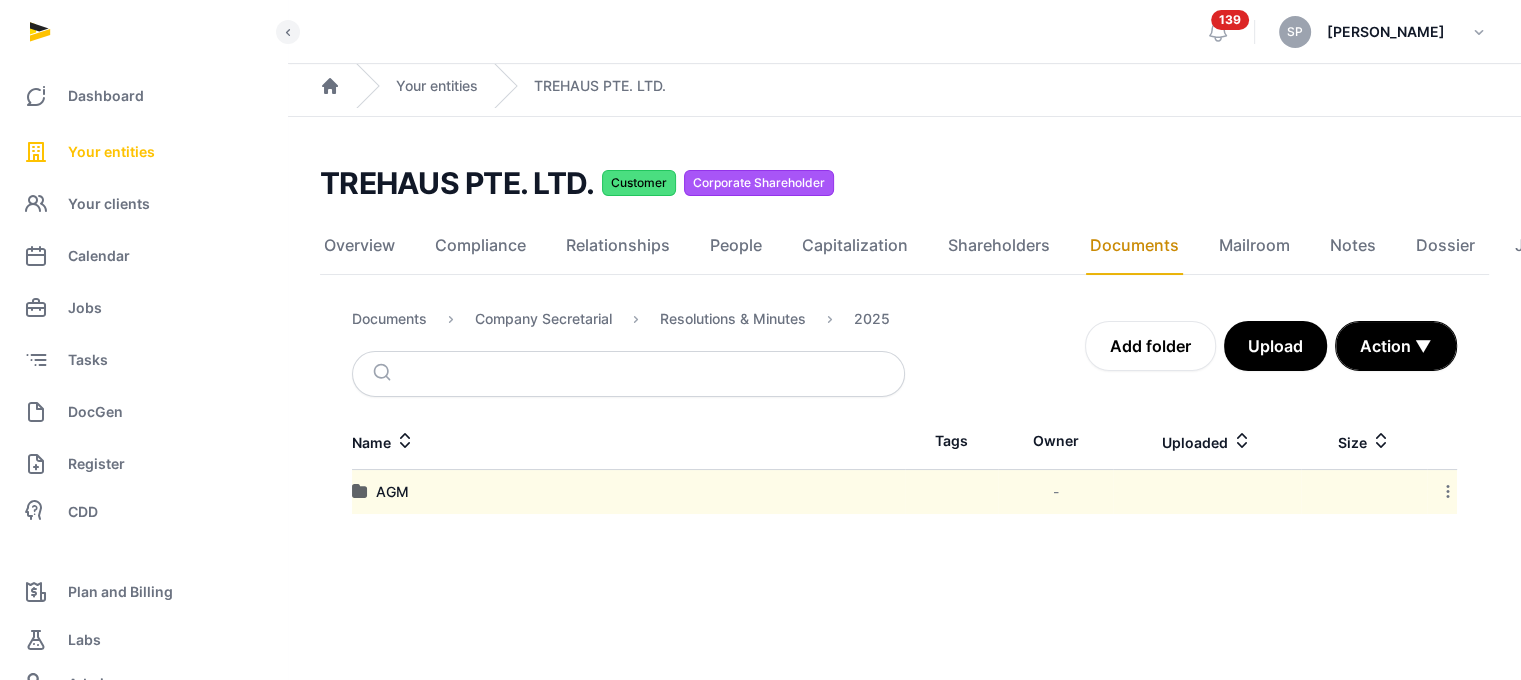 click on "Your entities" at bounding box center (111, 152) 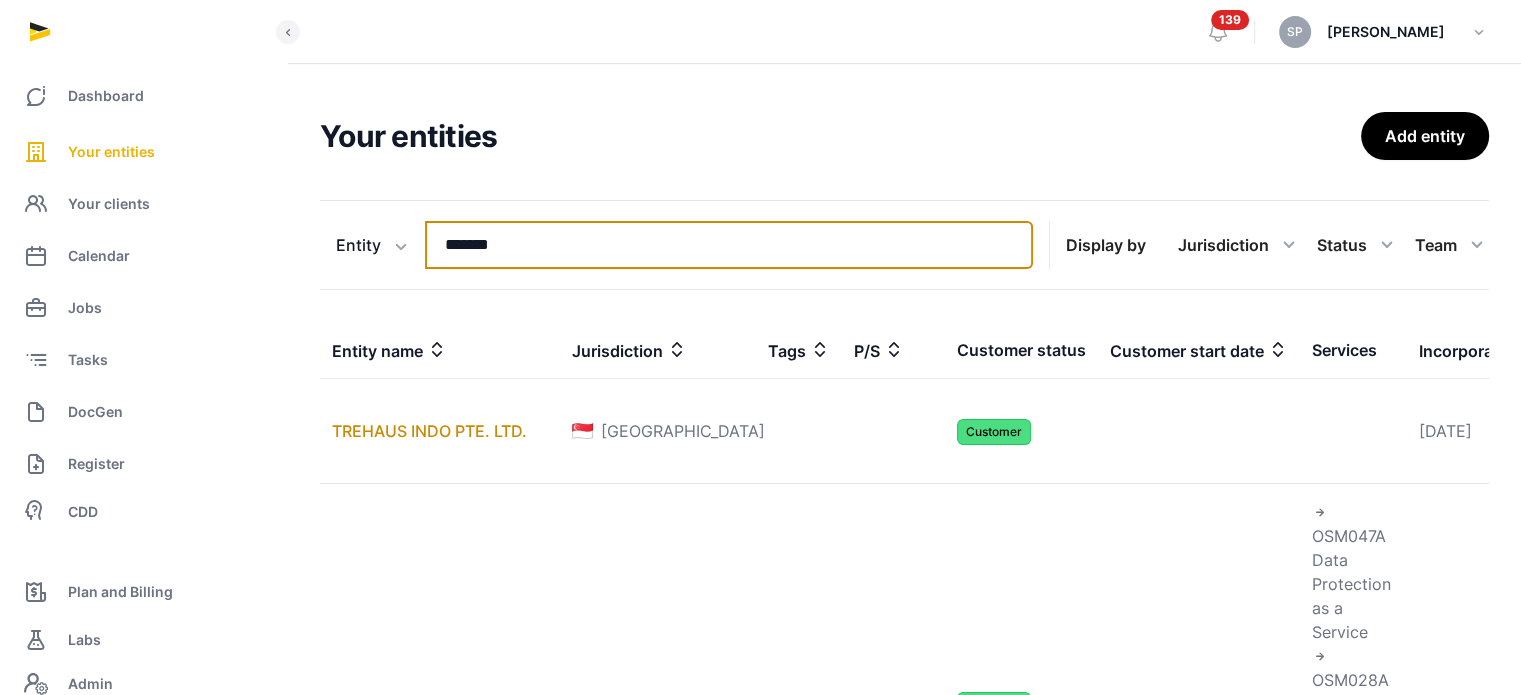 click on "*******" at bounding box center [729, 245] 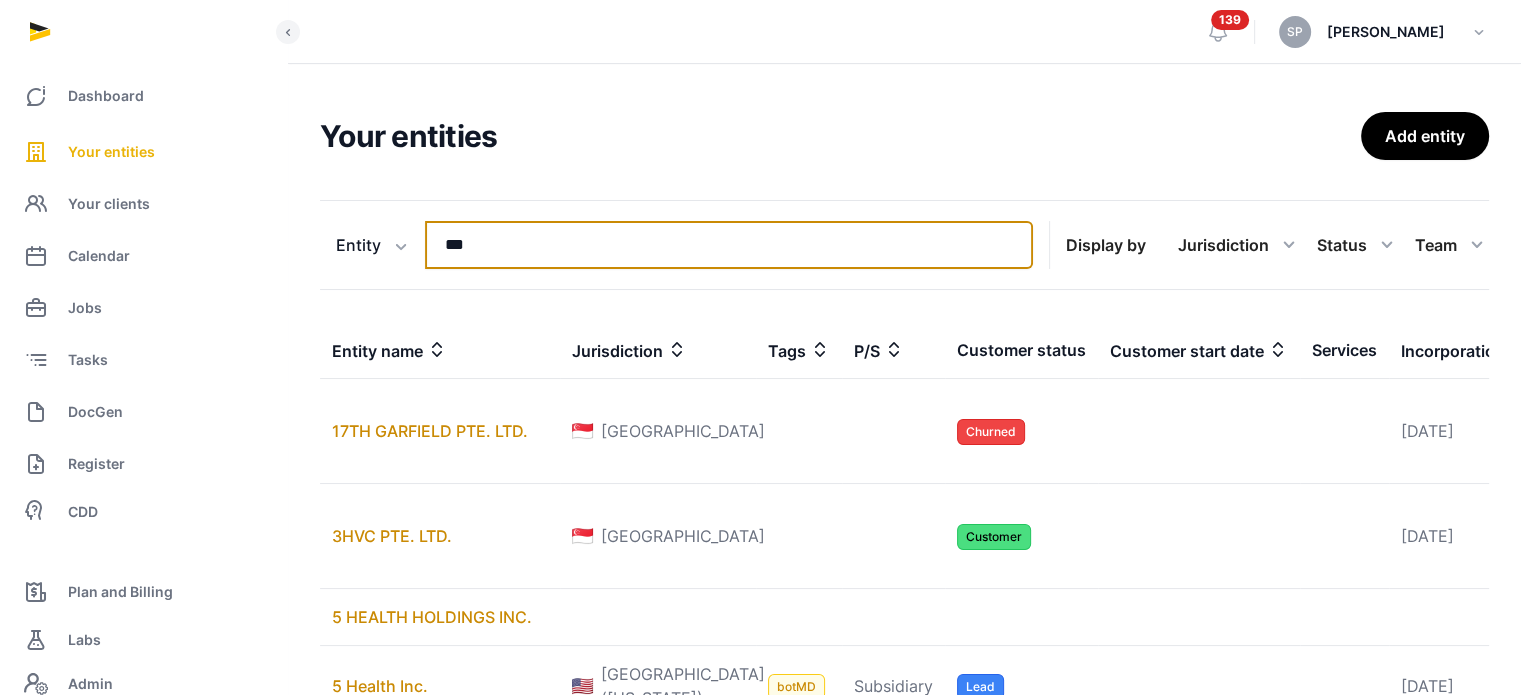 type on "***" 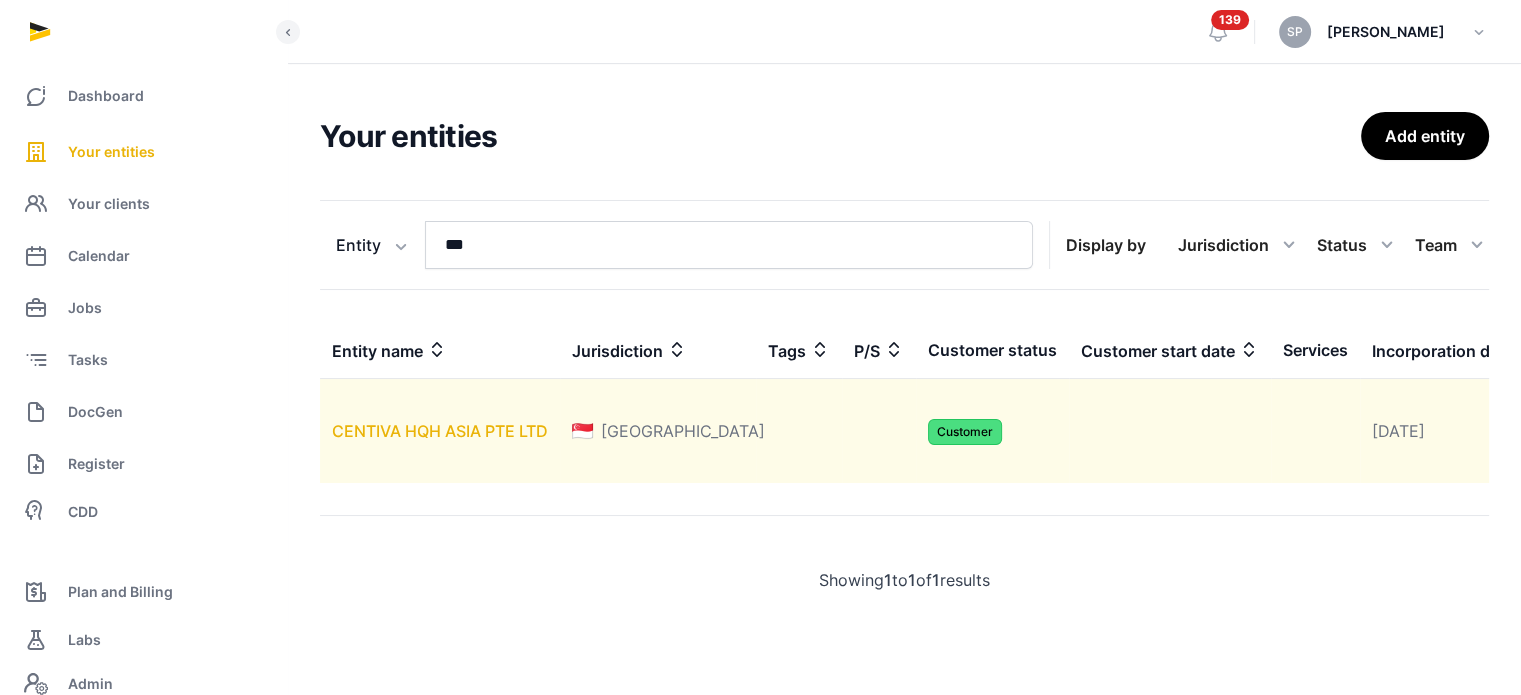 click on "CENTIVA HQH ASIA PTE LTD" at bounding box center [440, 431] 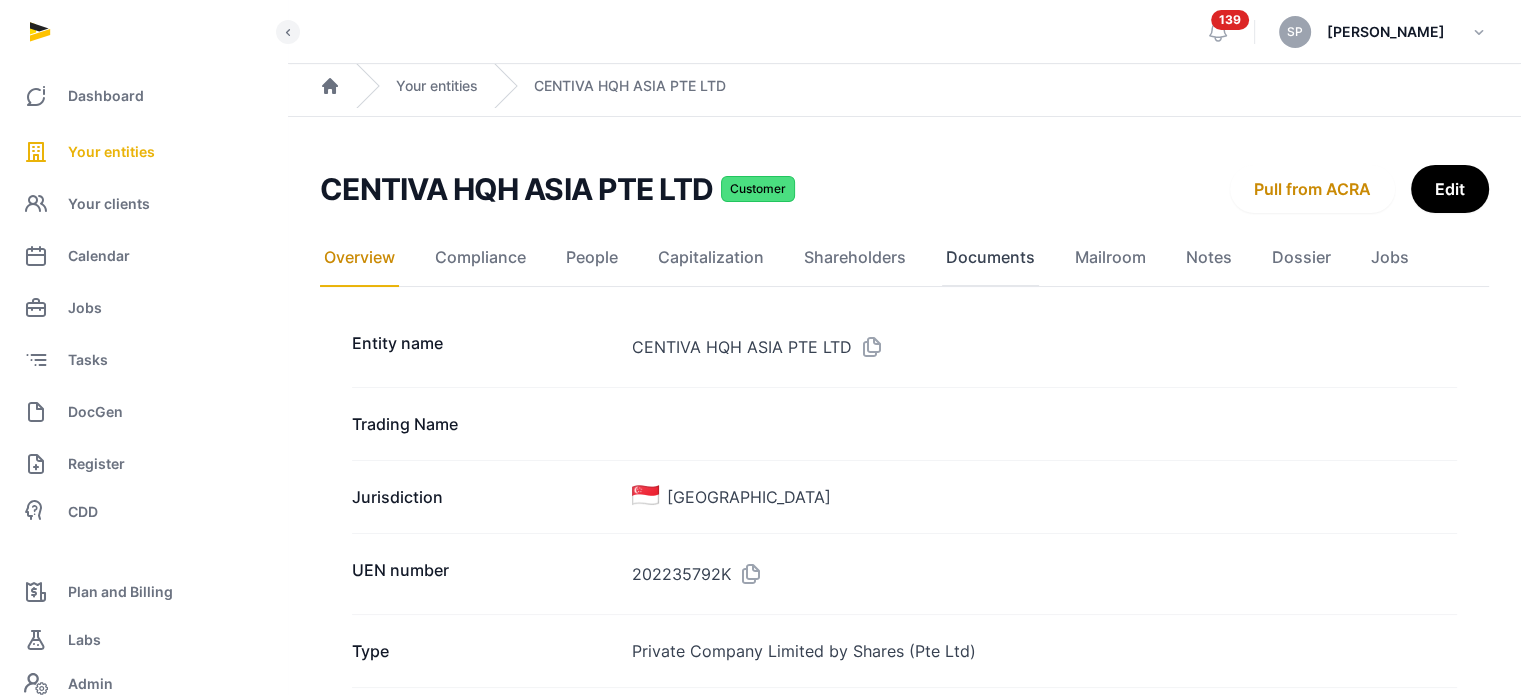click on "Documents" 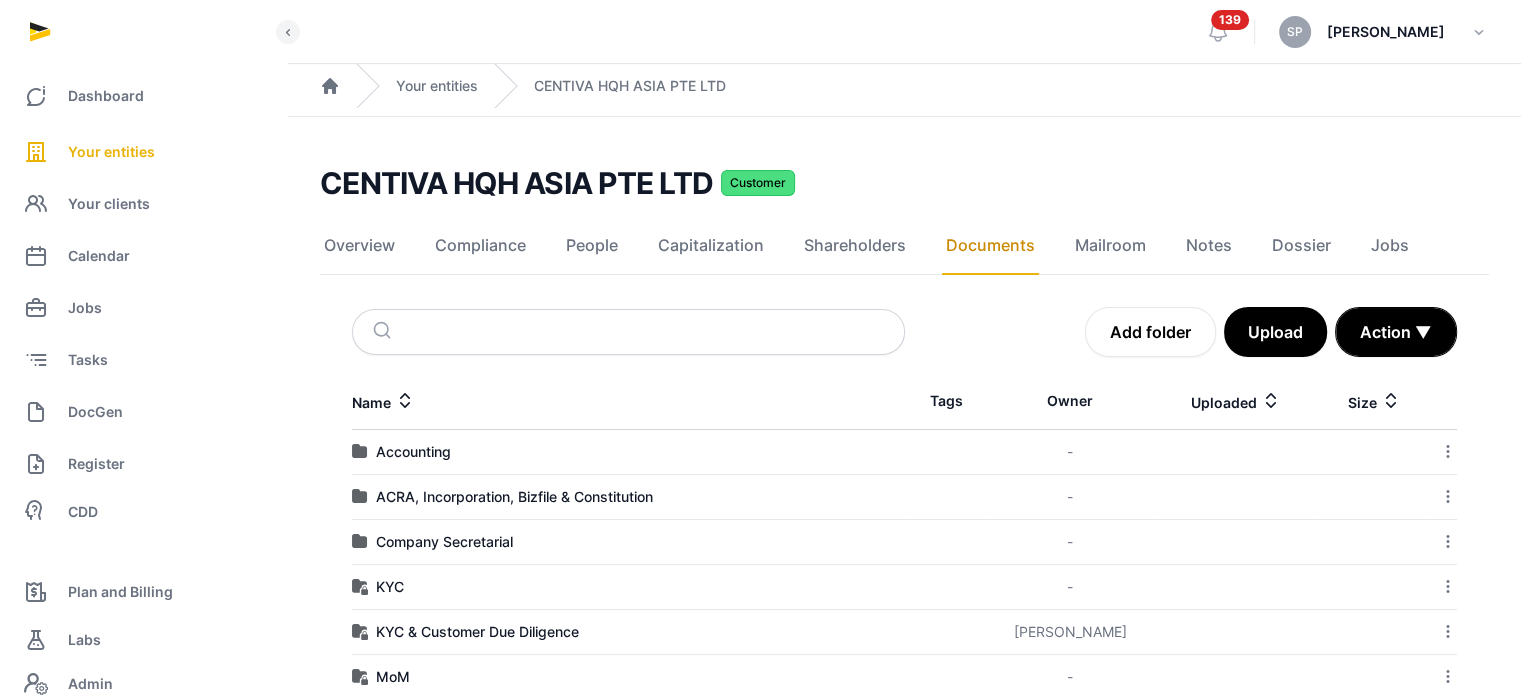 click on "Accounting" at bounding box center (628, 452) 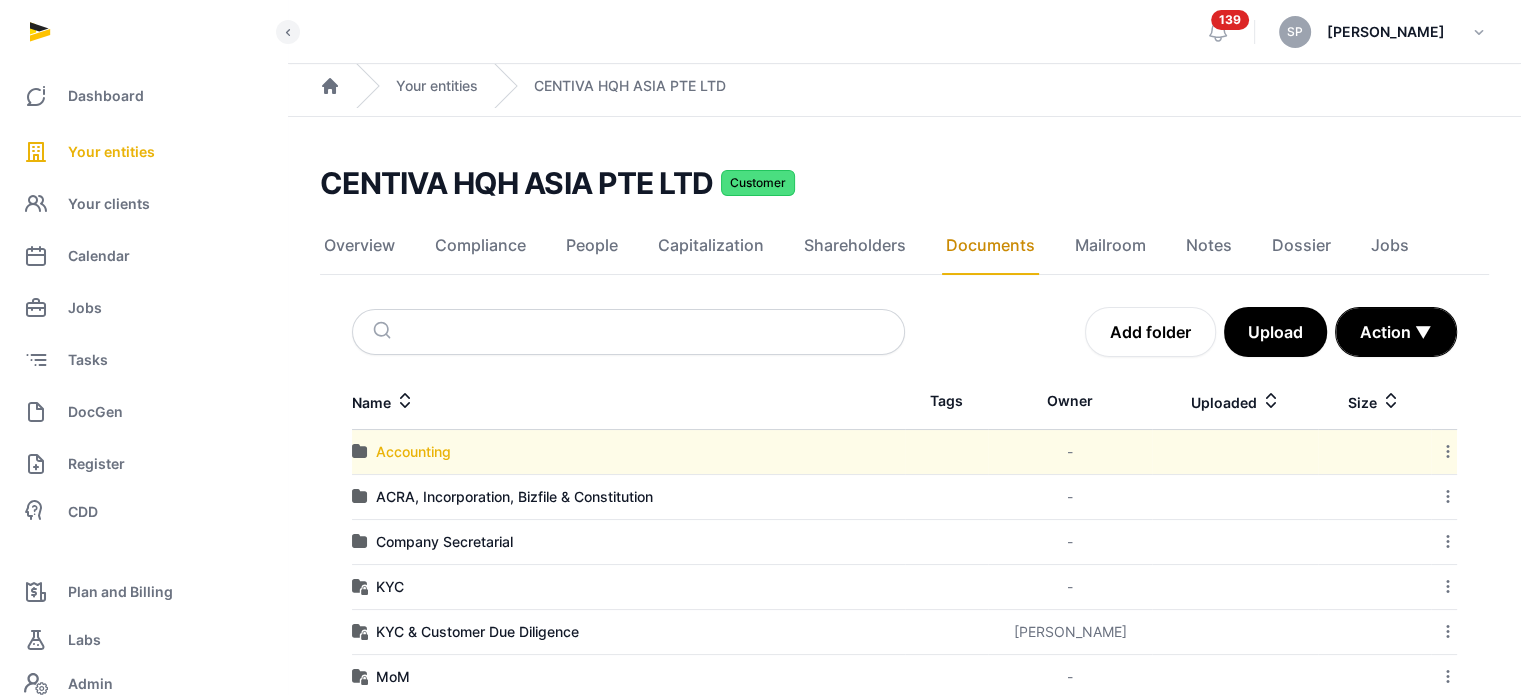 click on "Accounting" at bounding box center (413, 452) 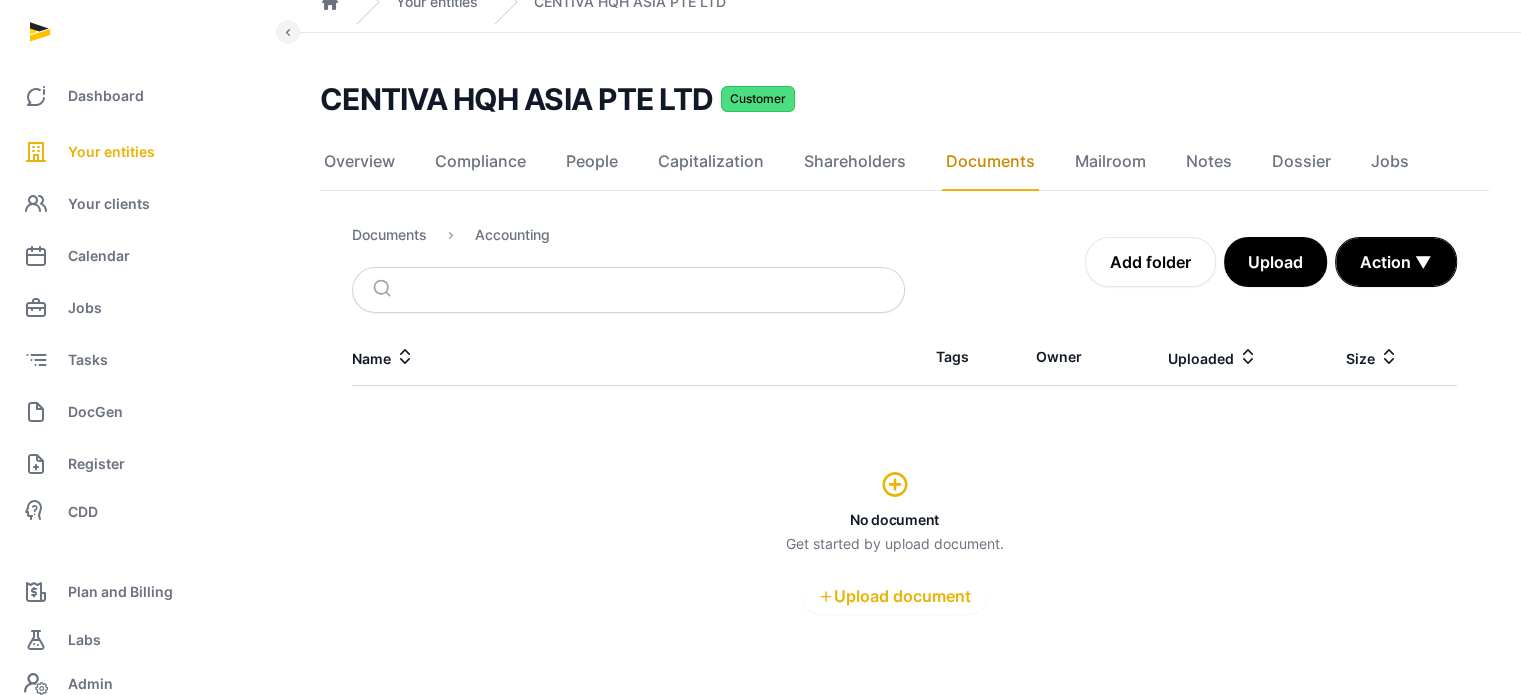 scroll, scrollTop: 121, scrollLeft: 0, axis: vertical 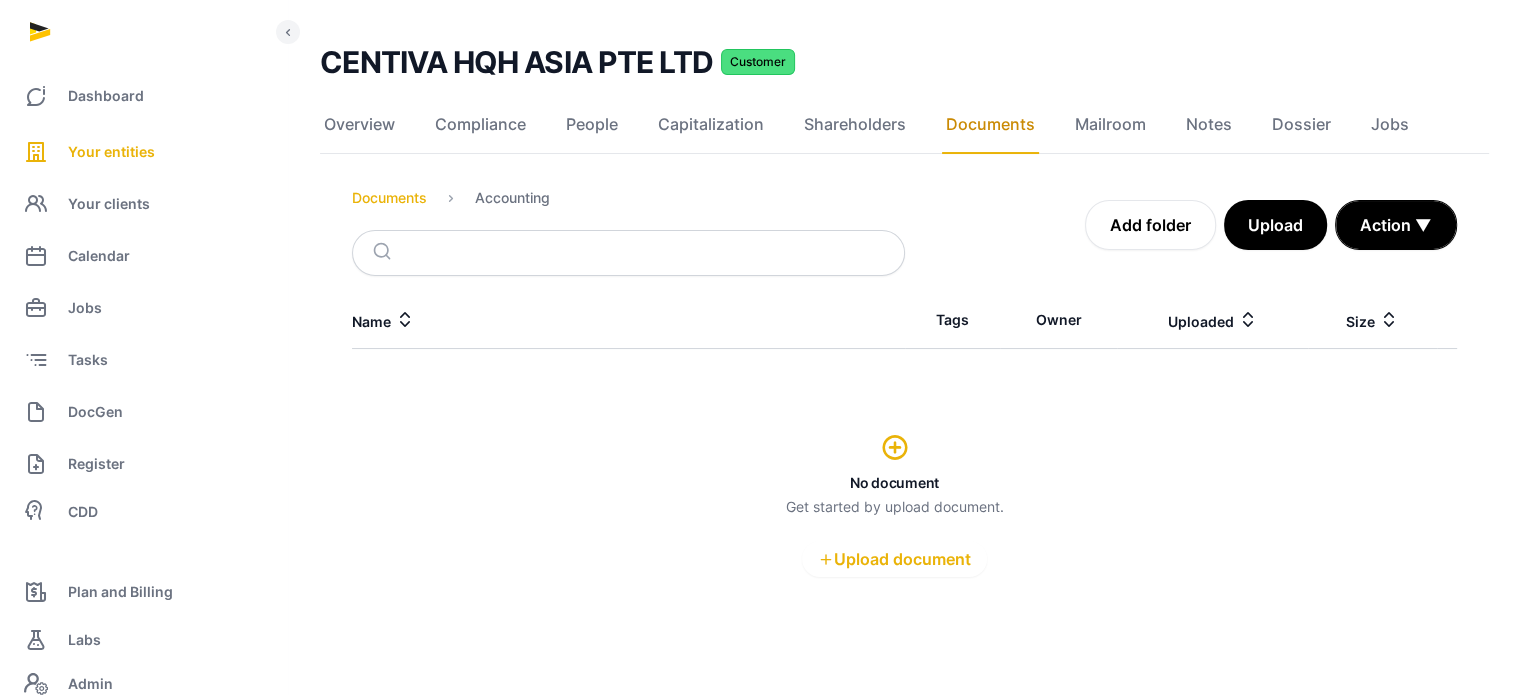 click on "Documents" at bounding box center (389, 198) 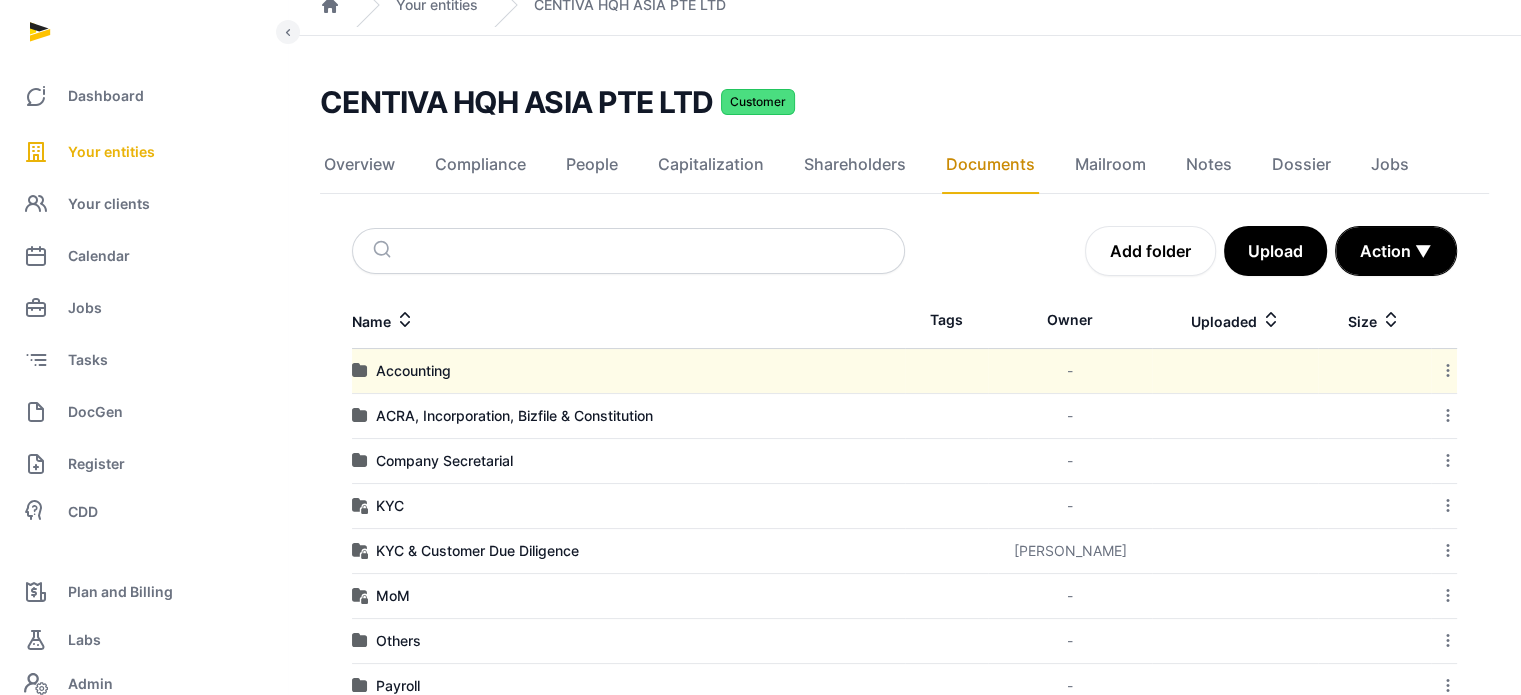 scroll, scrollTop: 121, scrollLeft: 0, axis: vertical 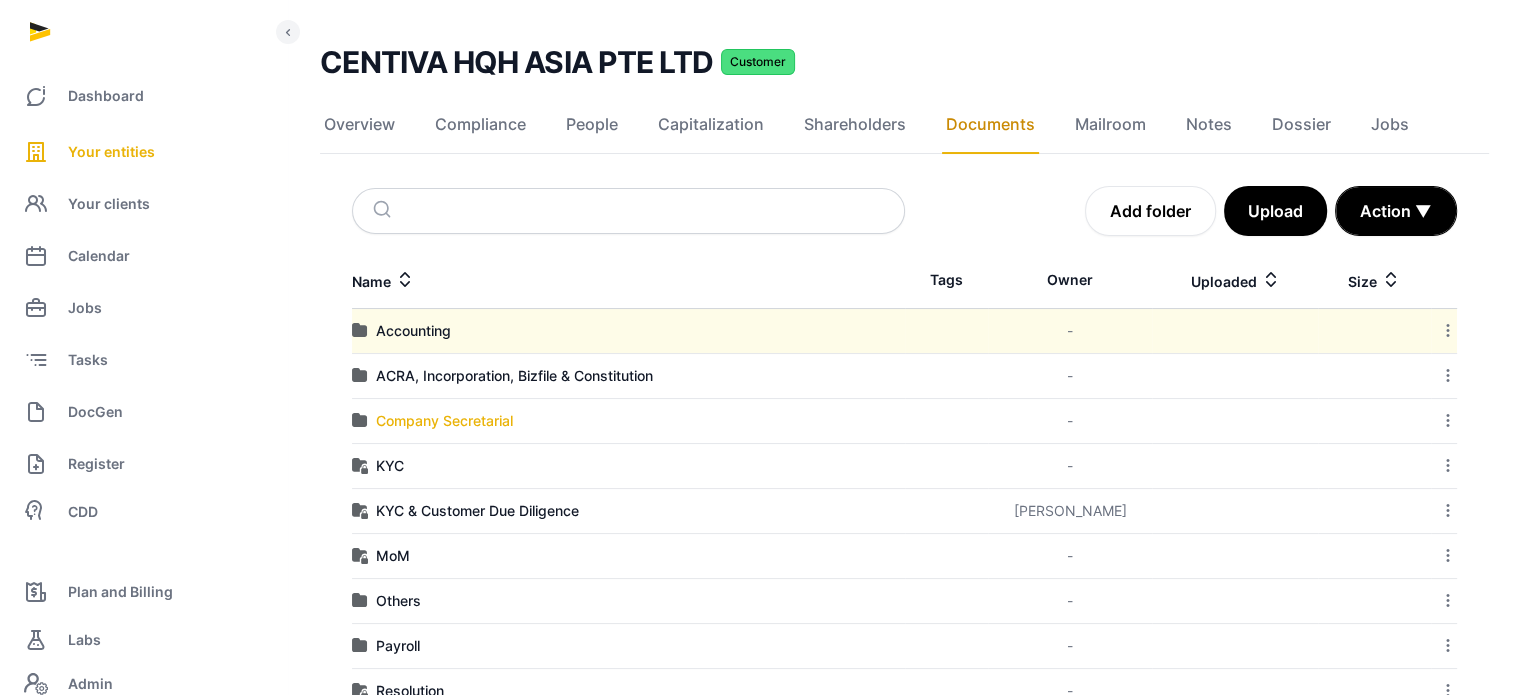 click on "Company Secretarial" at bounding box center (444, 421) 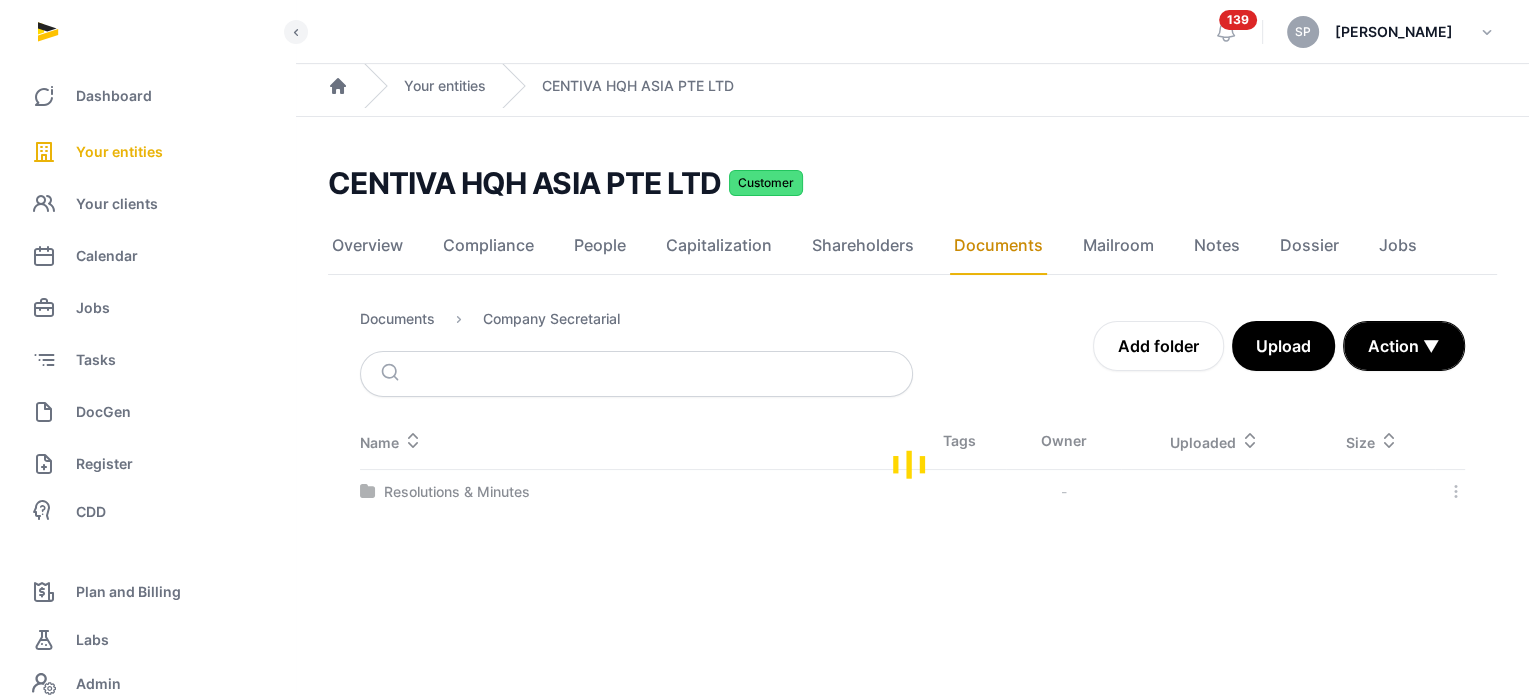 scroll, scrollTop: 0, scrollLeft: 0, axis: both 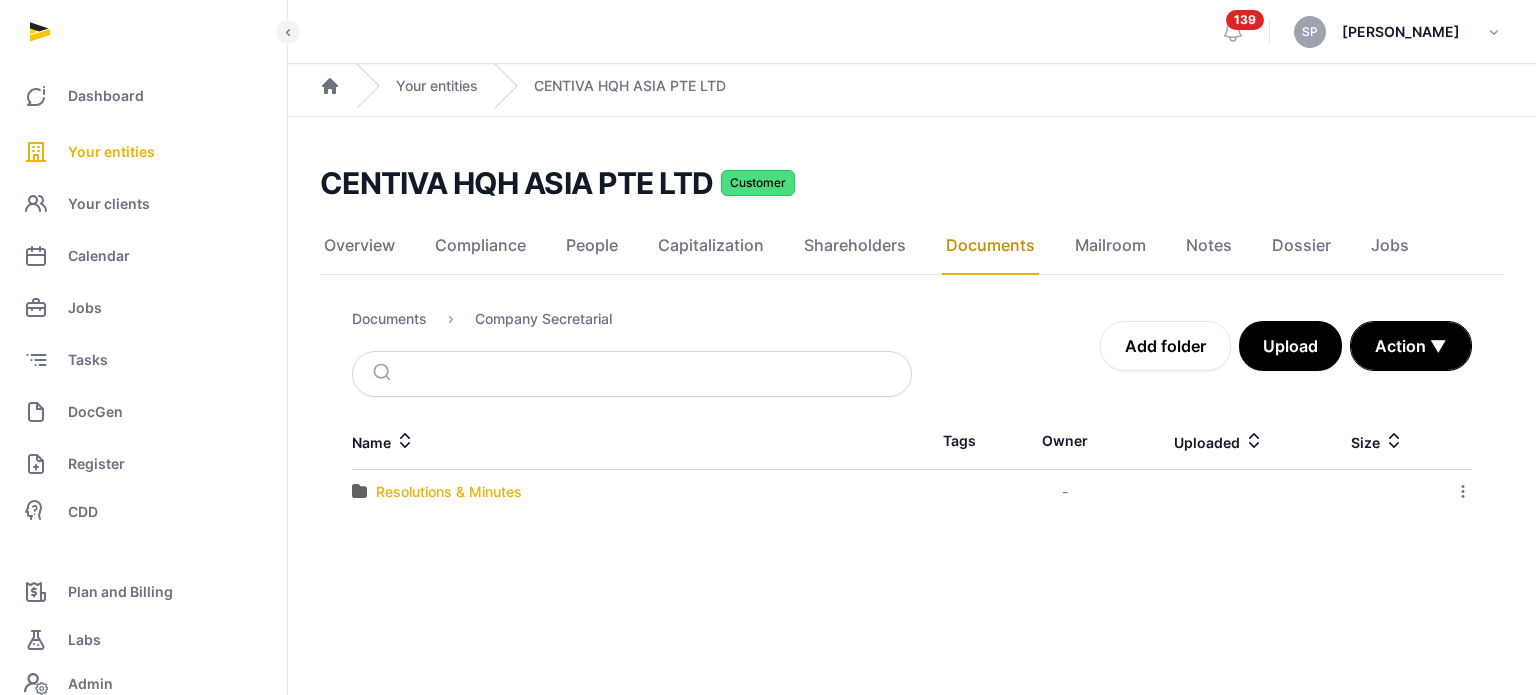 click on "Resolutions & Minutes" at bounding box center (449, 492) 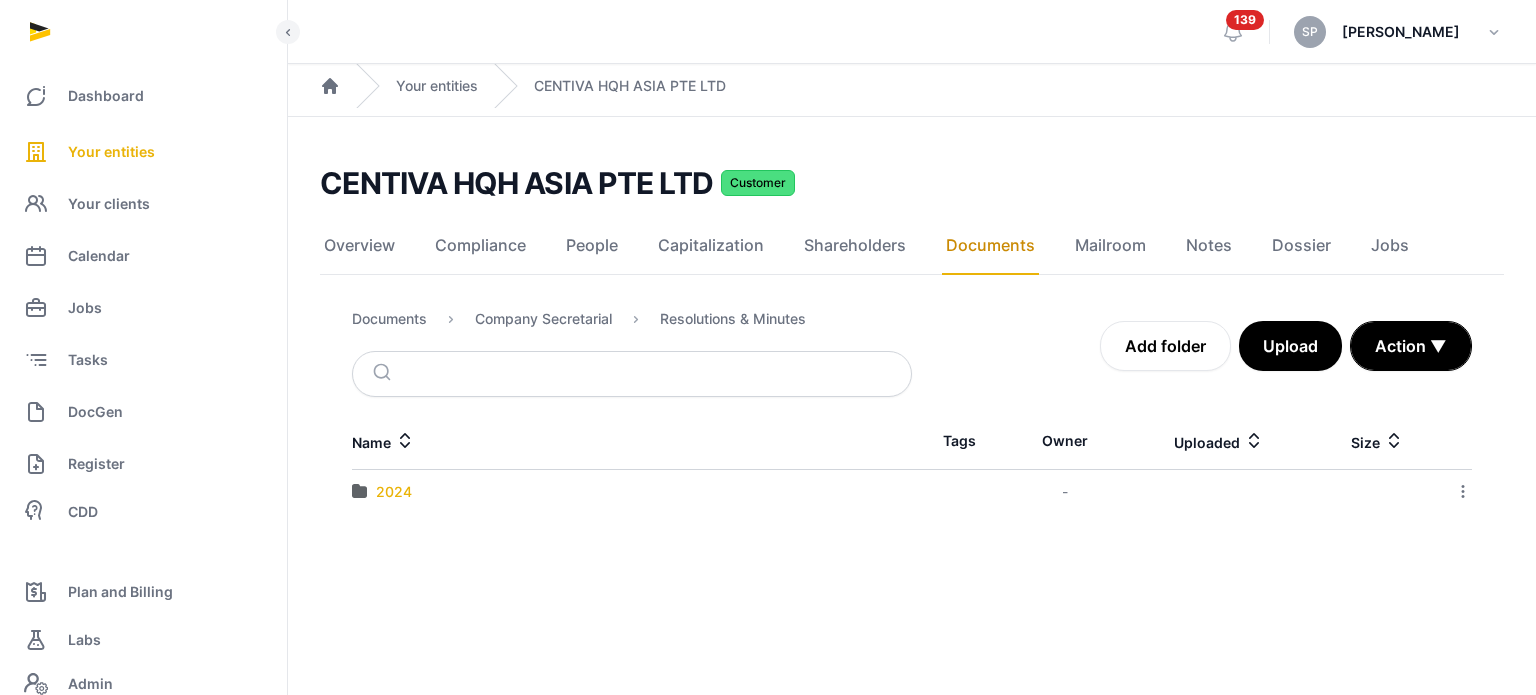 click on "2024" at bounding box center (394, 492) 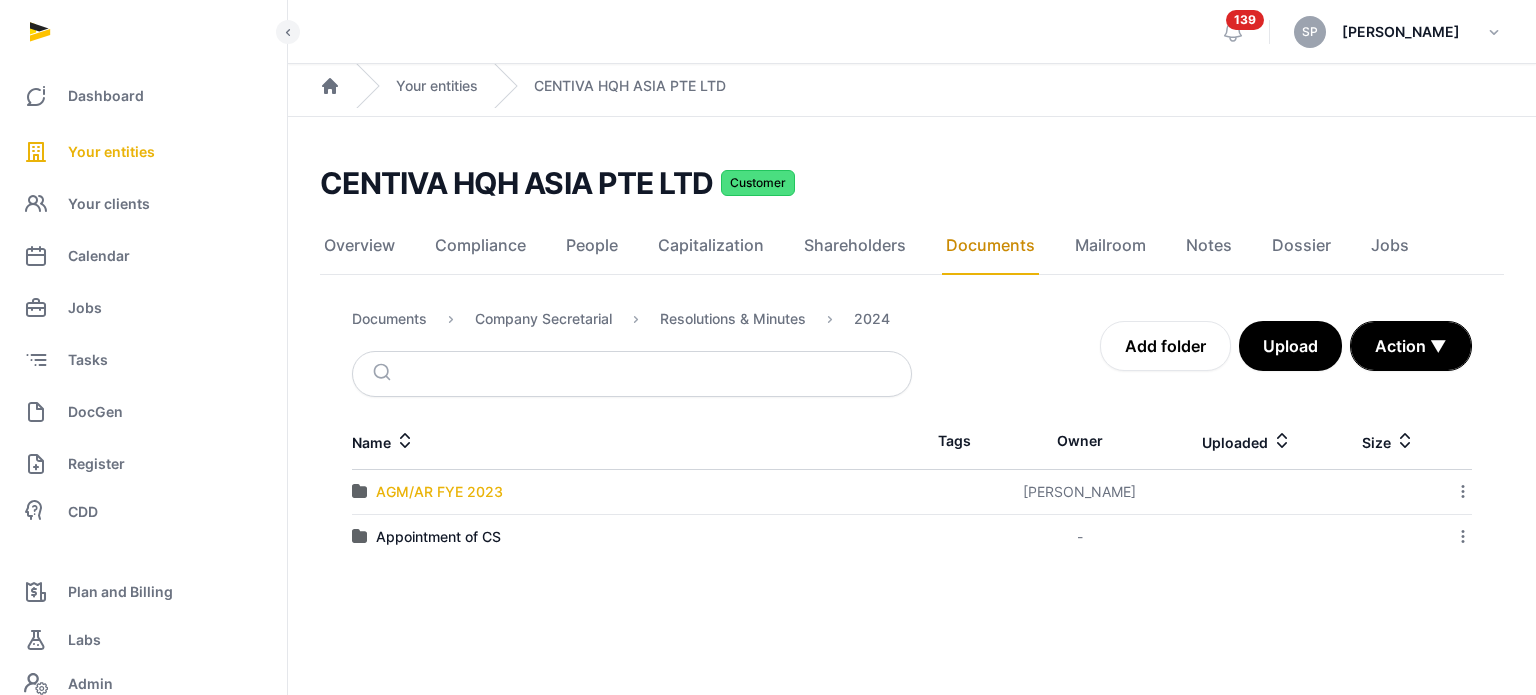 click on "AGM/AR FYE 2023" at bounding box center (439, 492) 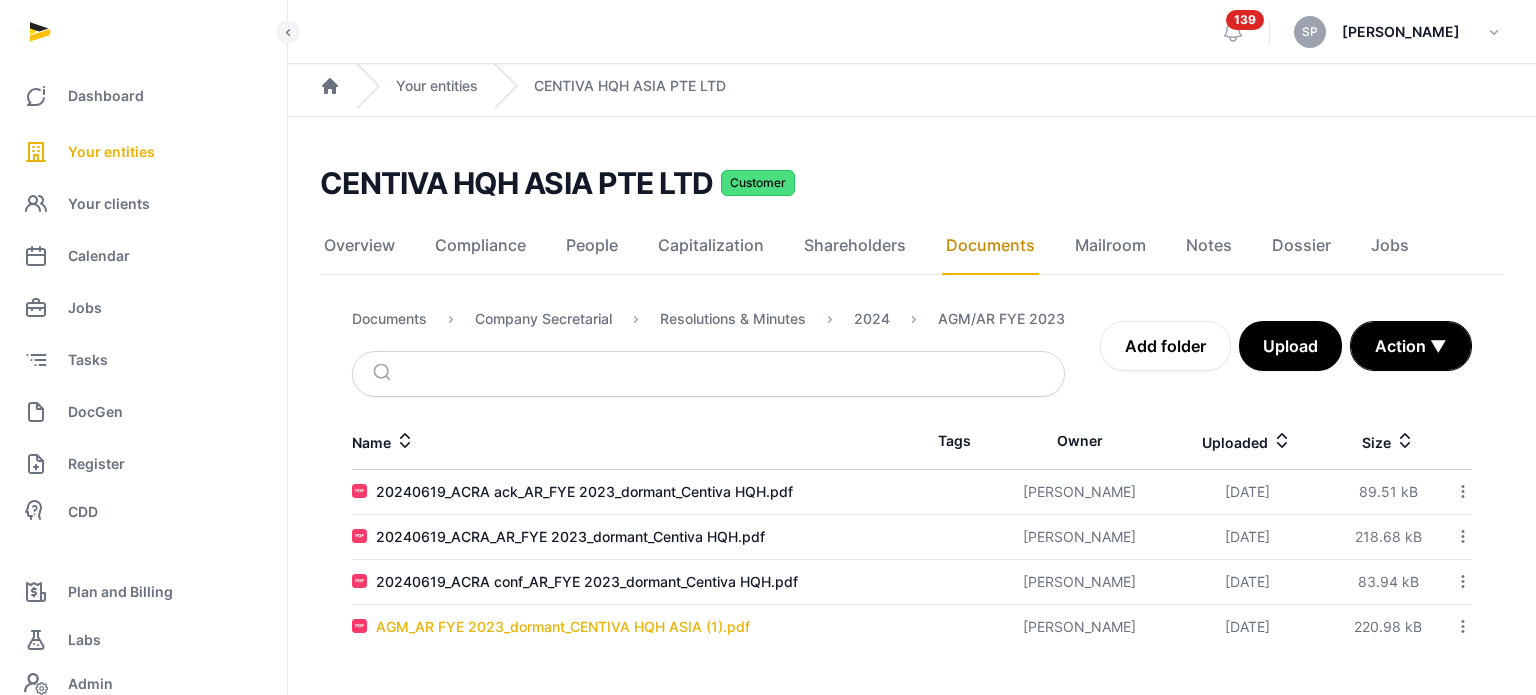 click on "AGM_AR FYE 2023_dormant_CENTIVA HQH ASIA (1).pdf" at bounding box center (563, 627) 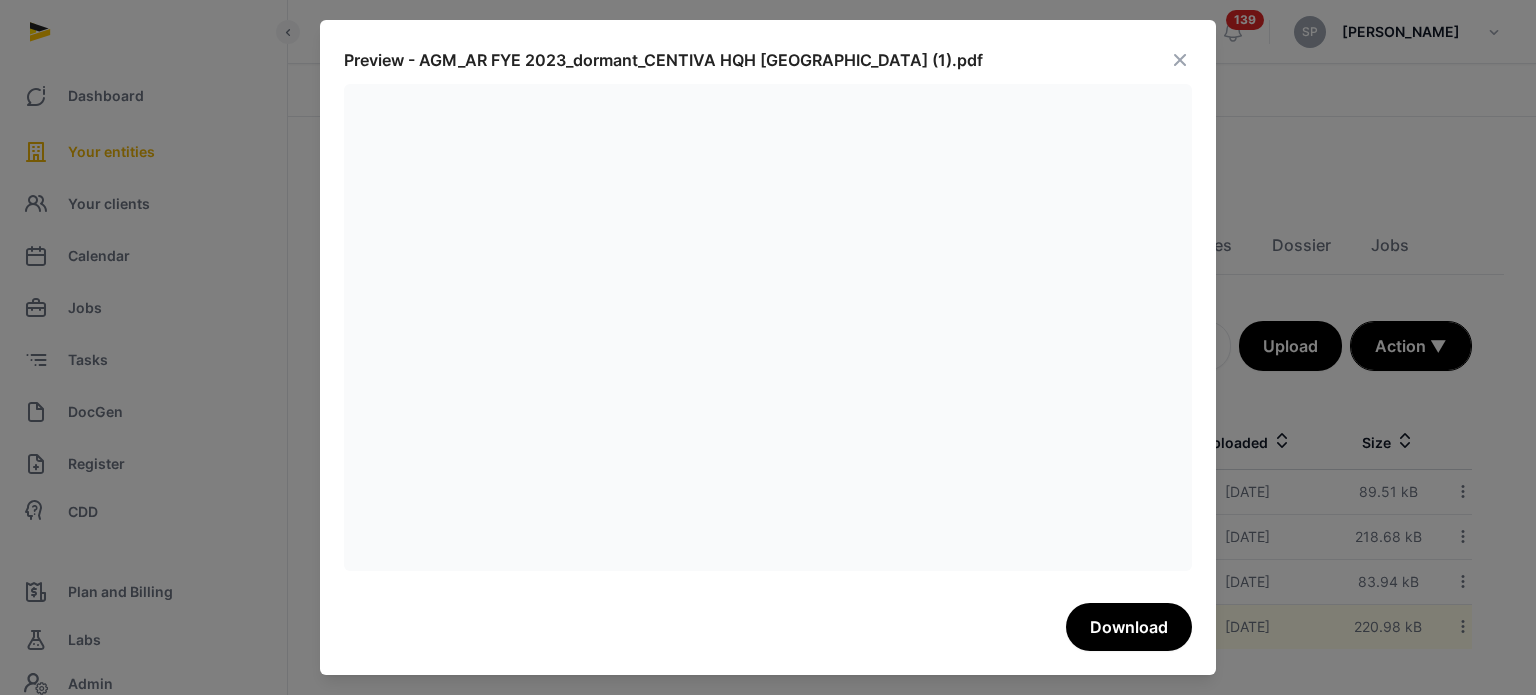 click at bounding box center [1180, 60] 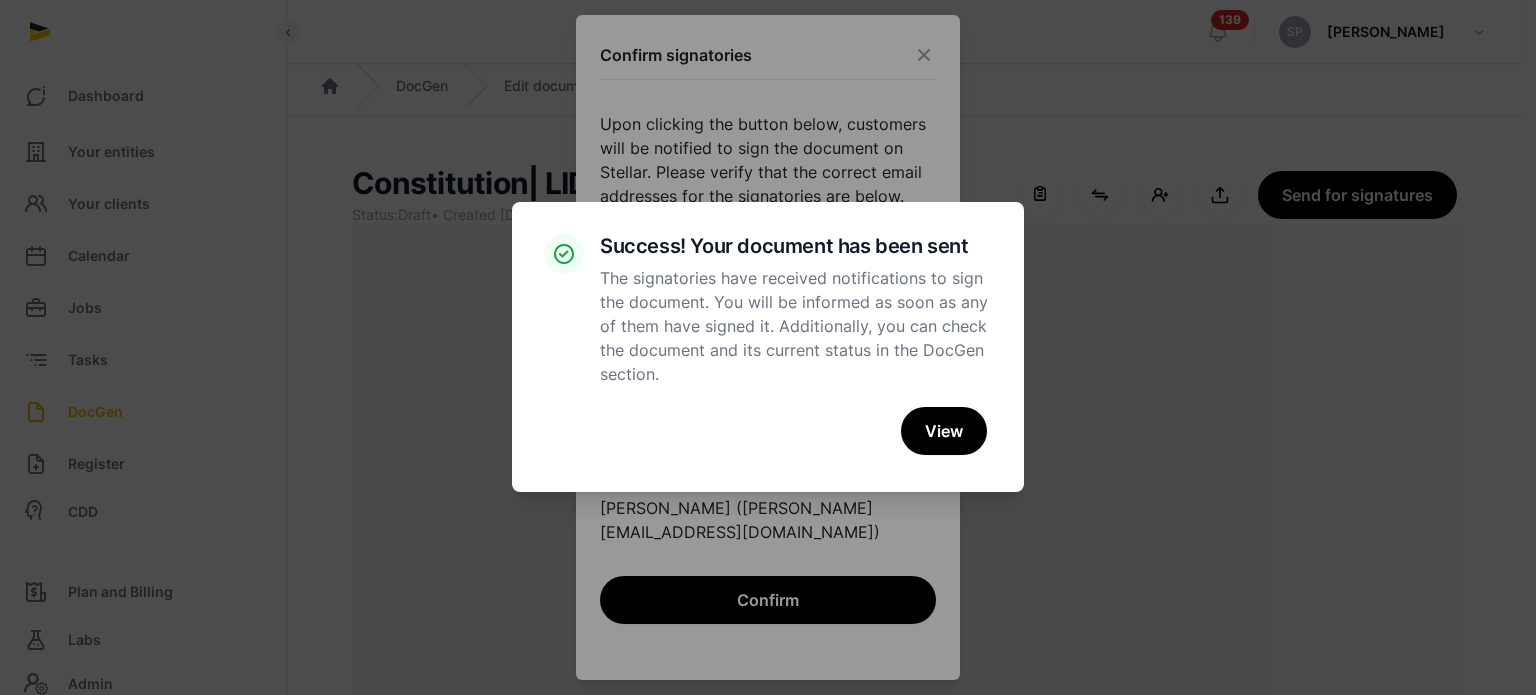 scroll, scrollTop: 91, scrollLeft: 0, axis: vertical 